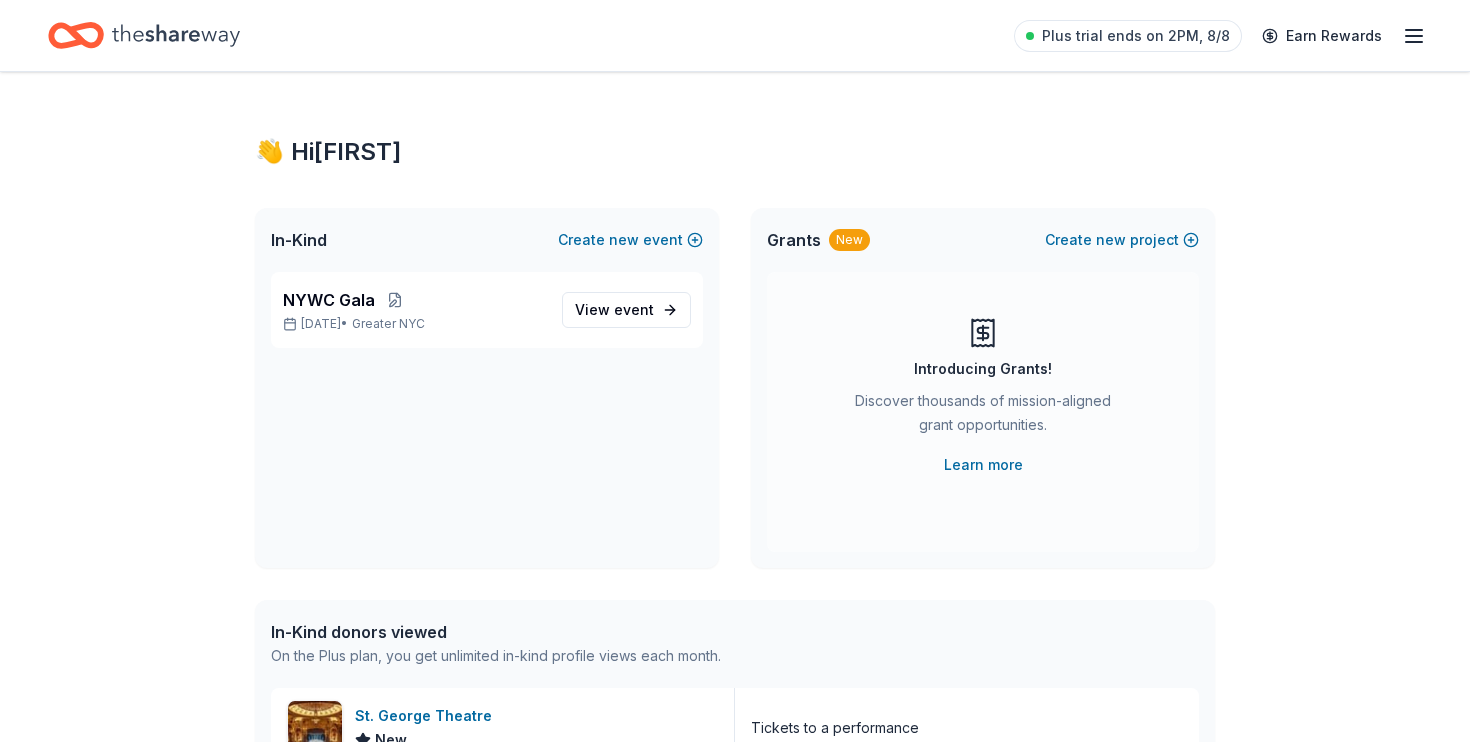 scroll, scrollTop: 0, scrollLeft: 0, axis: both 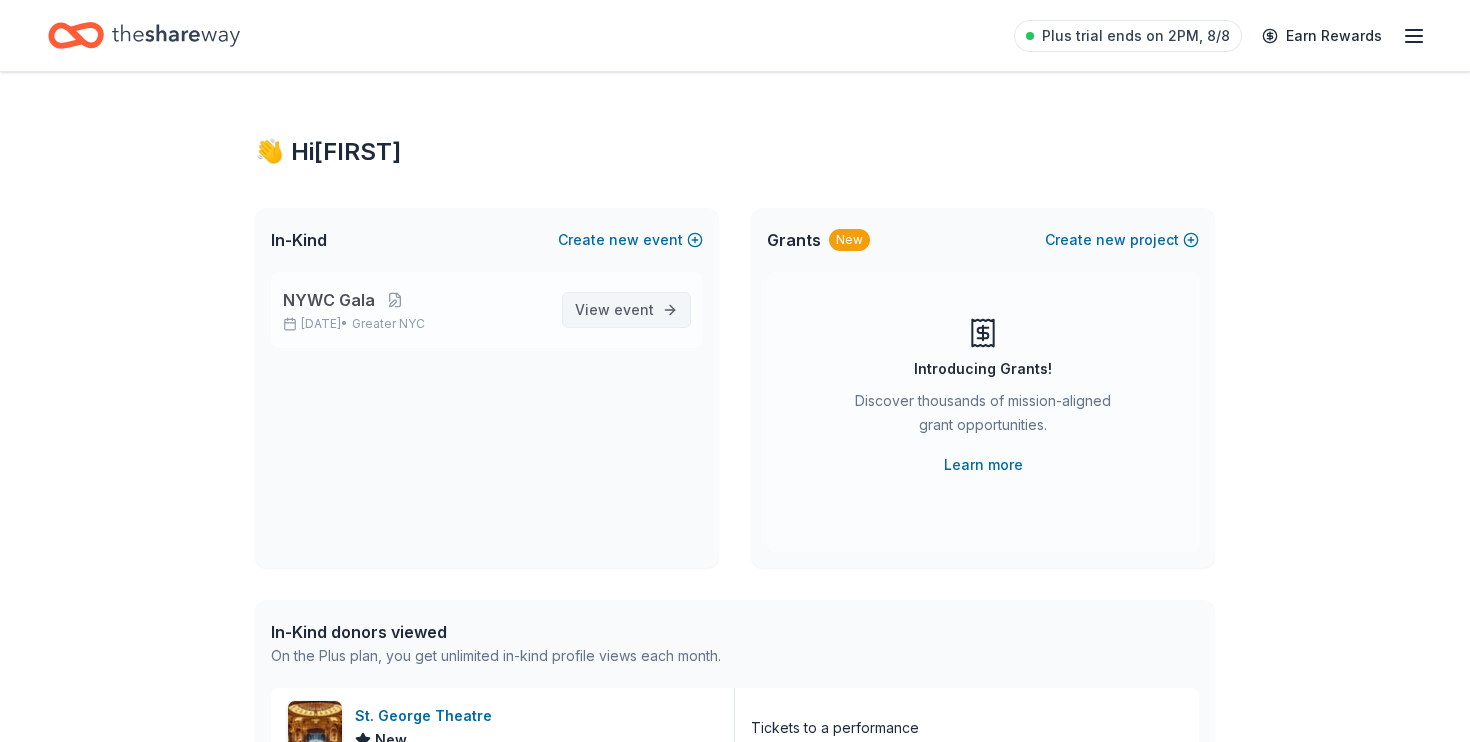 click on "event" at bounding box center [634, 309] 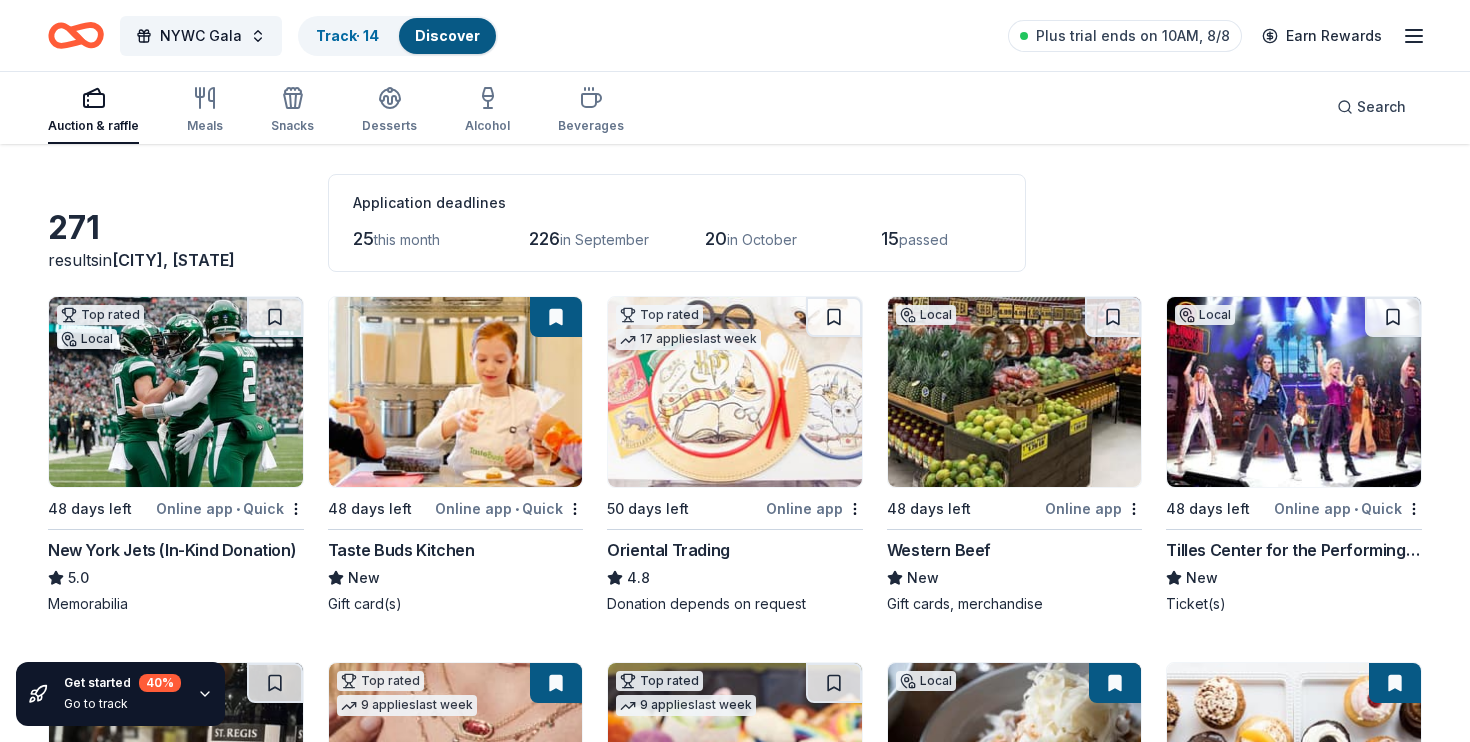 scroll, scrollTop: 74, scrollLeft: 0, axis: vertical 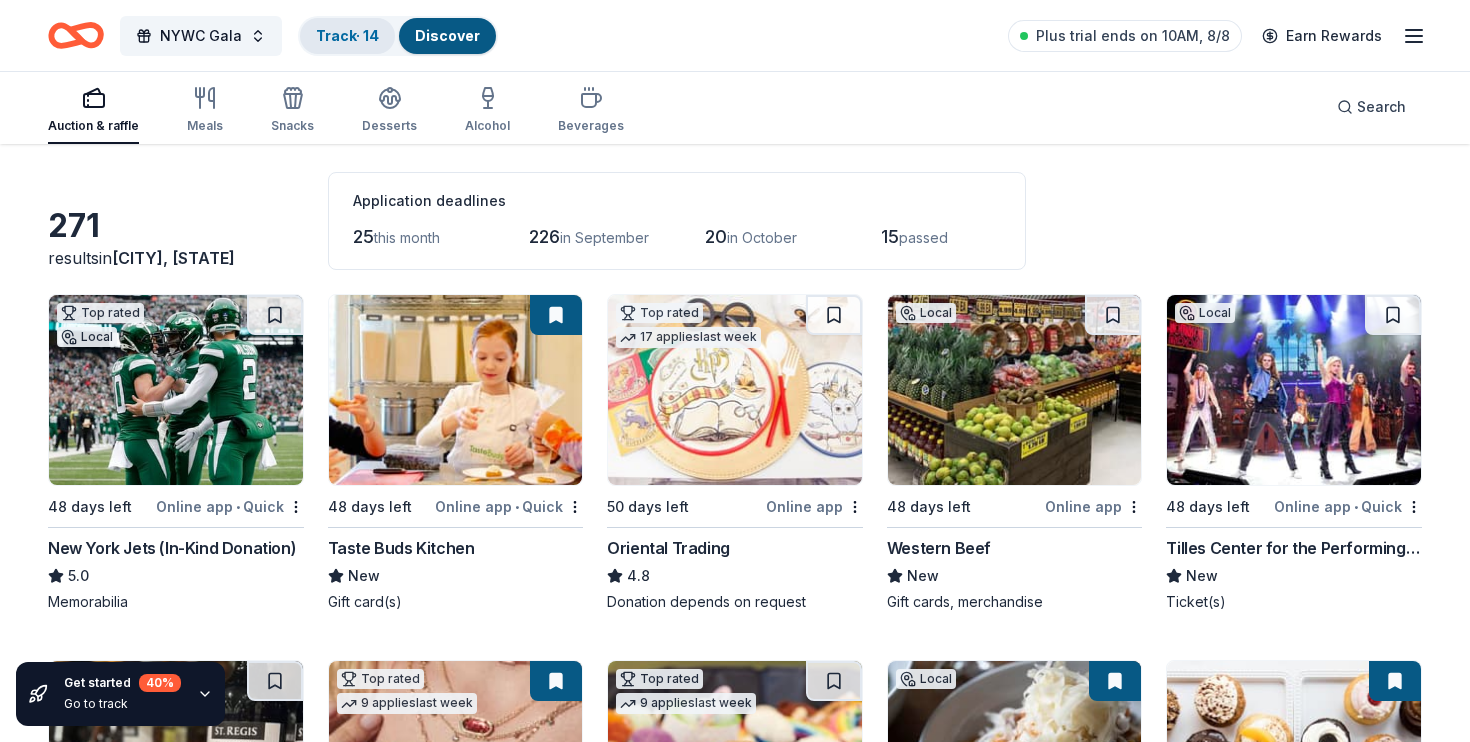 click on "Track  · 14" at bounding box center [347, 35] 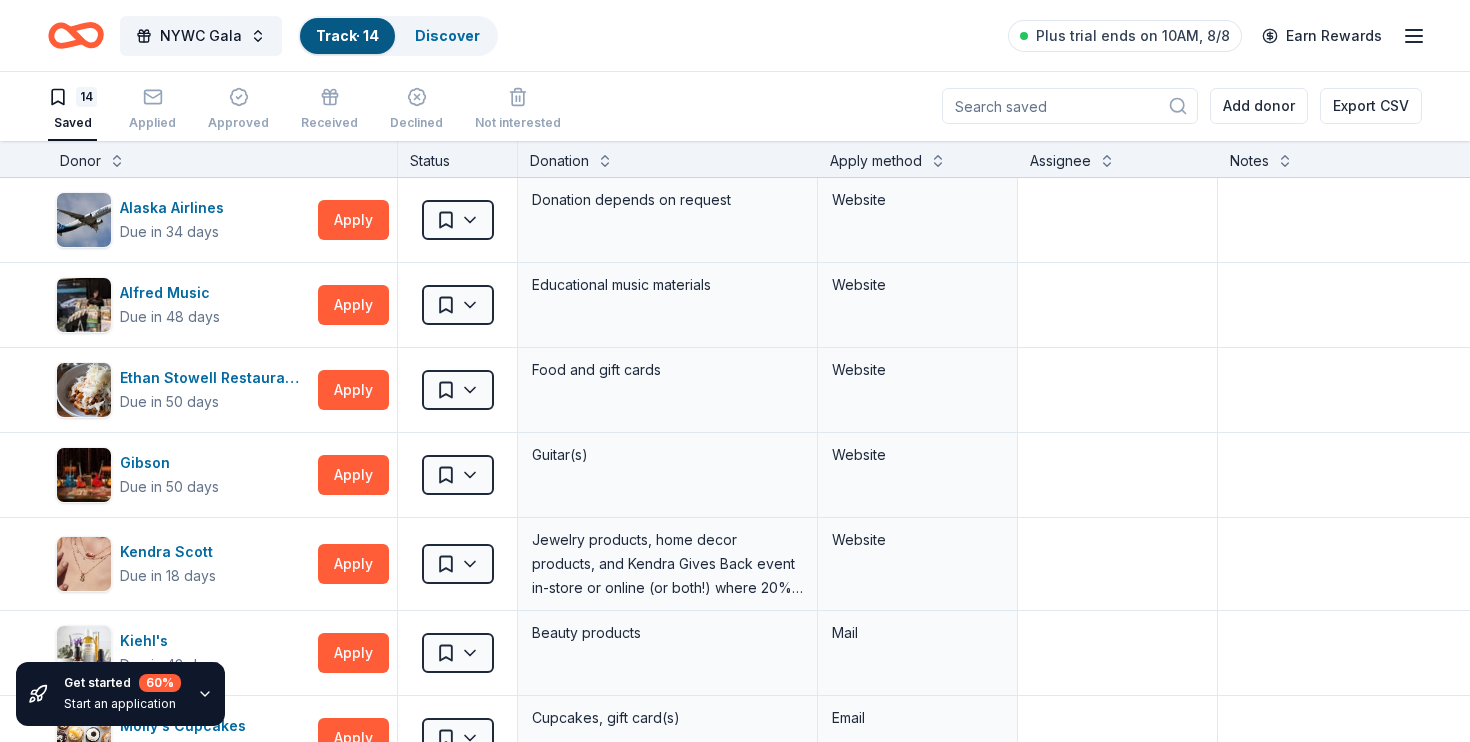 scroll, scrollTop: 1, scrollLeft: 0, axis: vertical 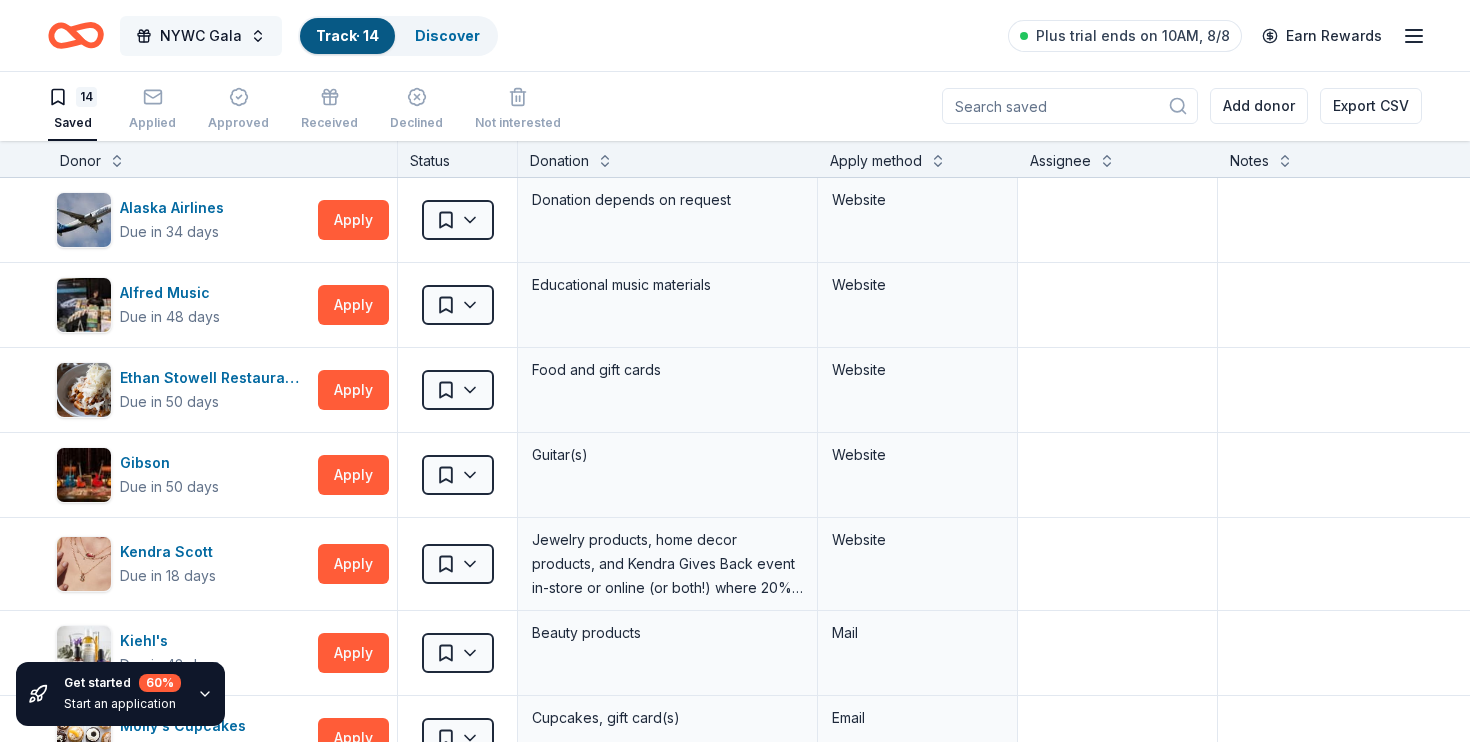 click on "NYWC Gala" at bounding box center (201, 36) 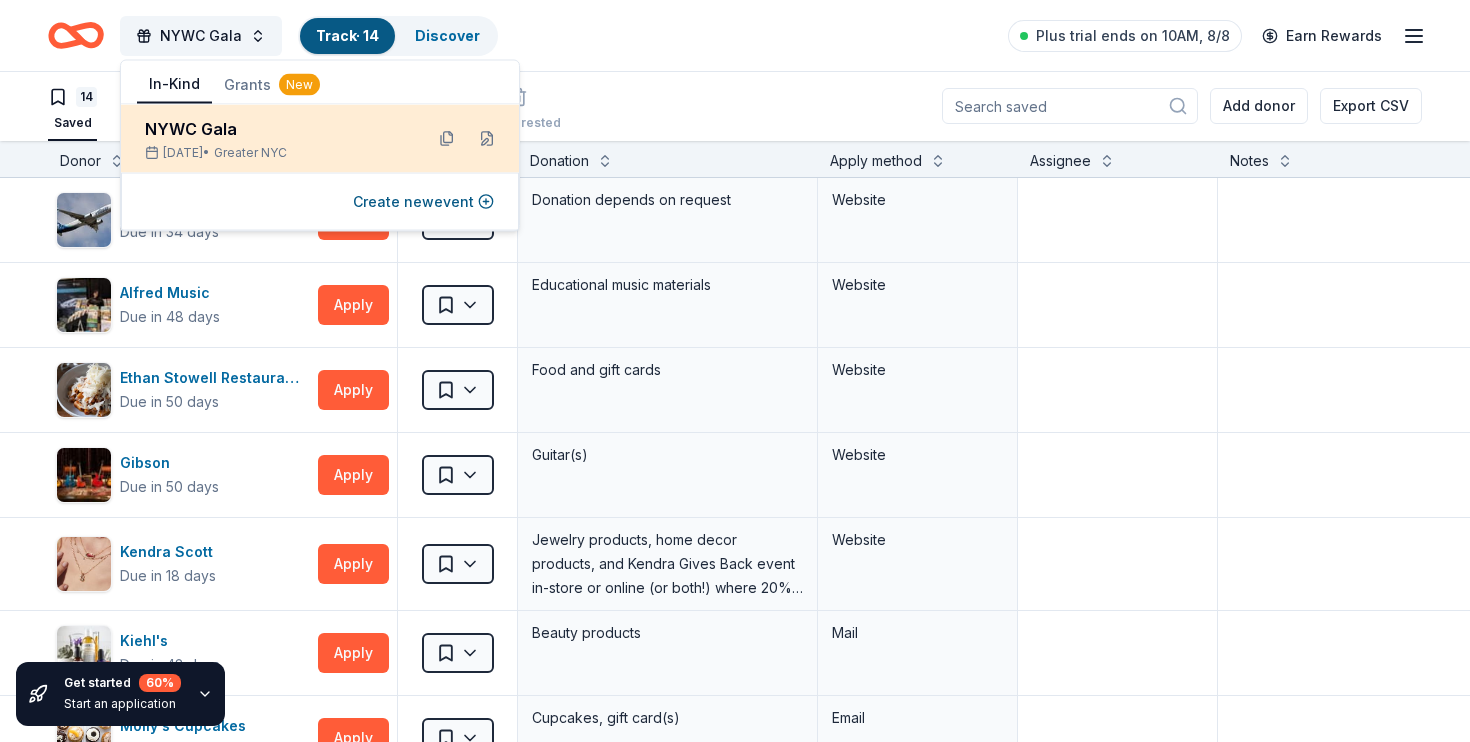 click on "NYWC Gala" at bounding box center (276, 129) 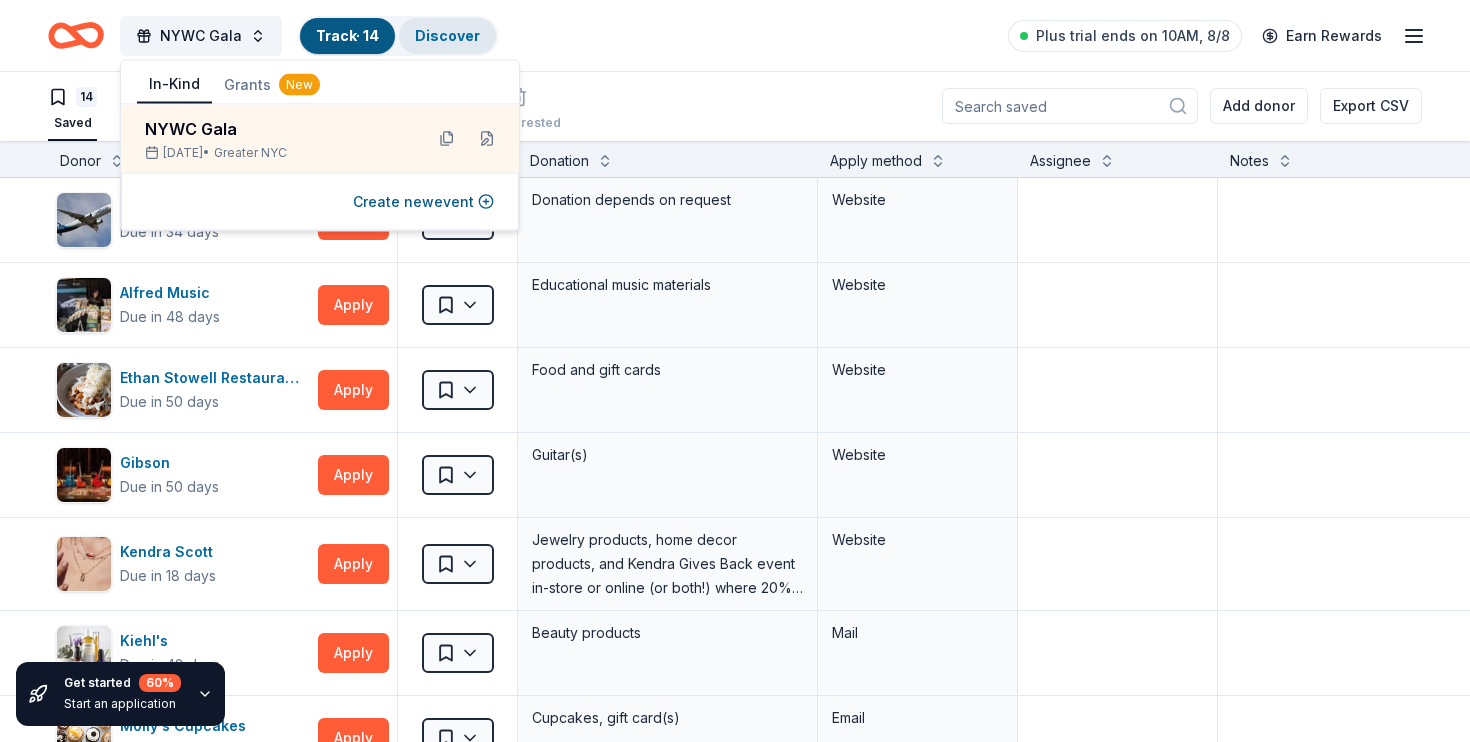 click on "Discover" at bounding box center [447, 35] 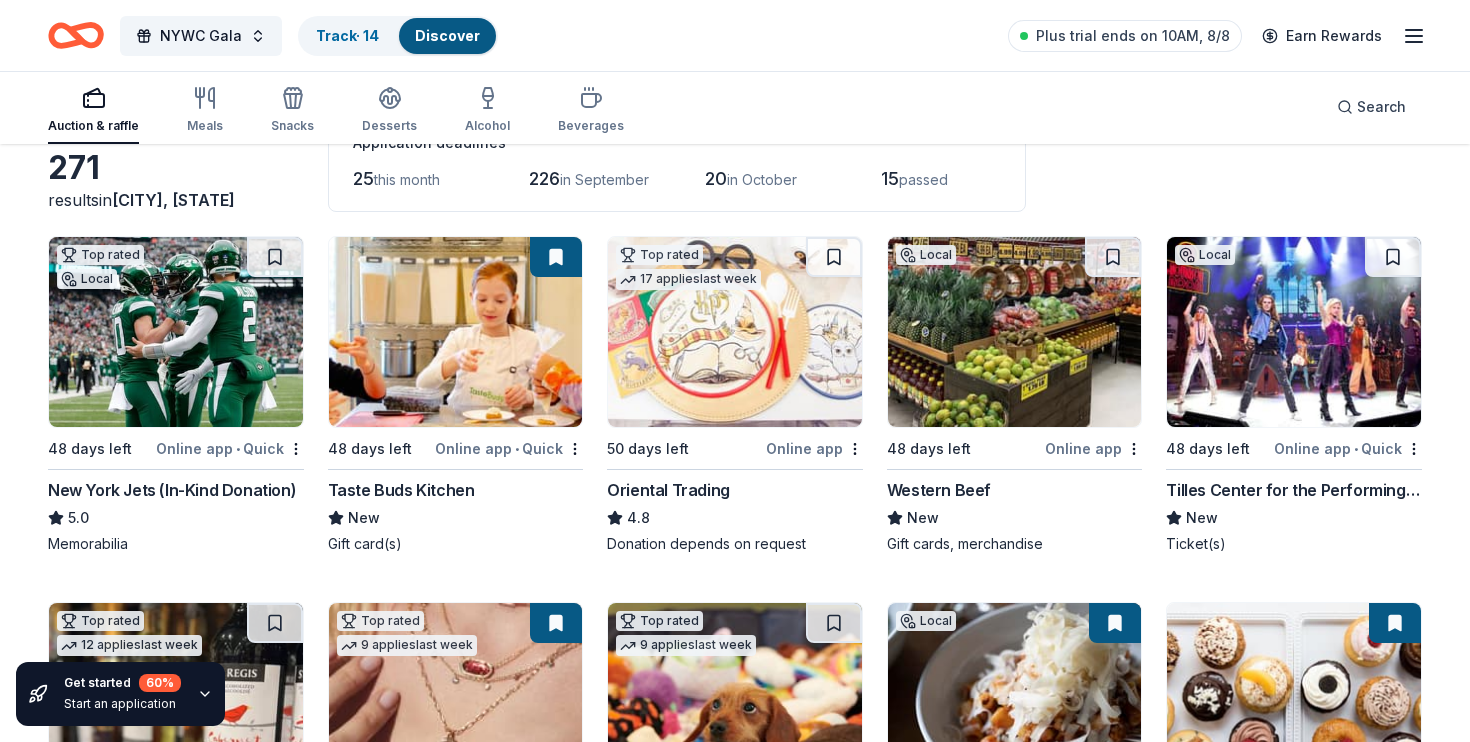 scroll, scrollTop: 132, scrollLeft: 0, axis: vertical 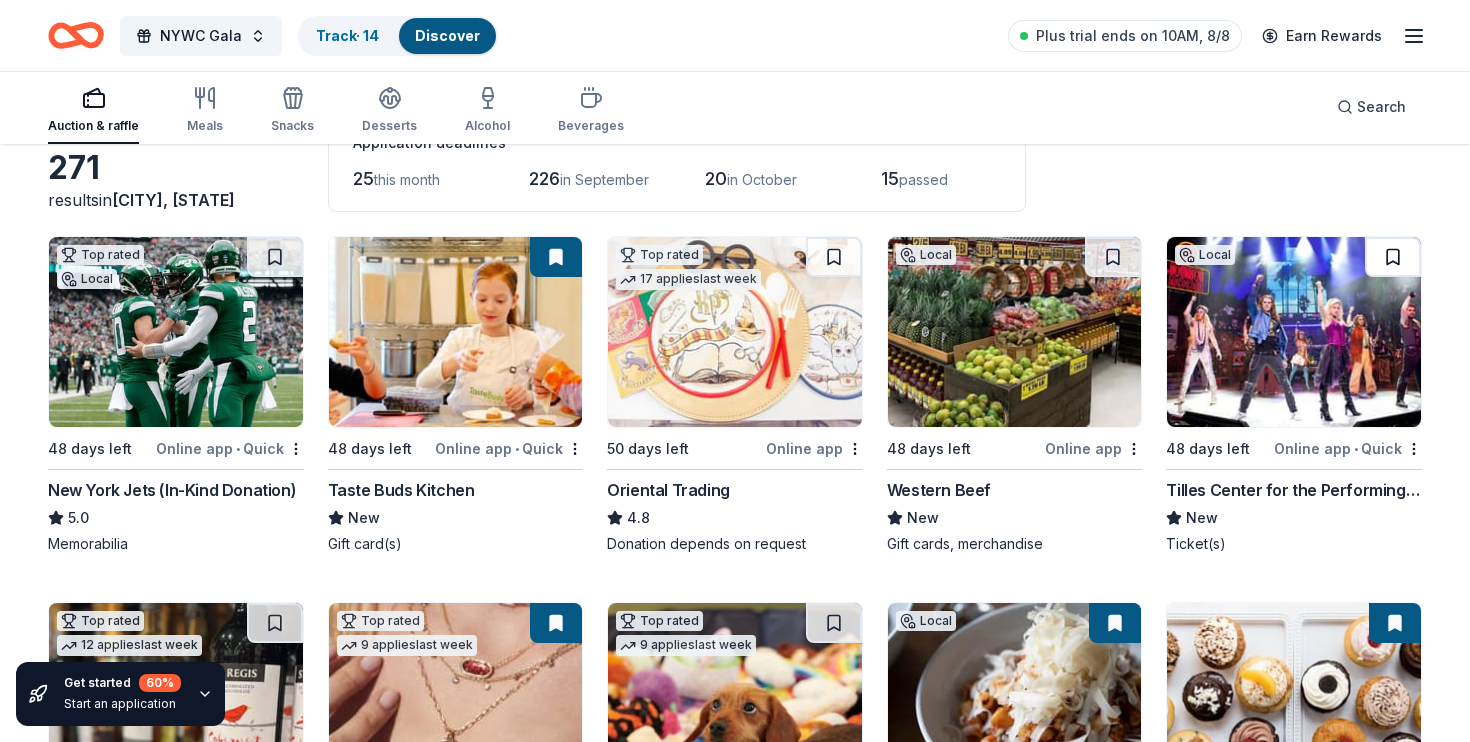 click at bounding box center [1393, 257] 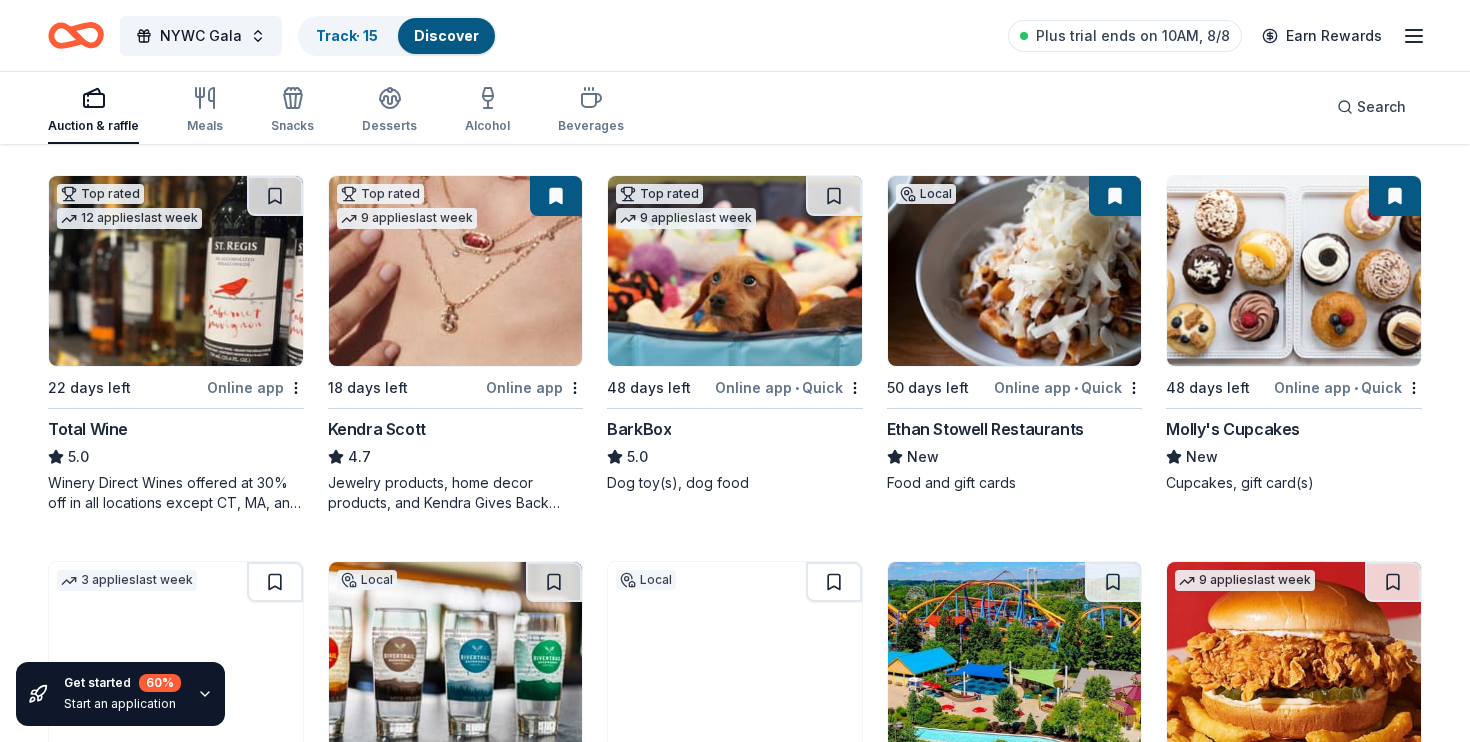 scroll, scrollTop: 562, scrollLeft: 0, axis: vertical 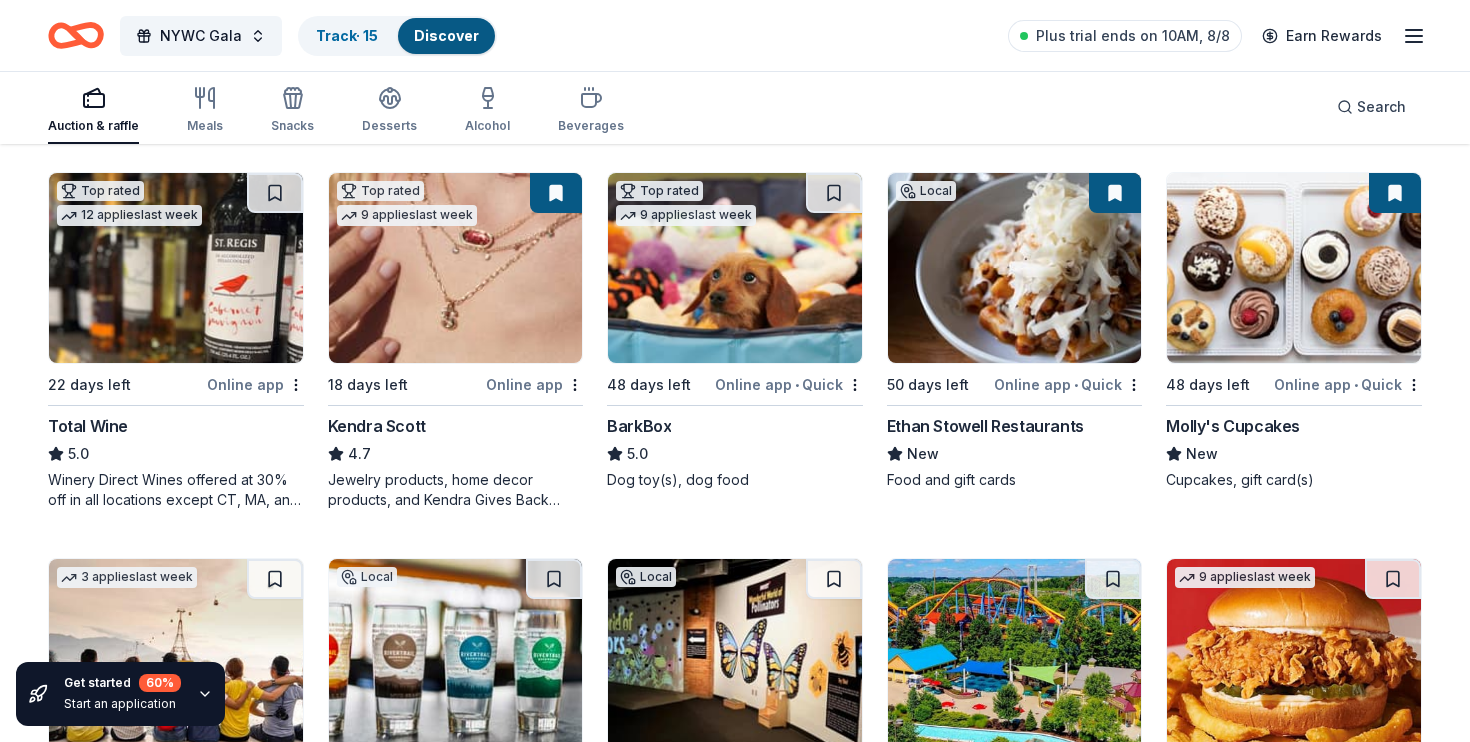 click at bounding box center (176, 268) 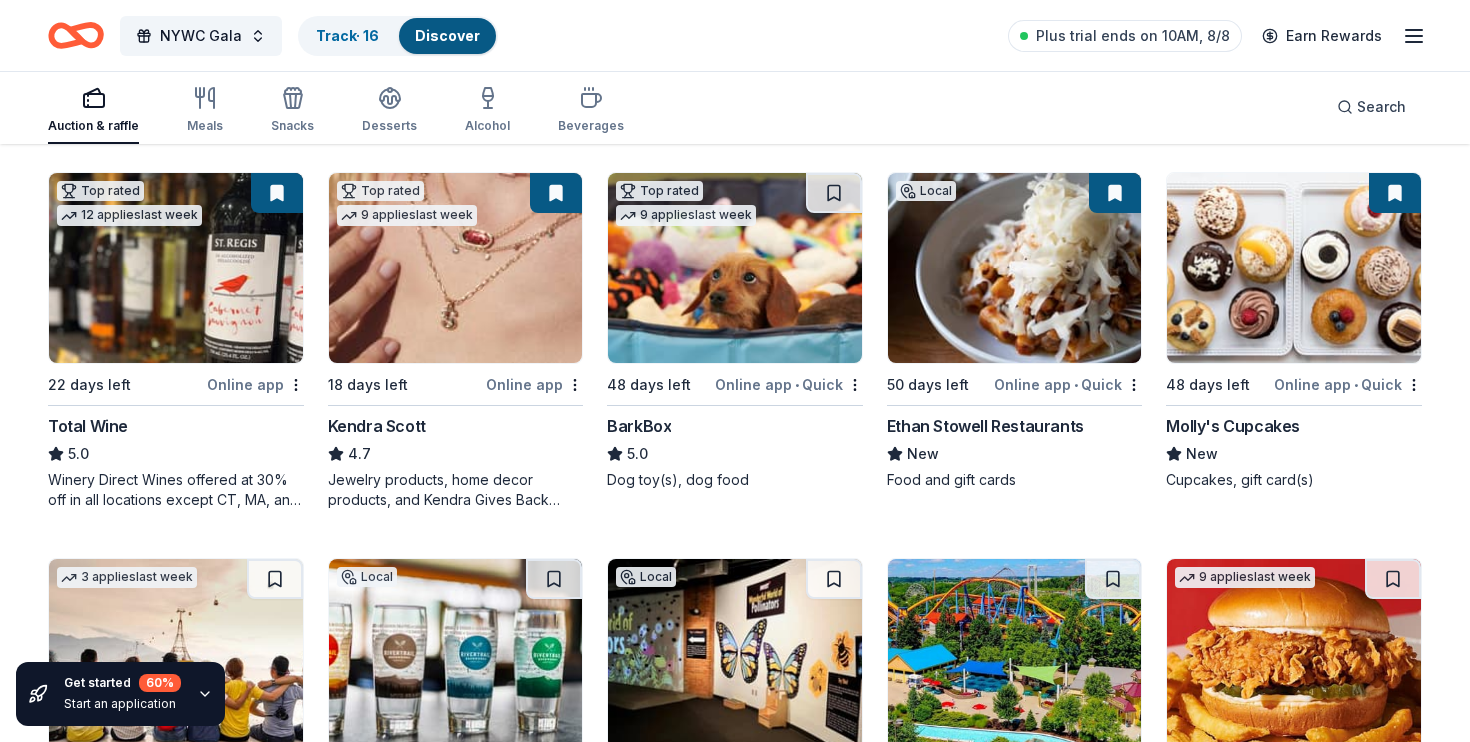 click at bounding box center (735, 268) 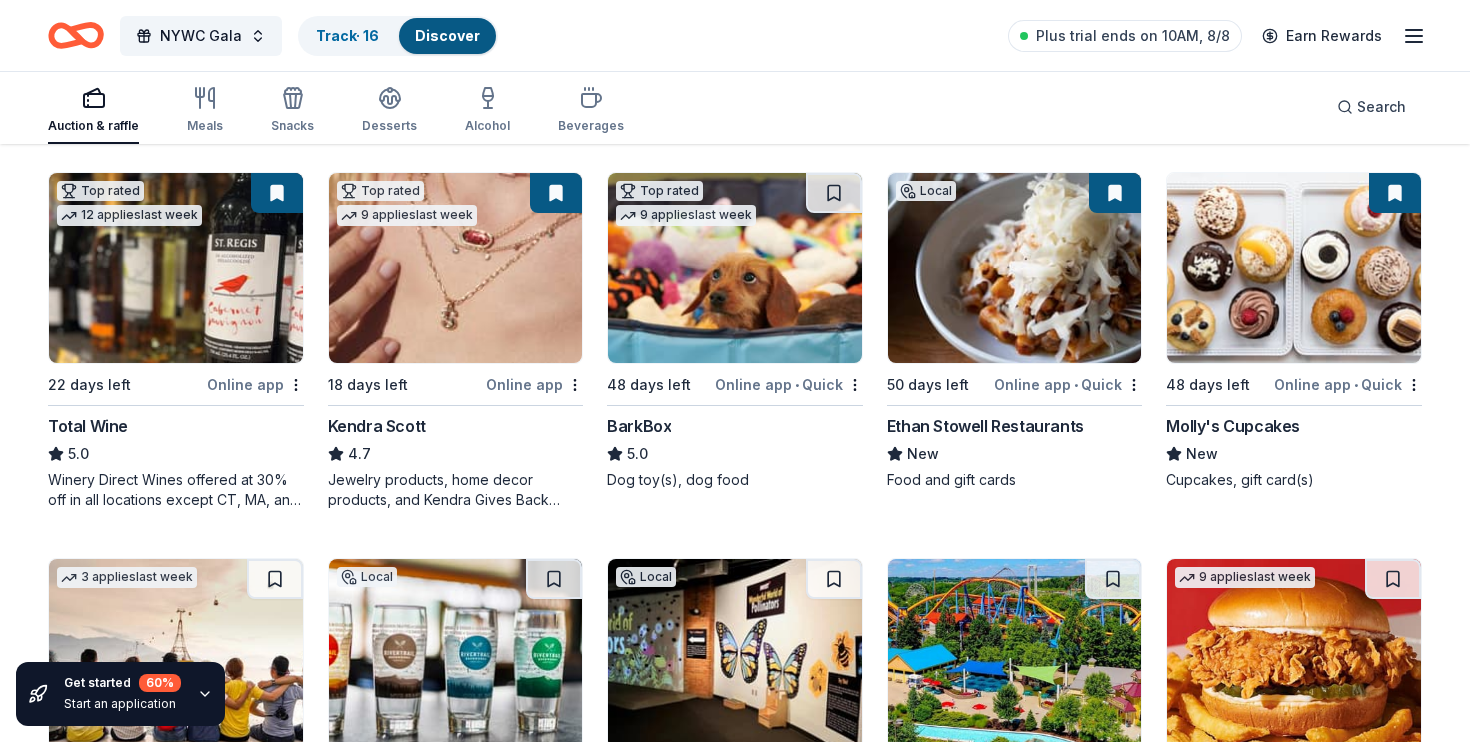 click at bounding box center [1294, 268] 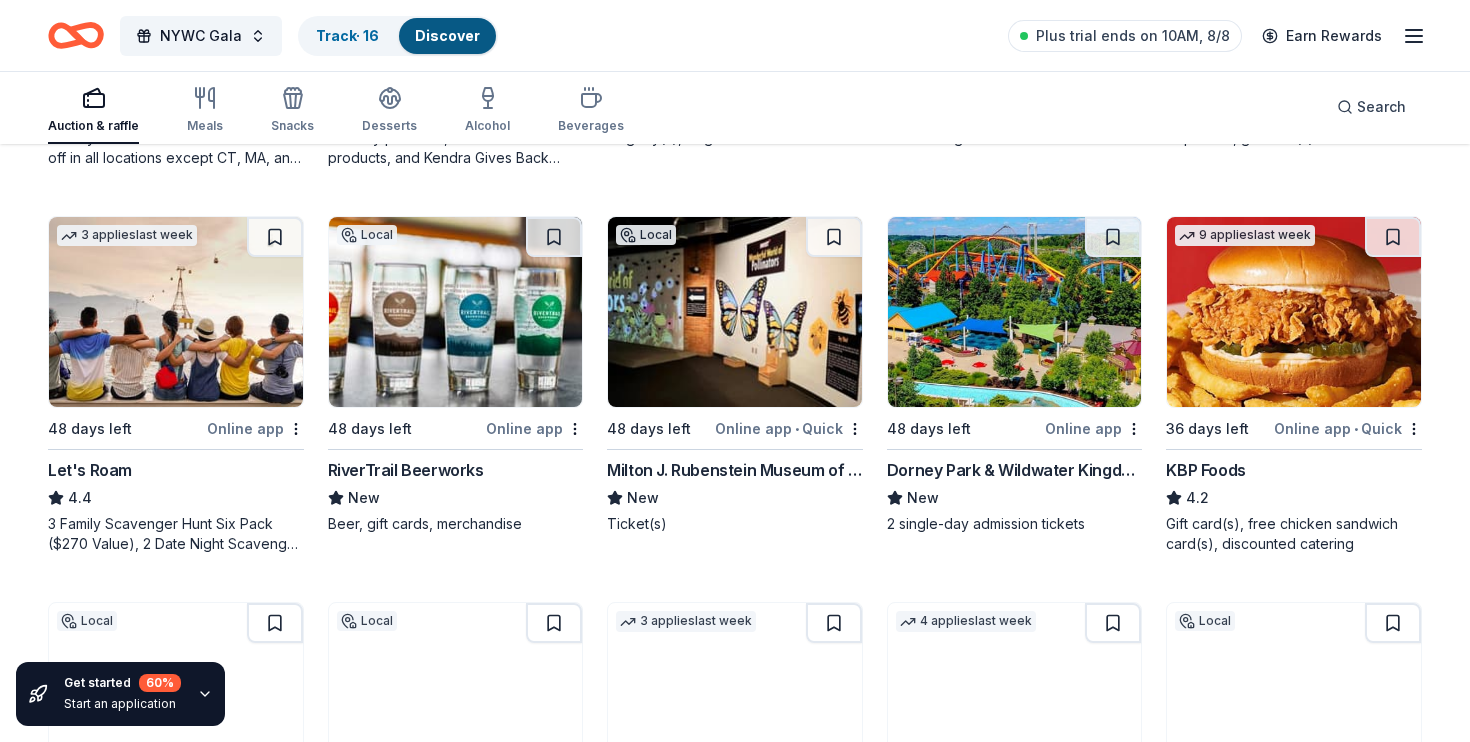 scroll, scrollTop: 904, scrollLeft: 0, axis: vertical 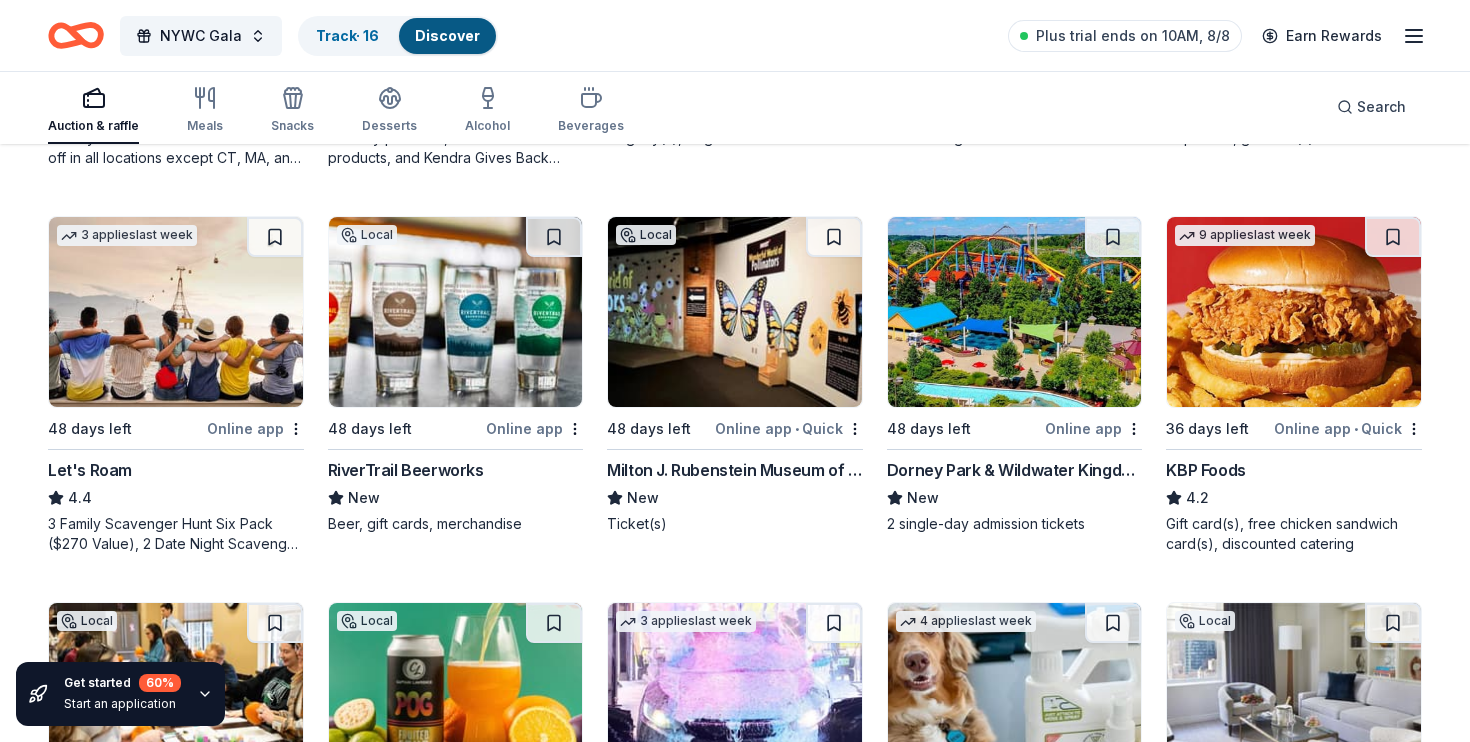 click at bounding box center (735, 312) 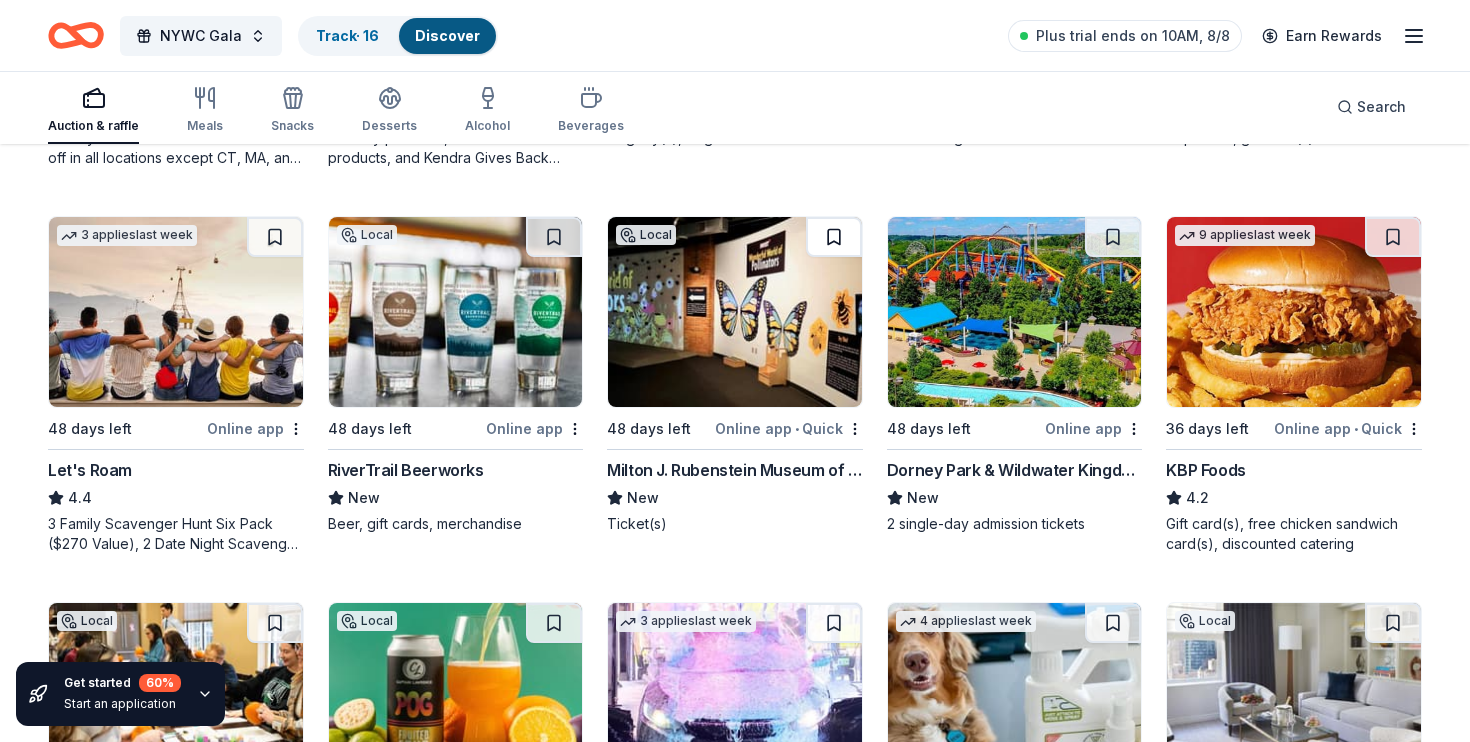 click at bounding box center [834, 237] 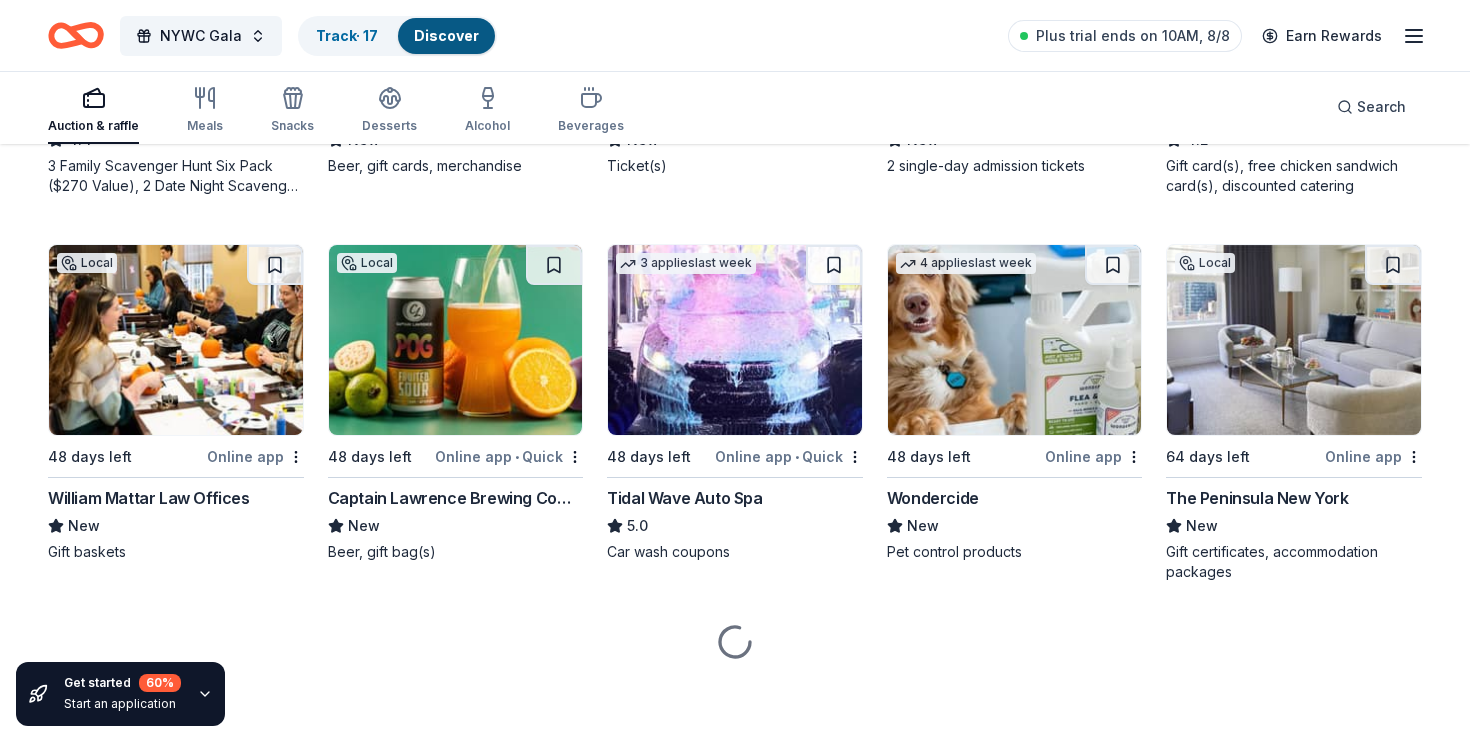 scroll, scrollTop: 1262, scrollLeft: 0, axis: vertical 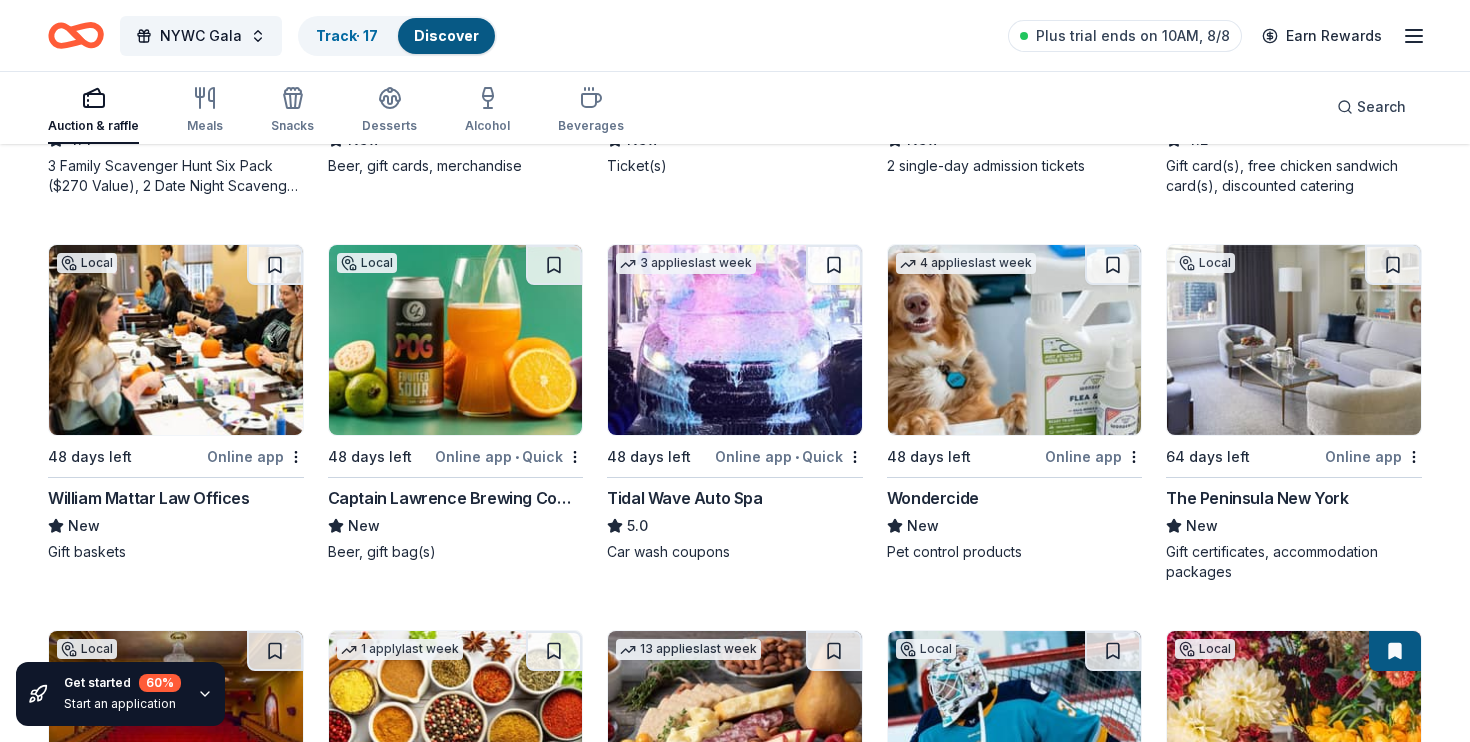 click at bounding box center [176, 340] 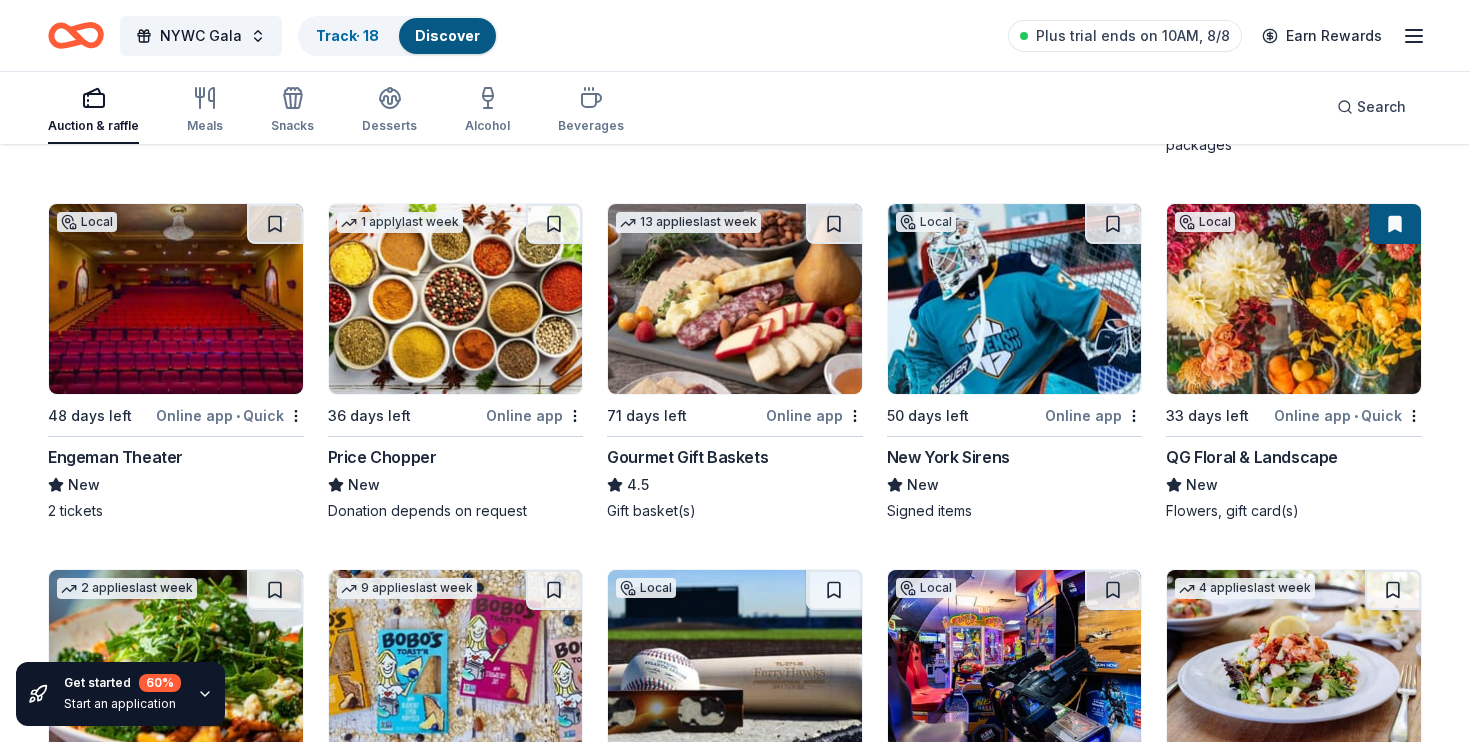 scroll, scrollTop: 1693, scrollLeft: 0, axis: vertical 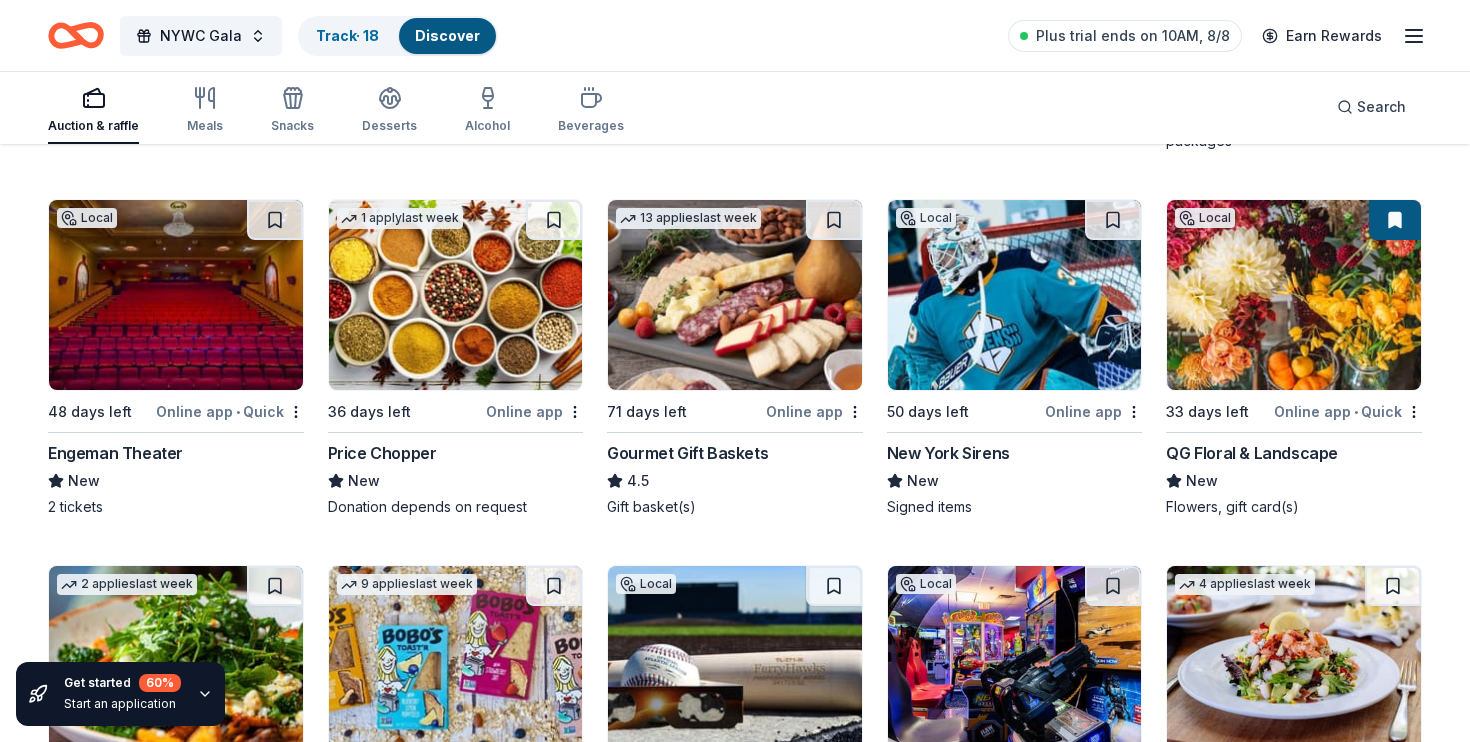click at bounding box center [176, 295] 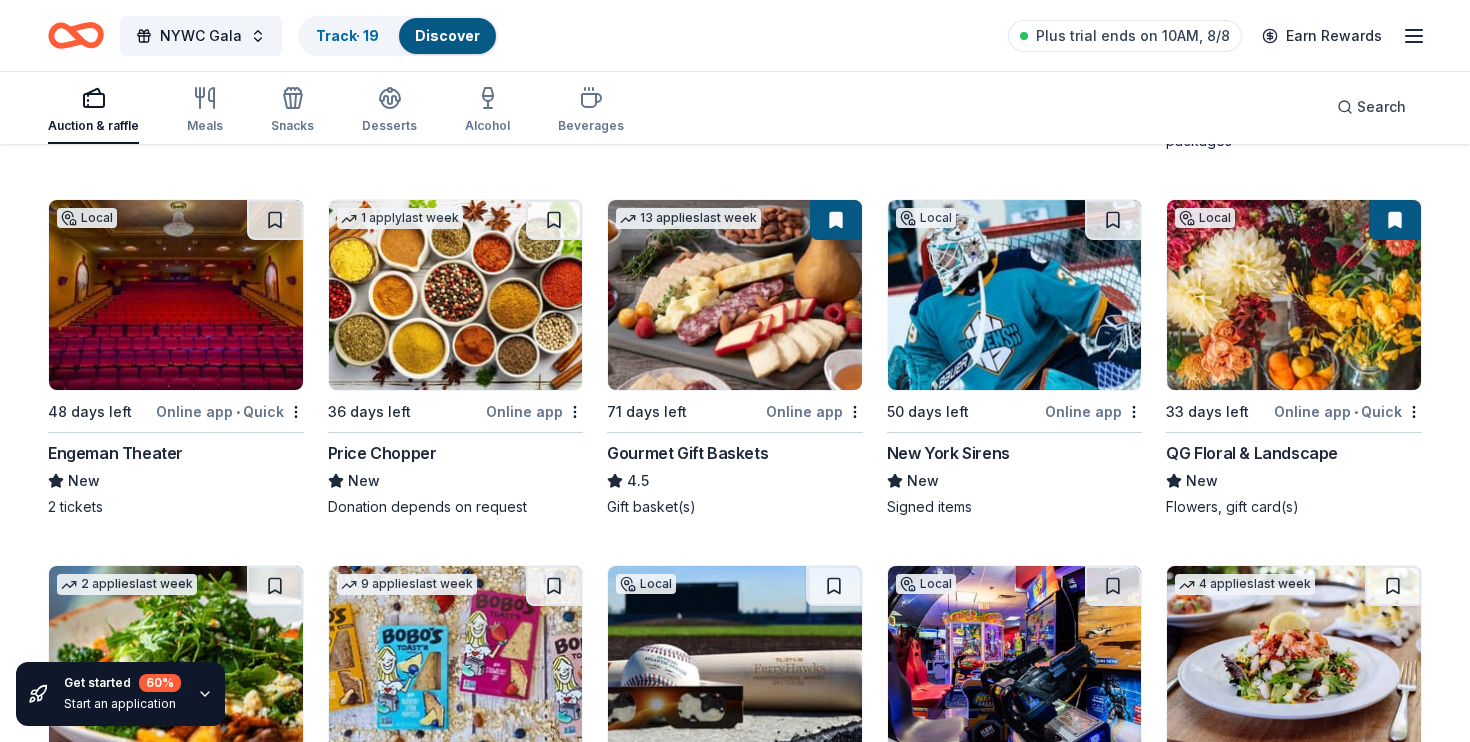 click at bounding box center (1294, 295) 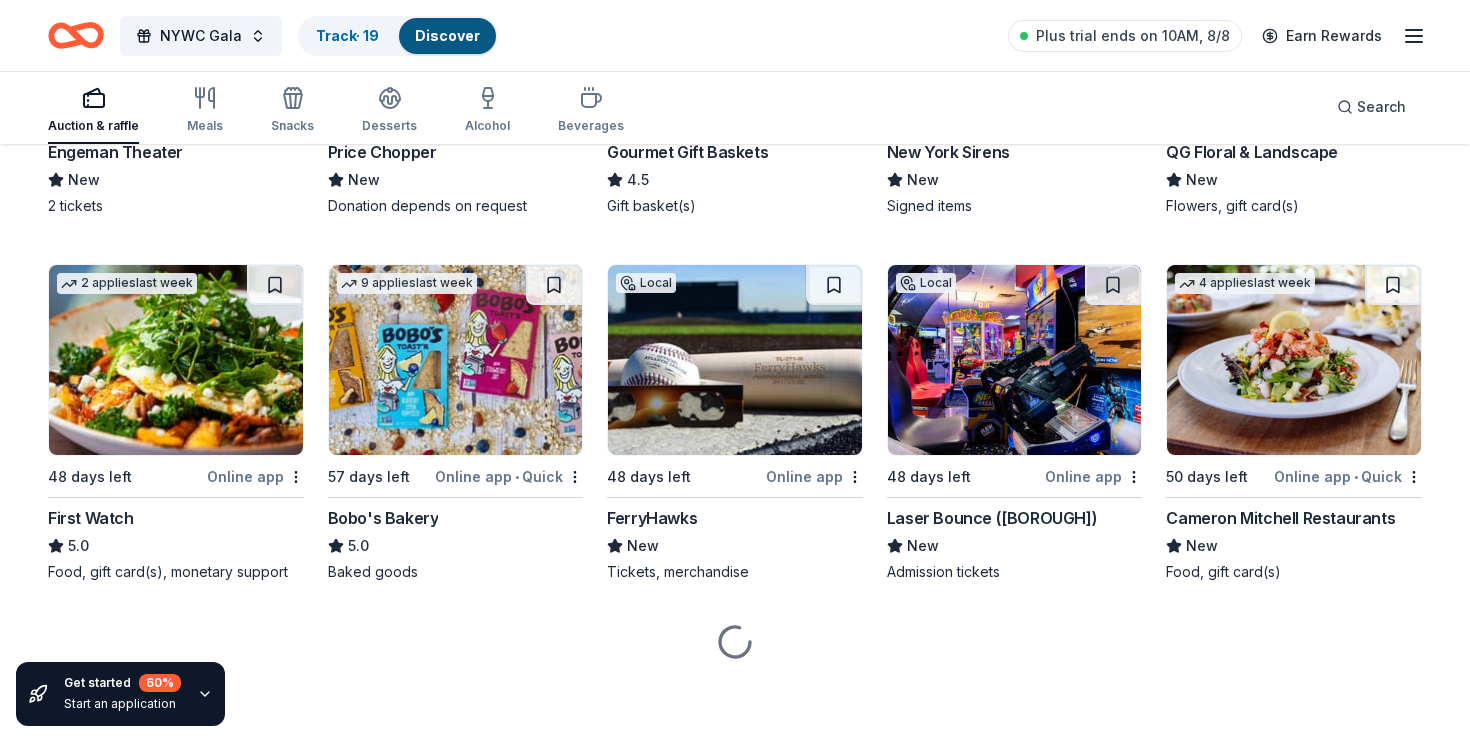 scroll, scrollTop: 1994, scrollLeft: 0, axis: vertical 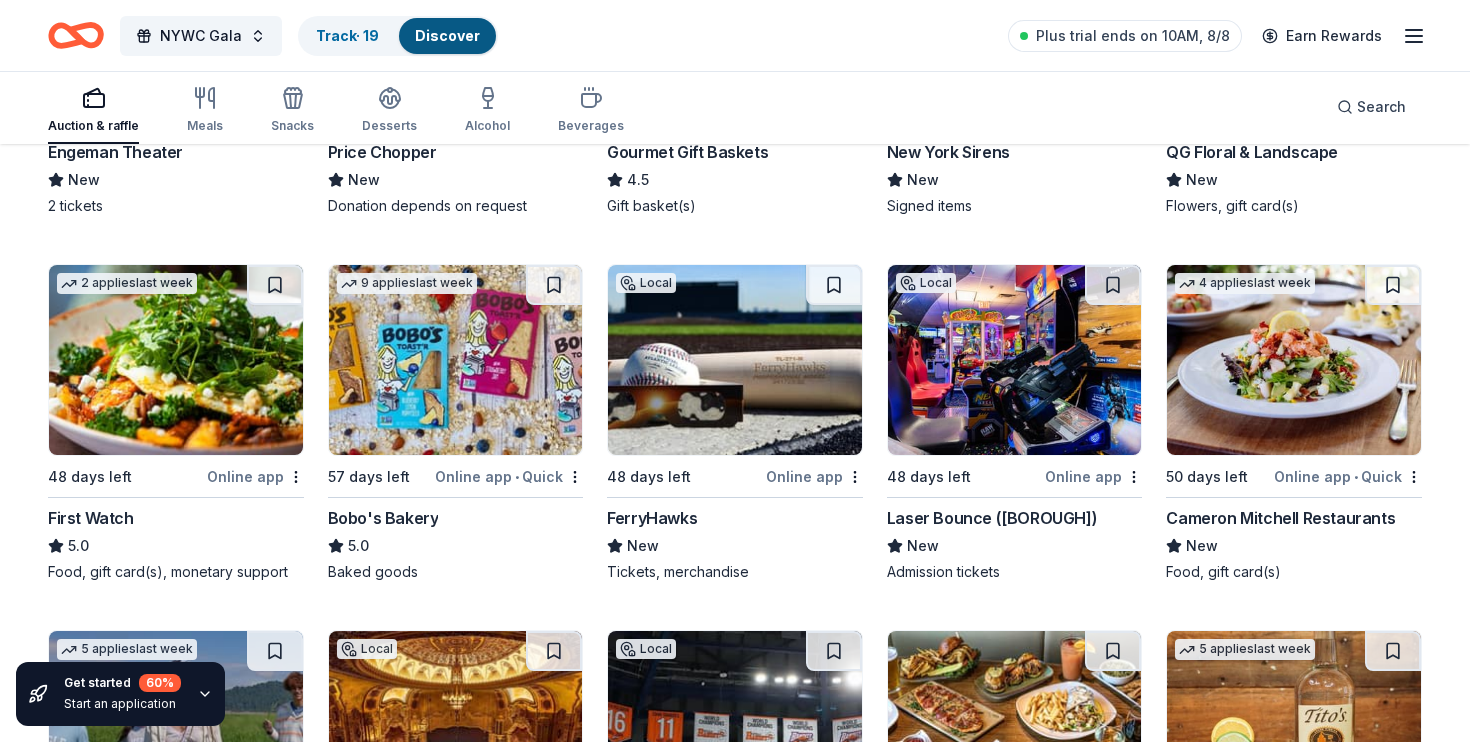 click at bounding box center [456, 360] 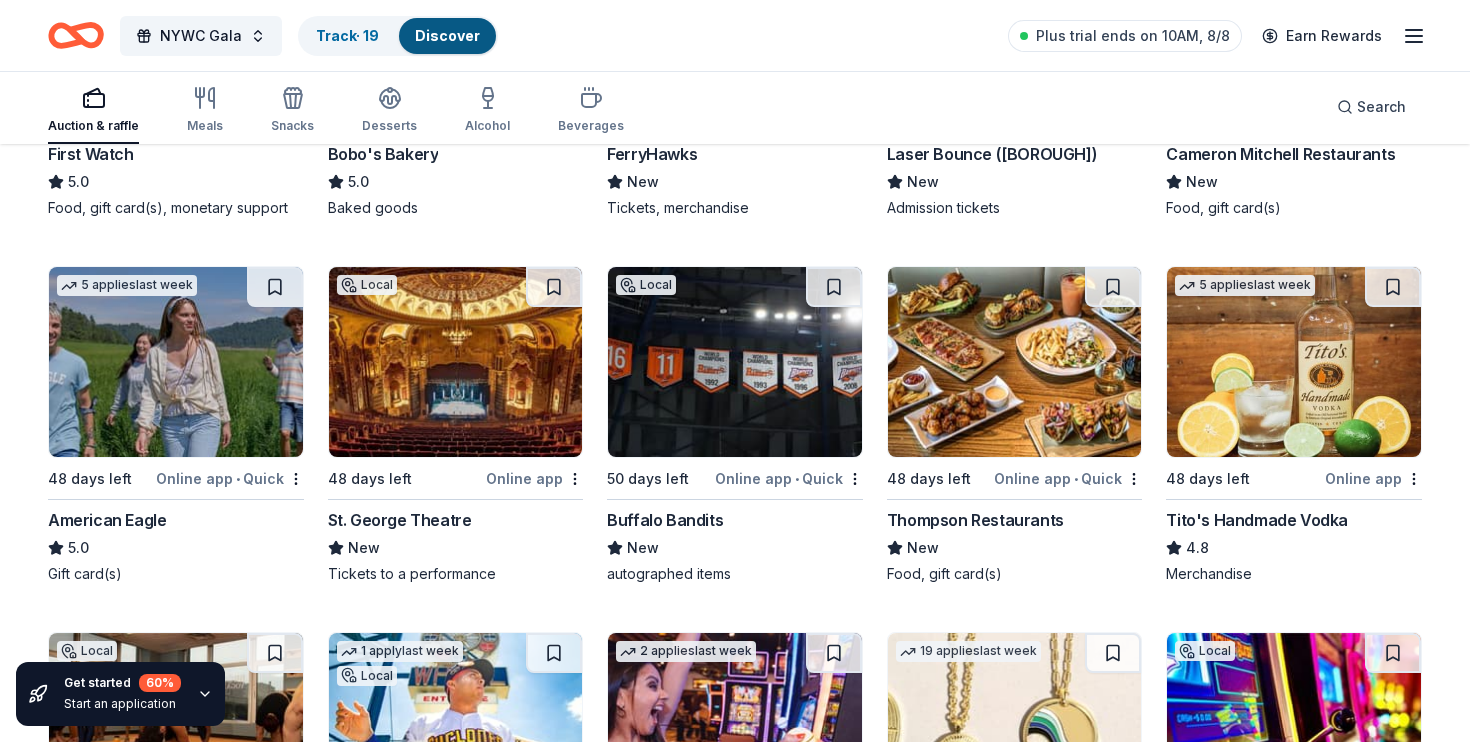 scroll, scrollTop: 2360, scrollLeft: 0, axis: vertical 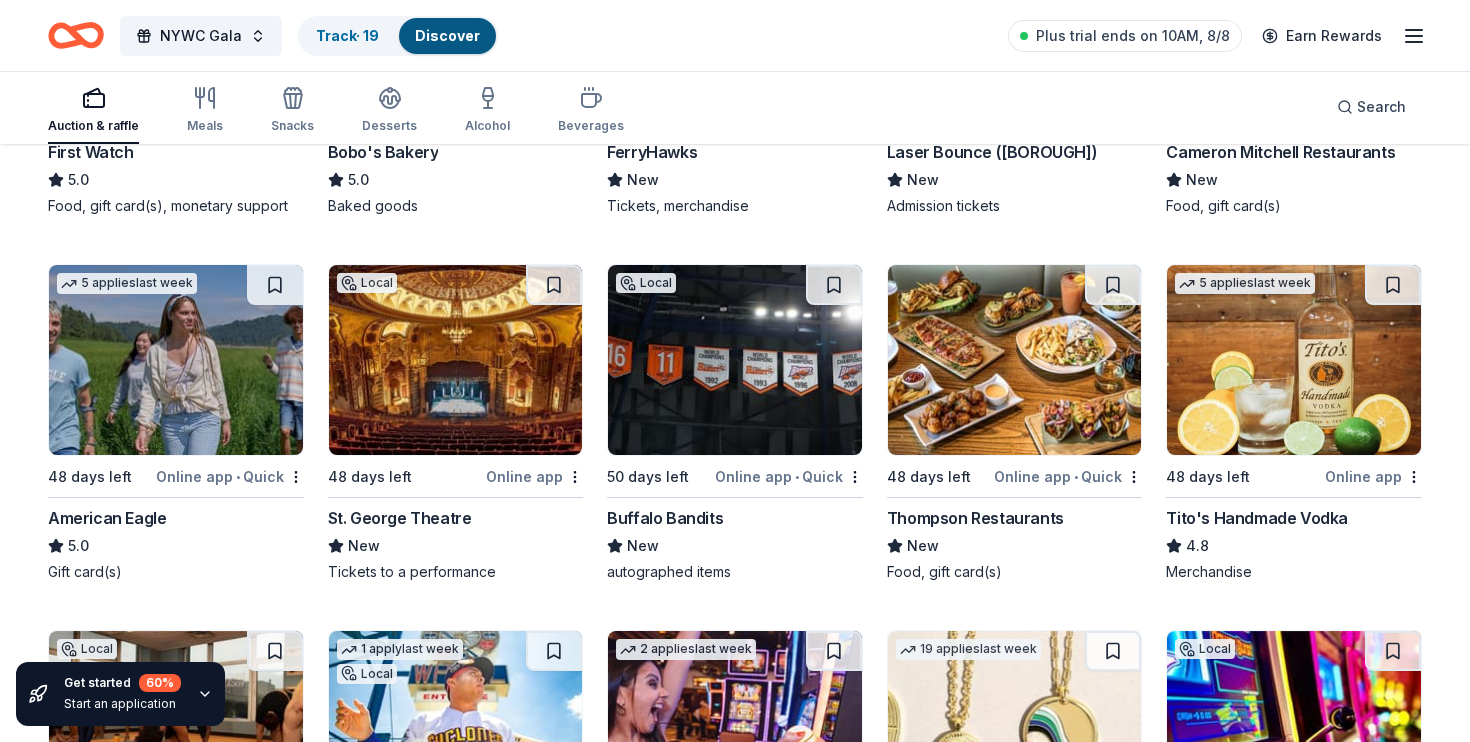 click at bounding box center (456, 360) 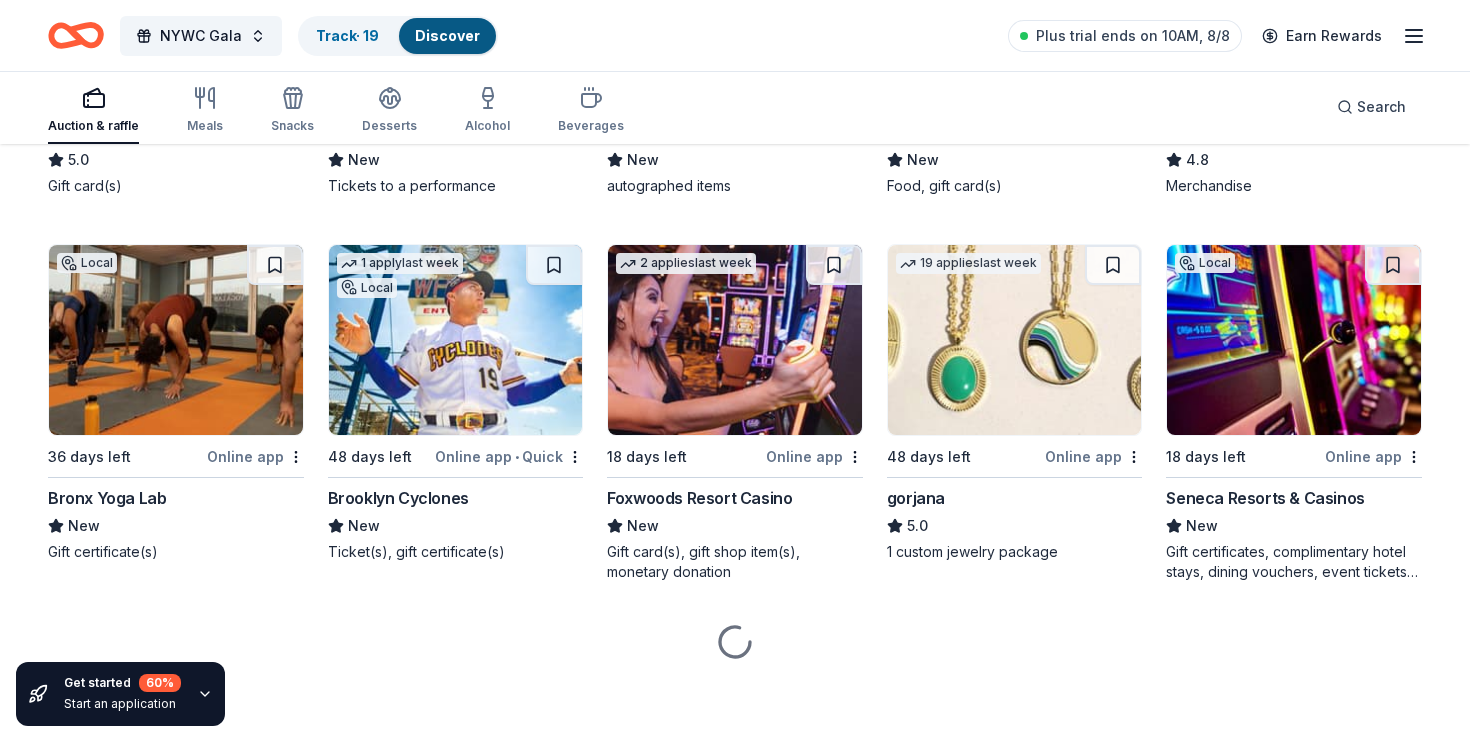 scroll, scrollTop: 2746, scrollLeft: 0, axis: vertical 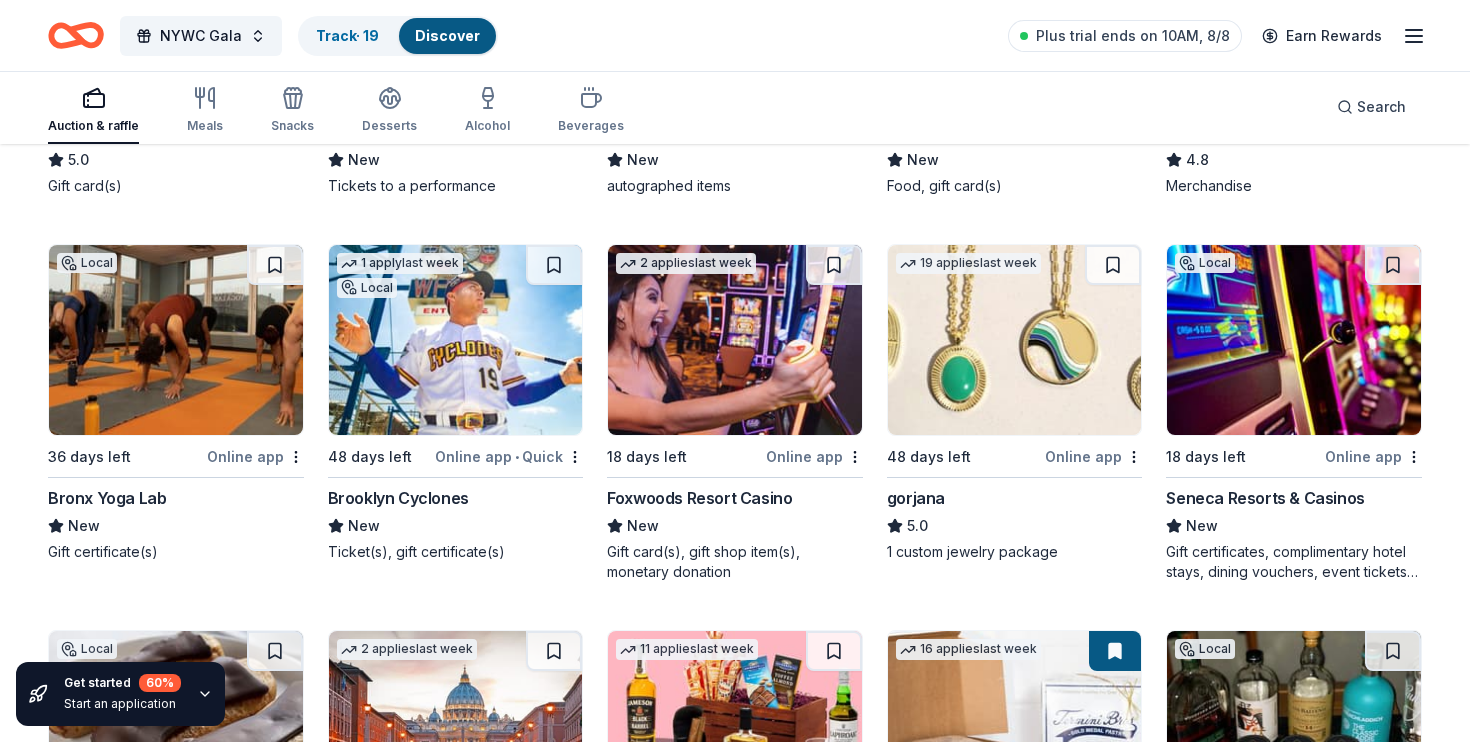 click at bounding box center [176, 340] 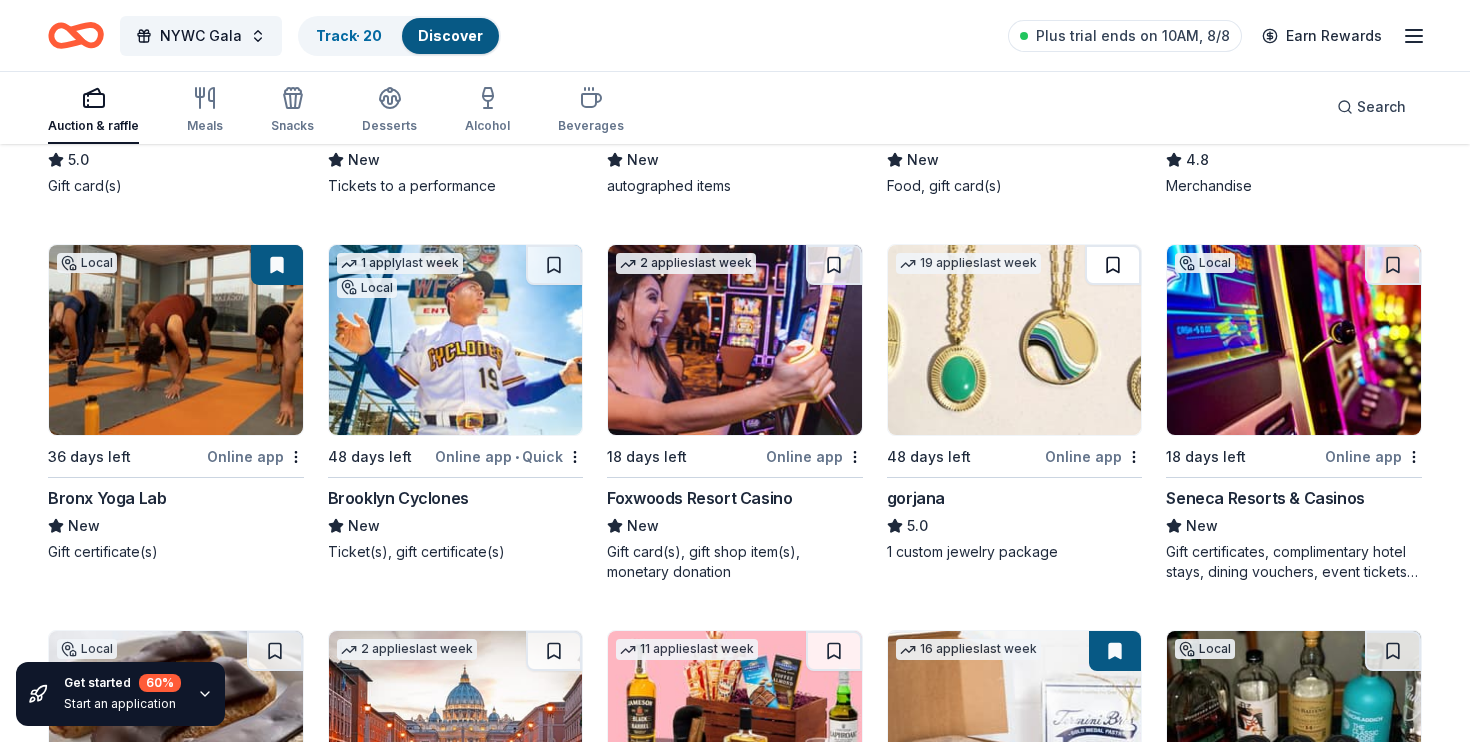 click at bounding box center [1113, 265] 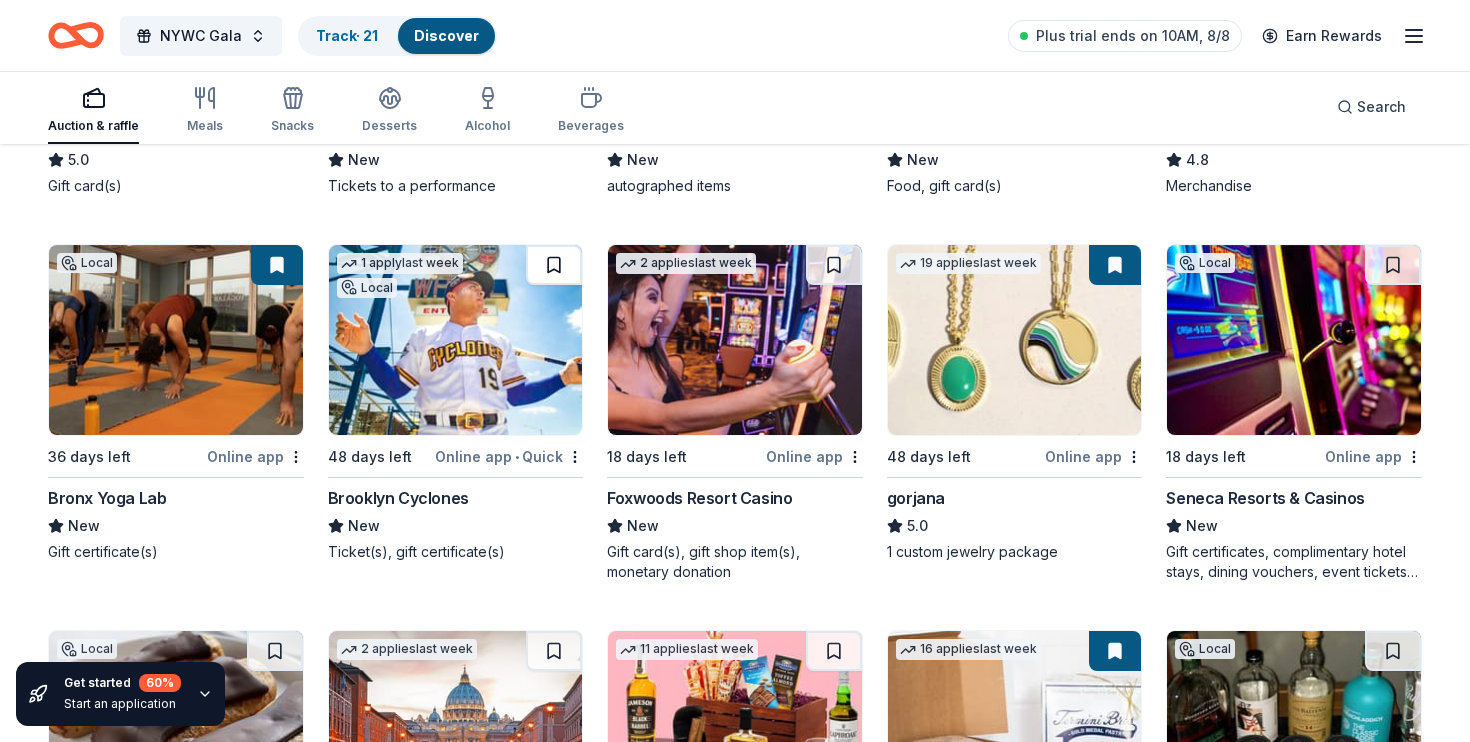 click at bounding box center [554, 265] 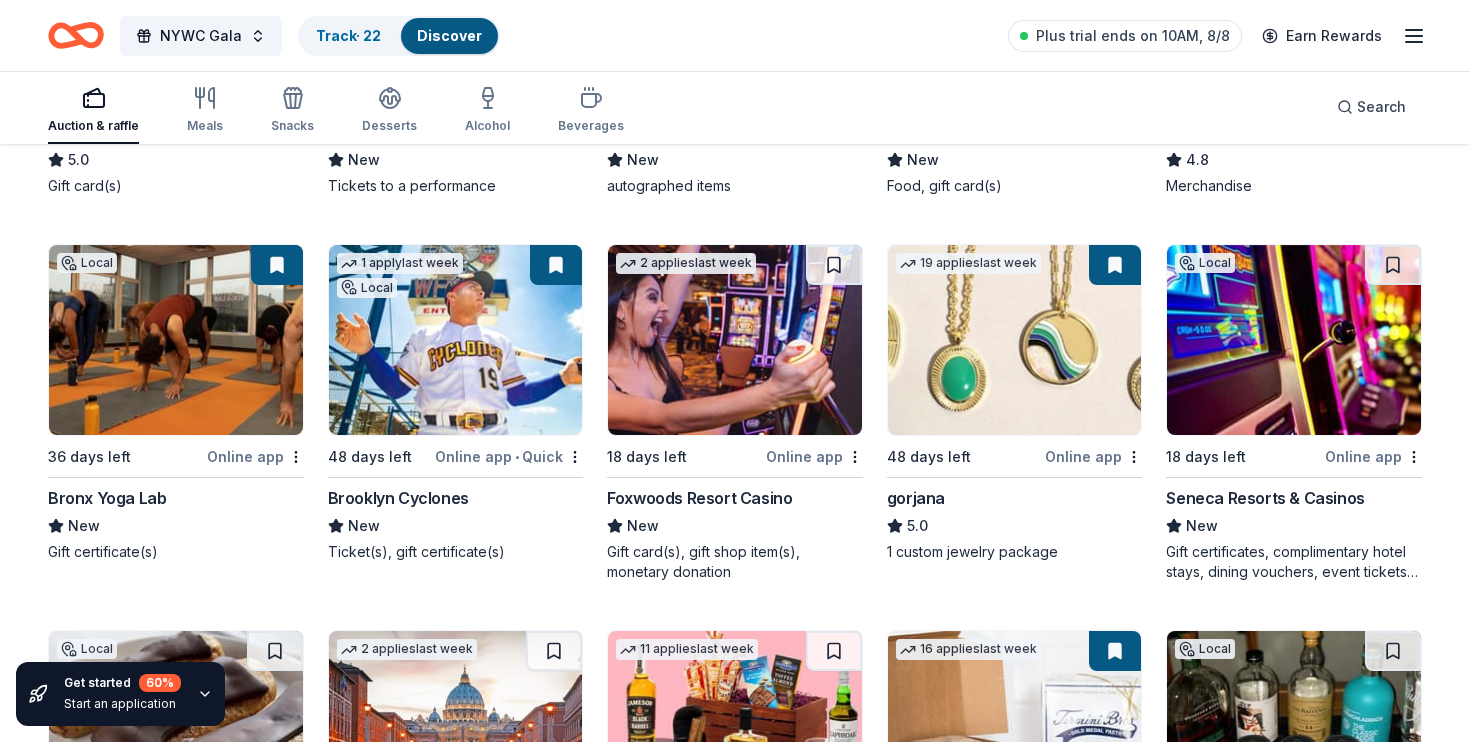 click at bounding box center (735, 340) 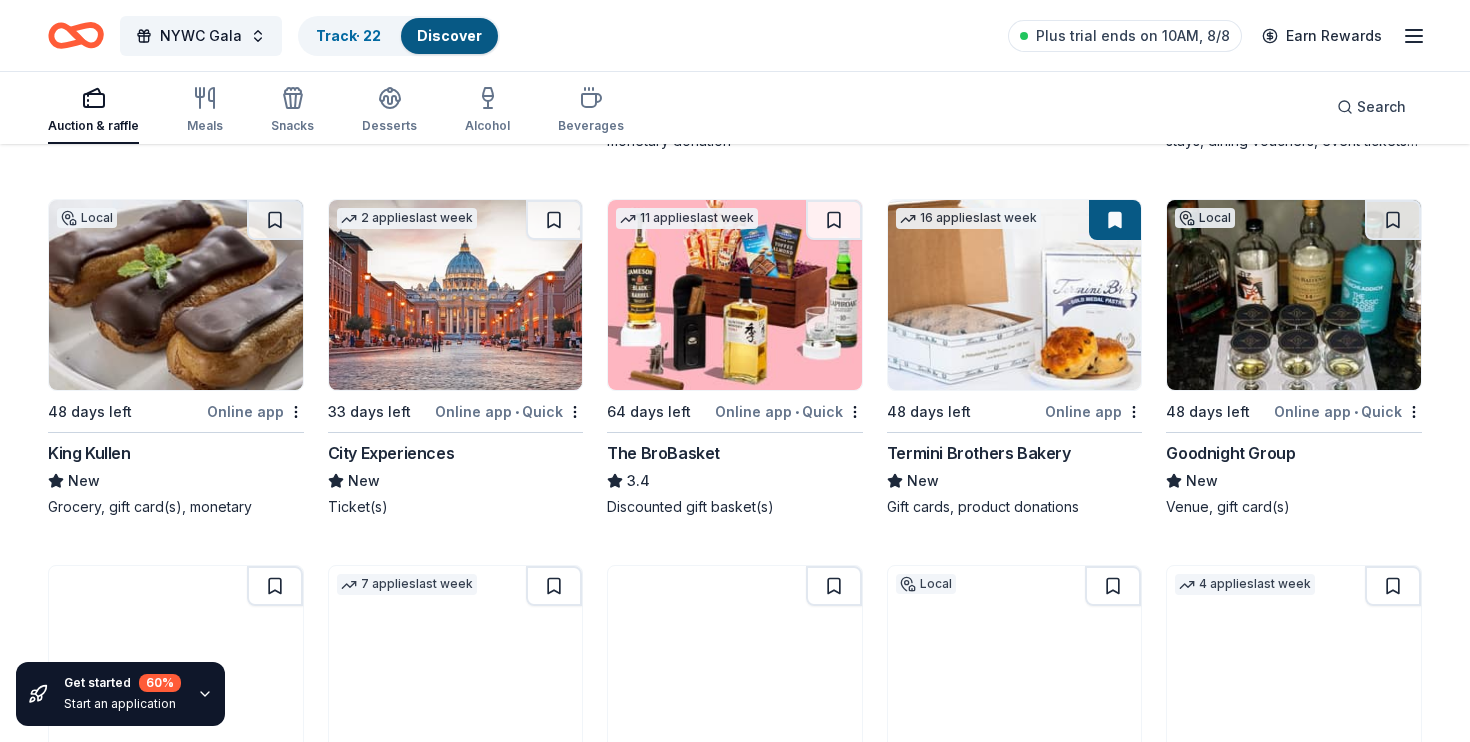 scroll, scrollTop: 3177, scrollLeft: 0, axis: vertical 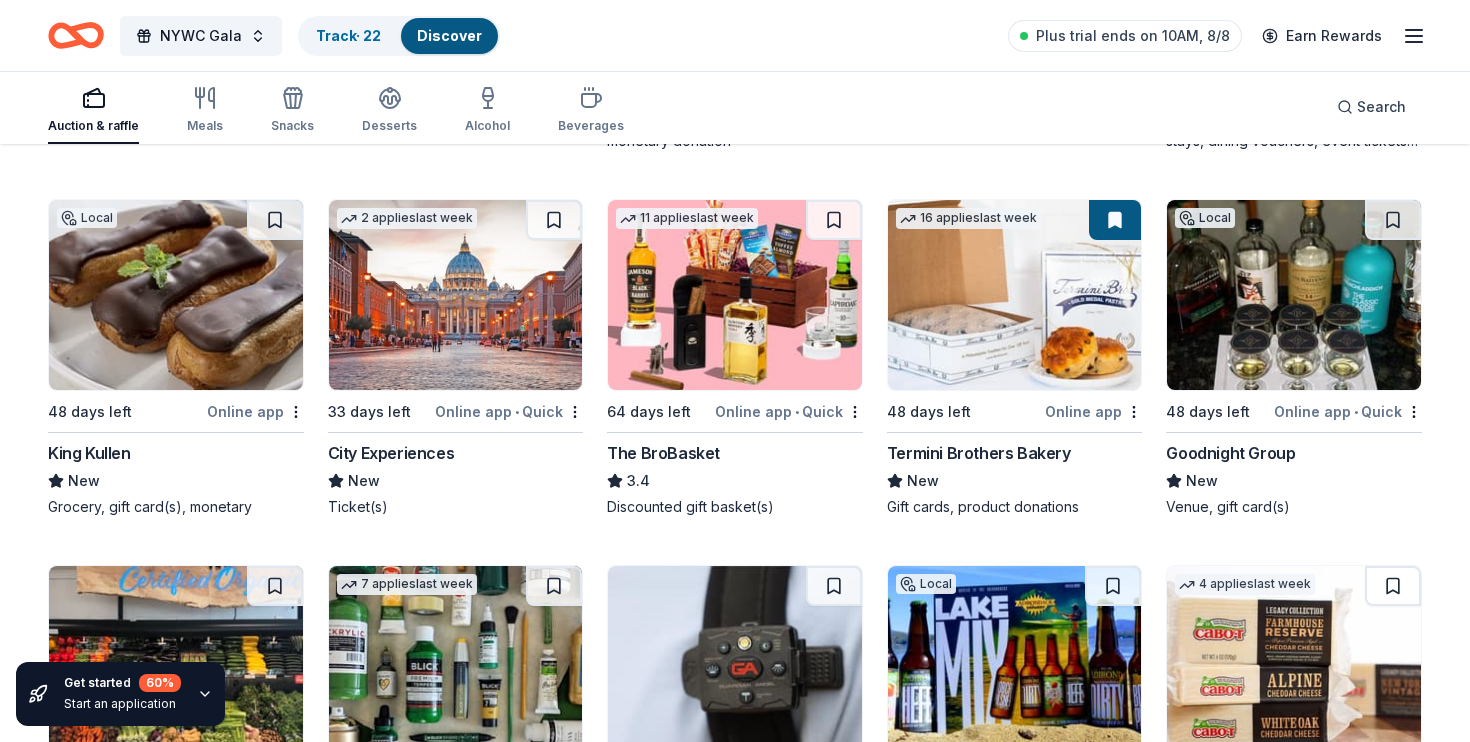 click at bounding box center (456, 295) 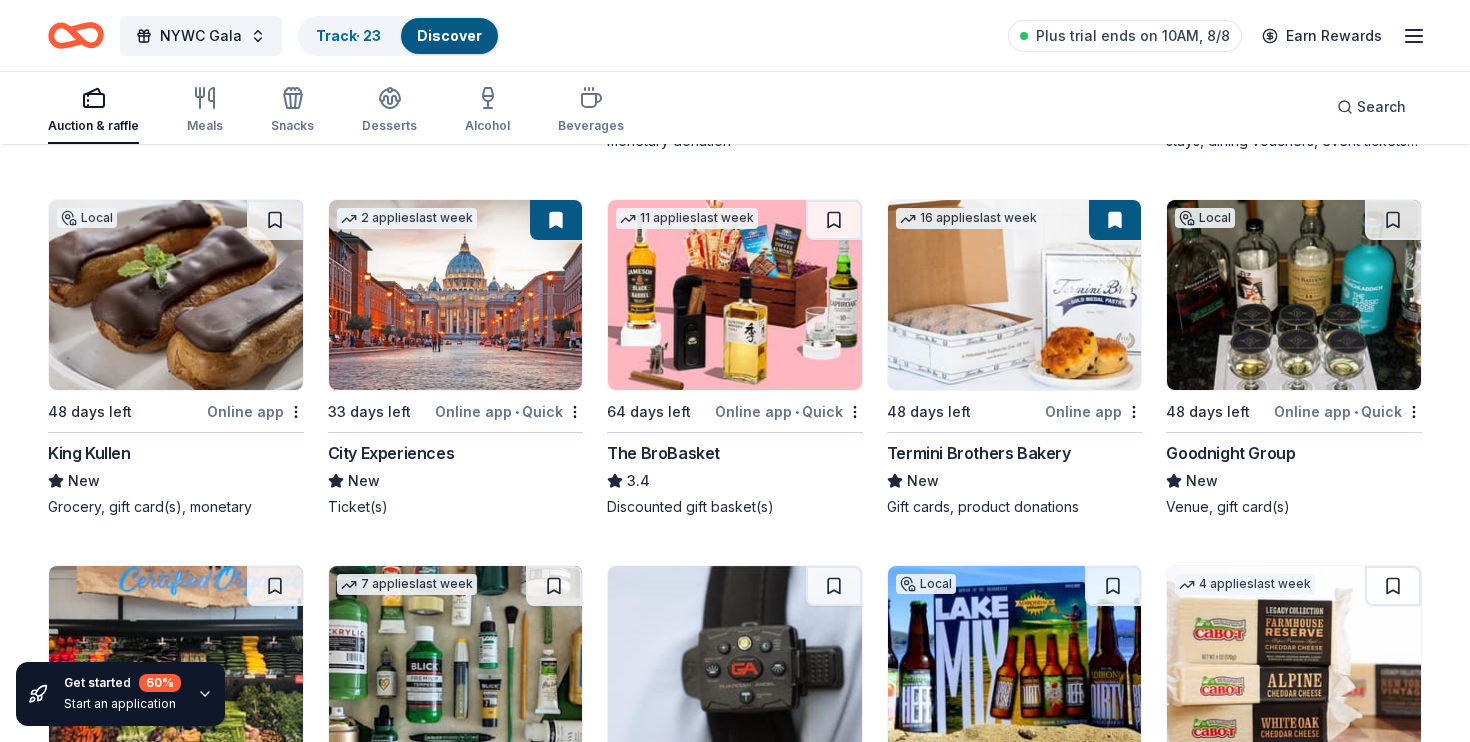 click at bounding box center [1015, 295] 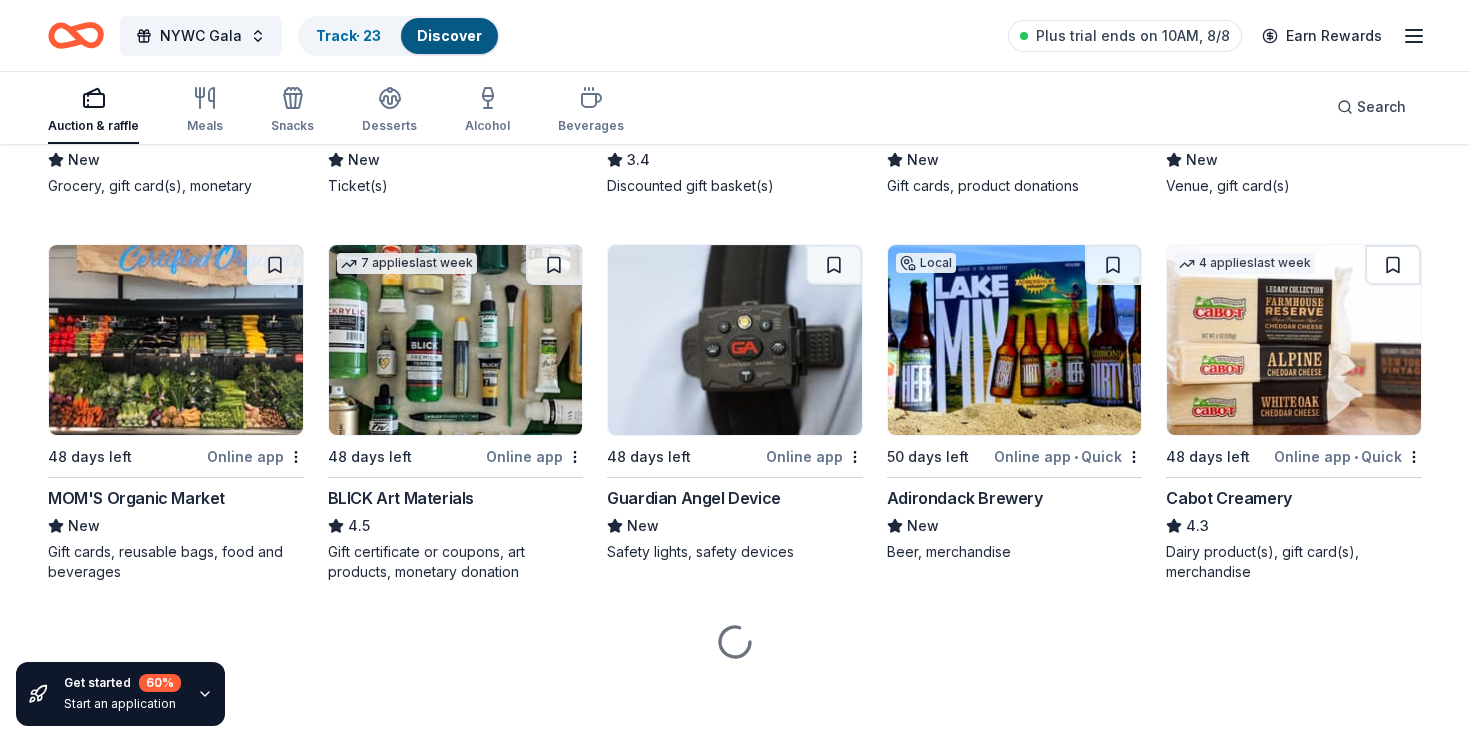 scroll, scrollTop: 3498, scrollLeft: 0, axis: vertical 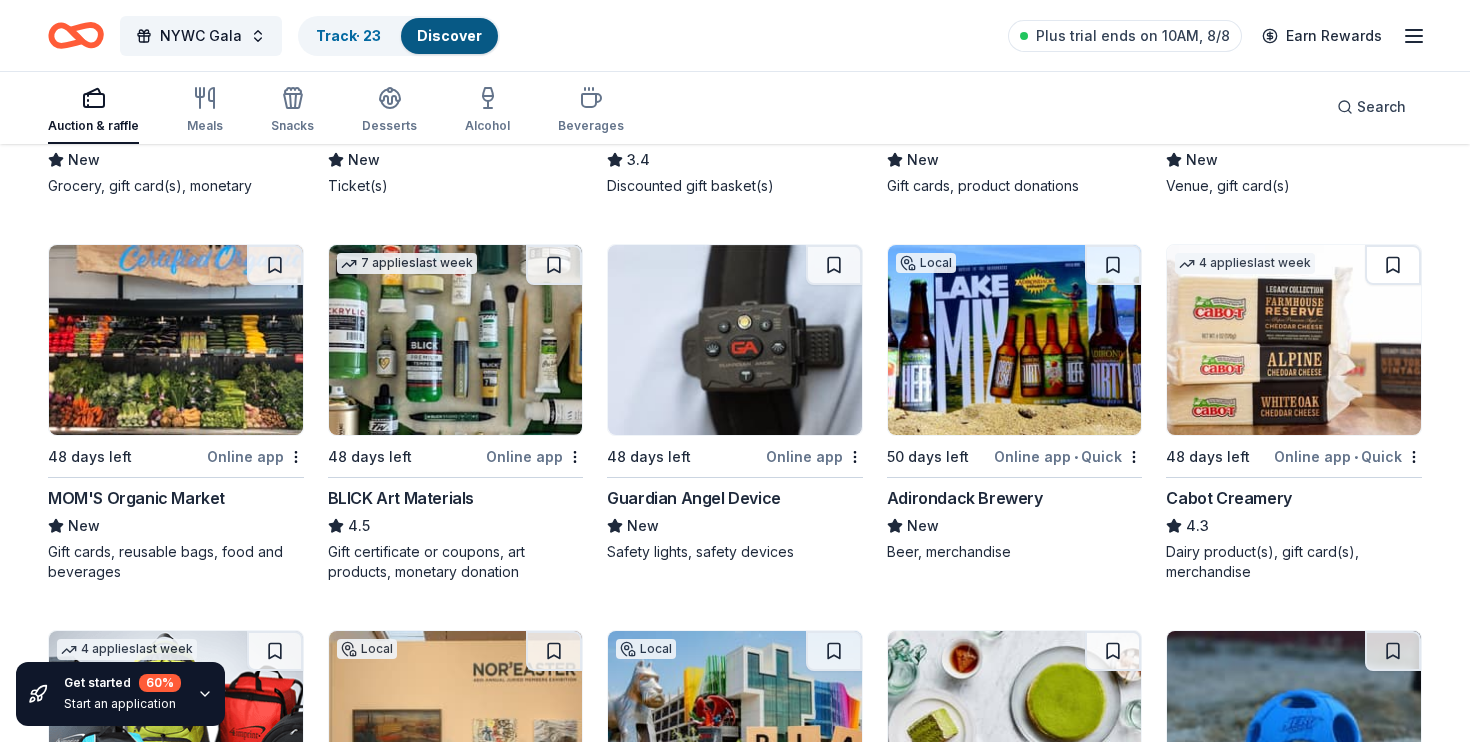 click at bounding box center (176, 340) 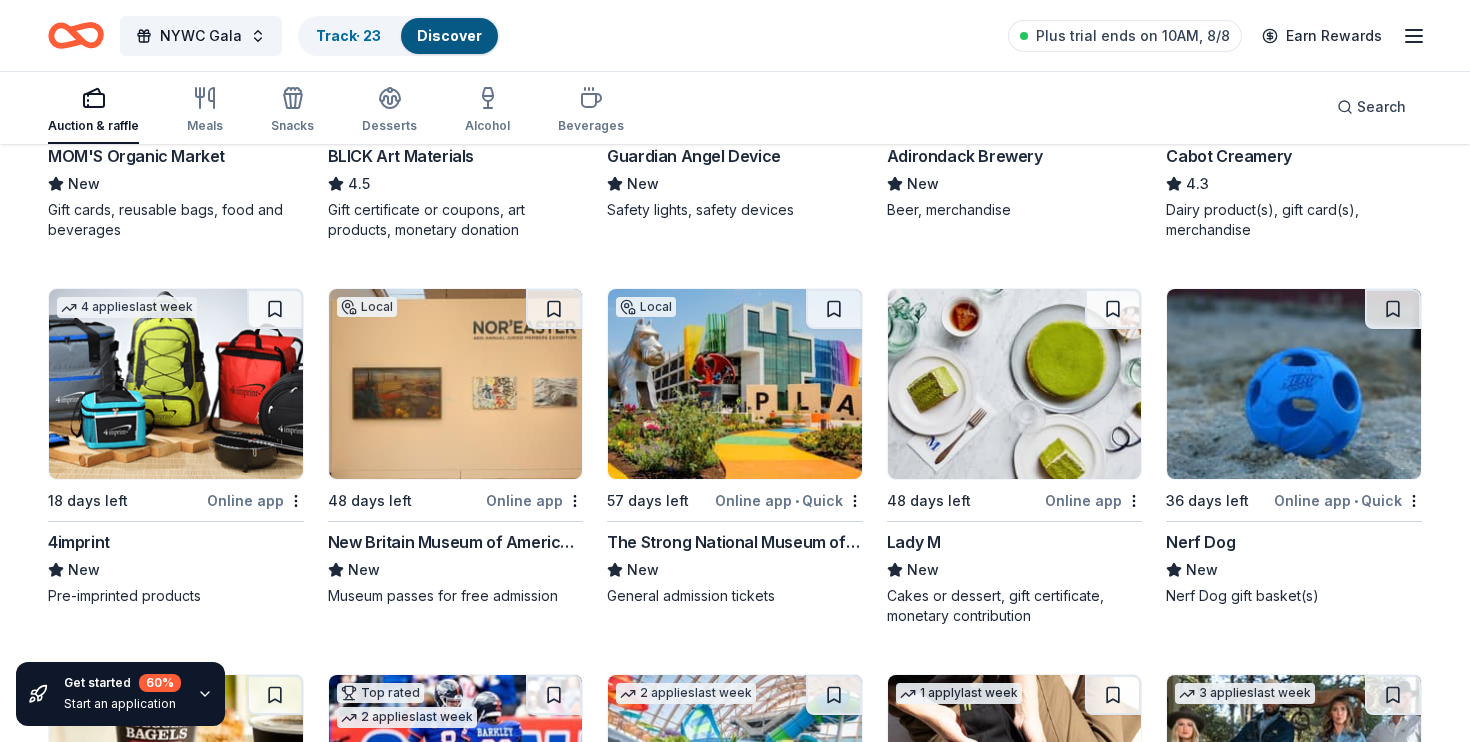 scroll, scrollTop: 3842, scrollLeft: 0, axis: vertical 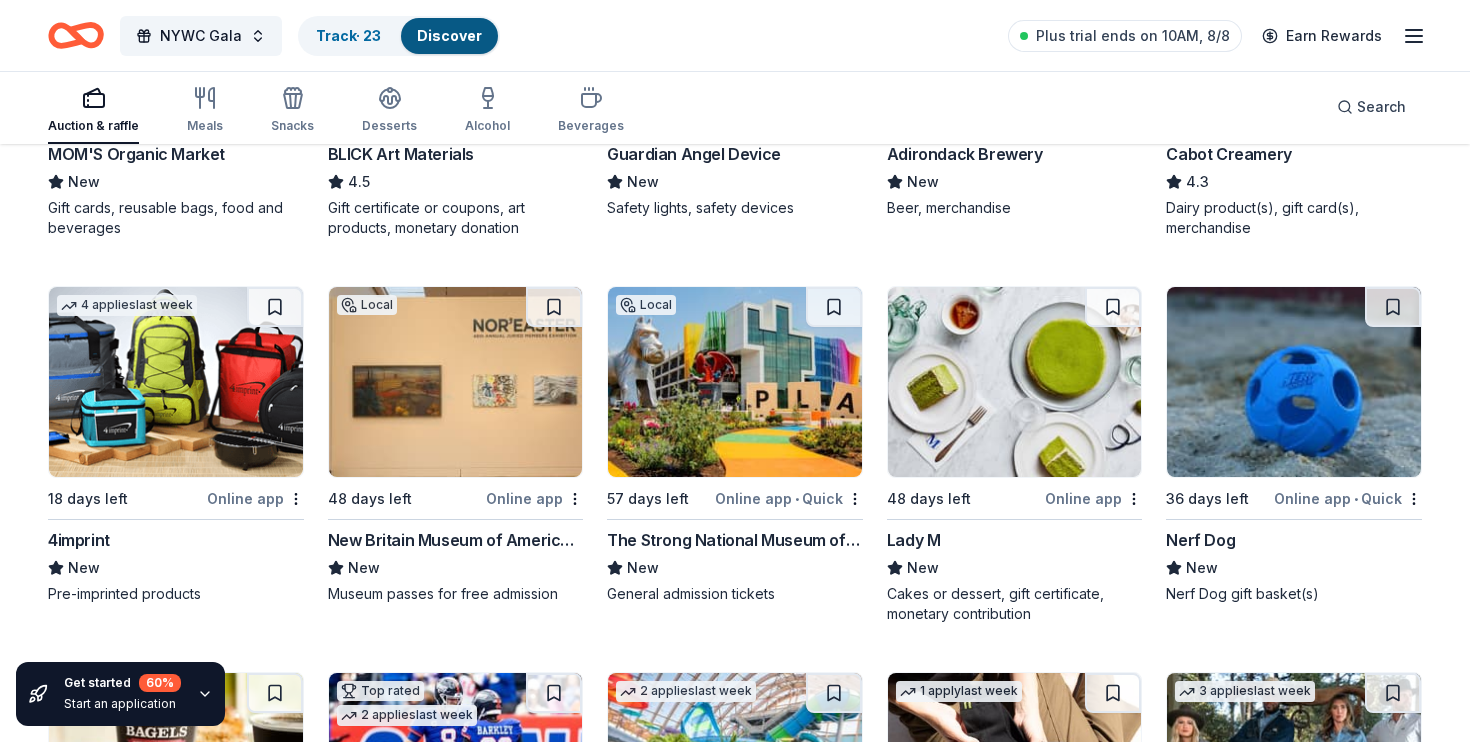 click at bounding box center [1015, 382] 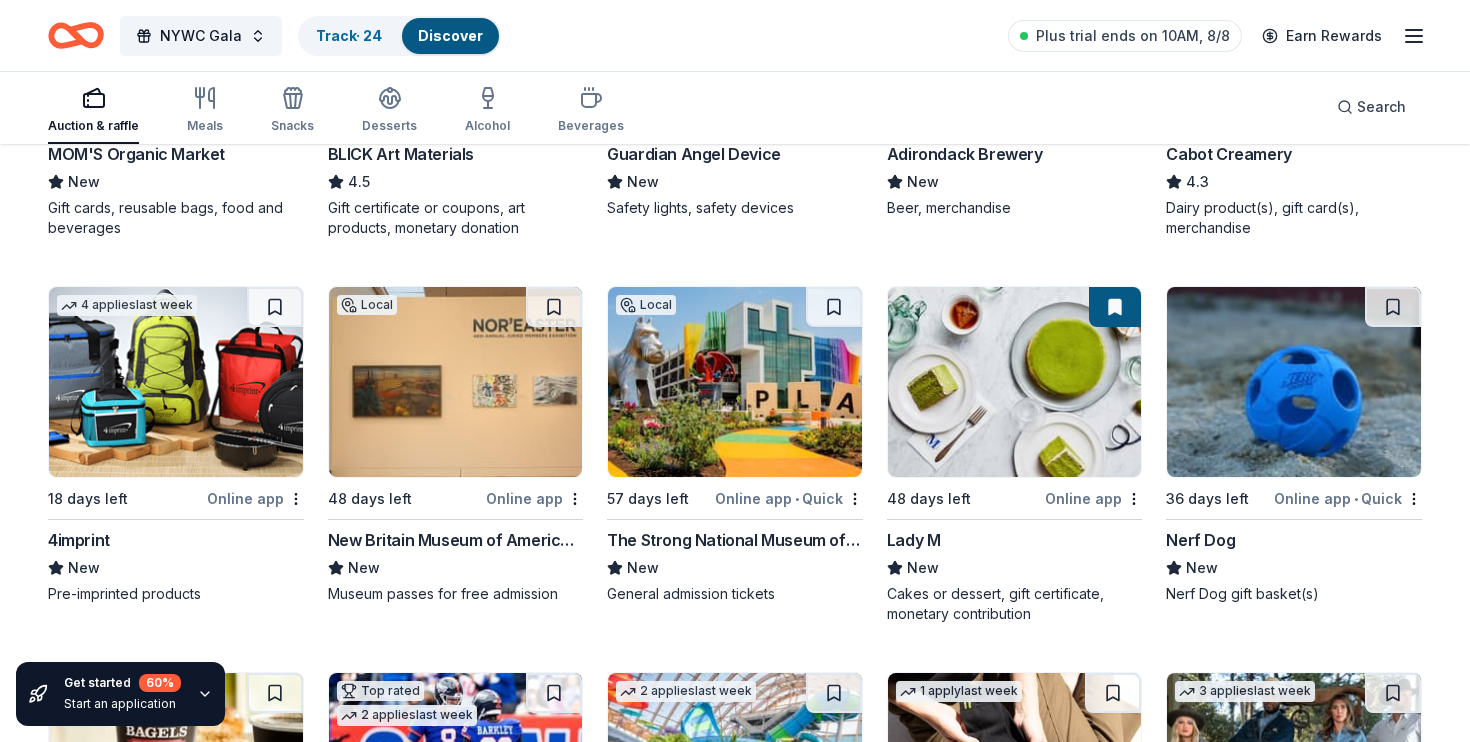 click at bounding box center (735, 382) 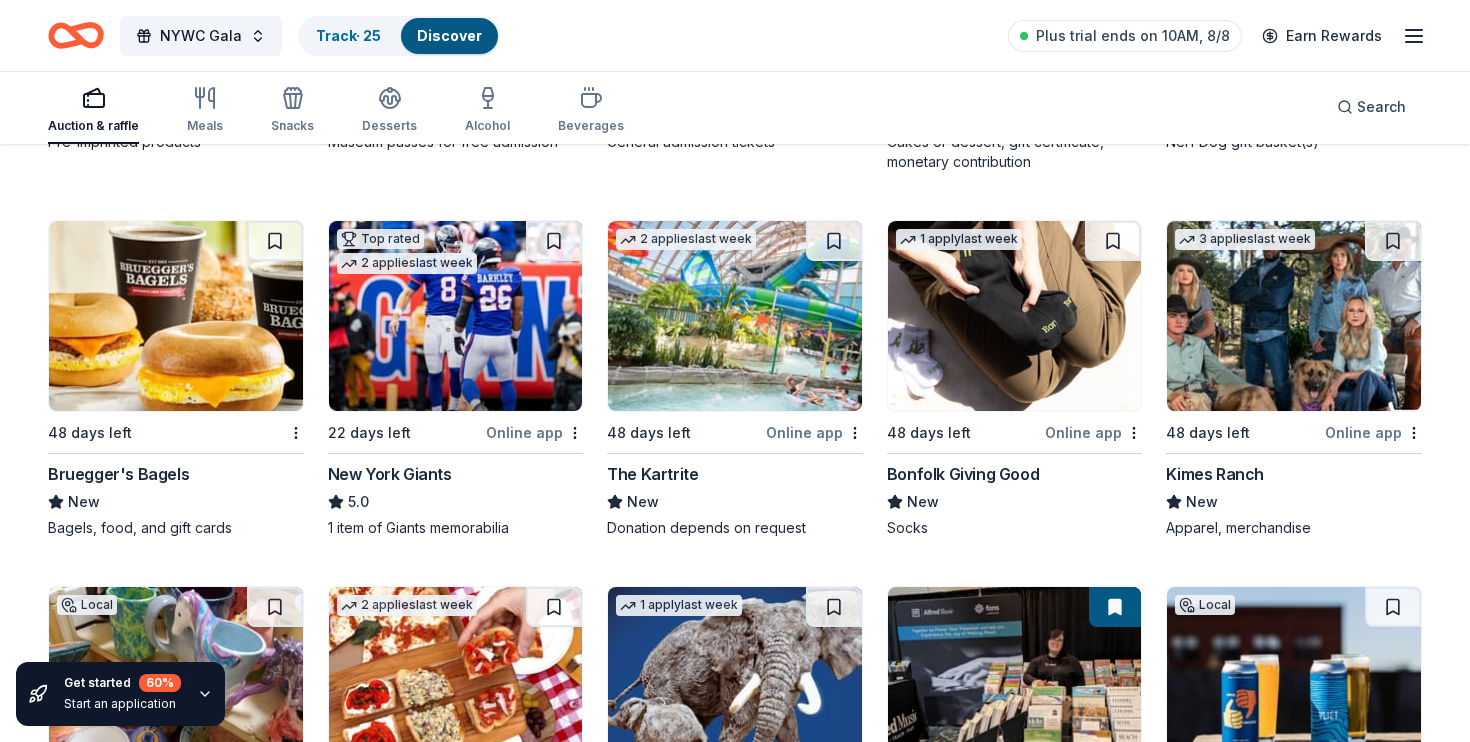 scroll, scrollTop: 4299, scrollLeft: 0, axis: vertical 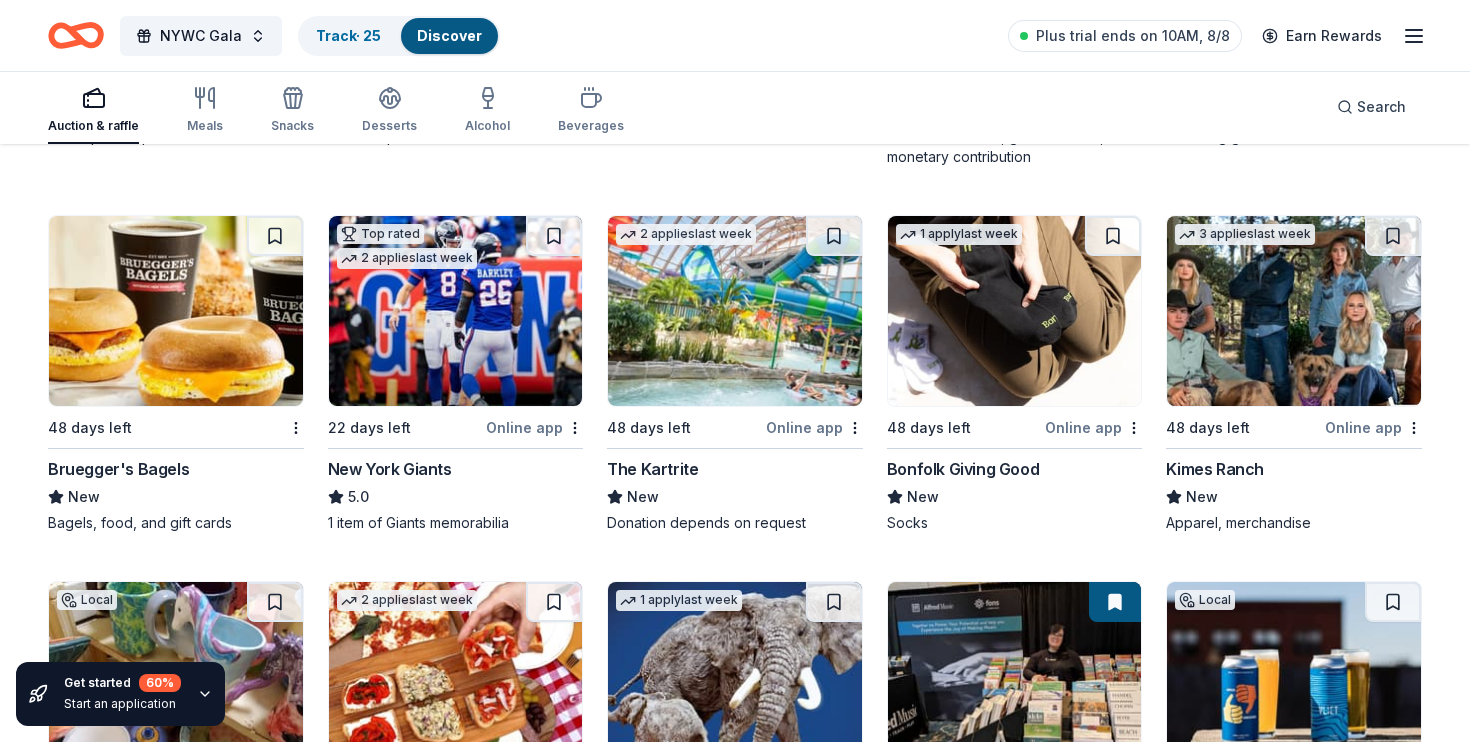 click at bounding box center [1015, 311] 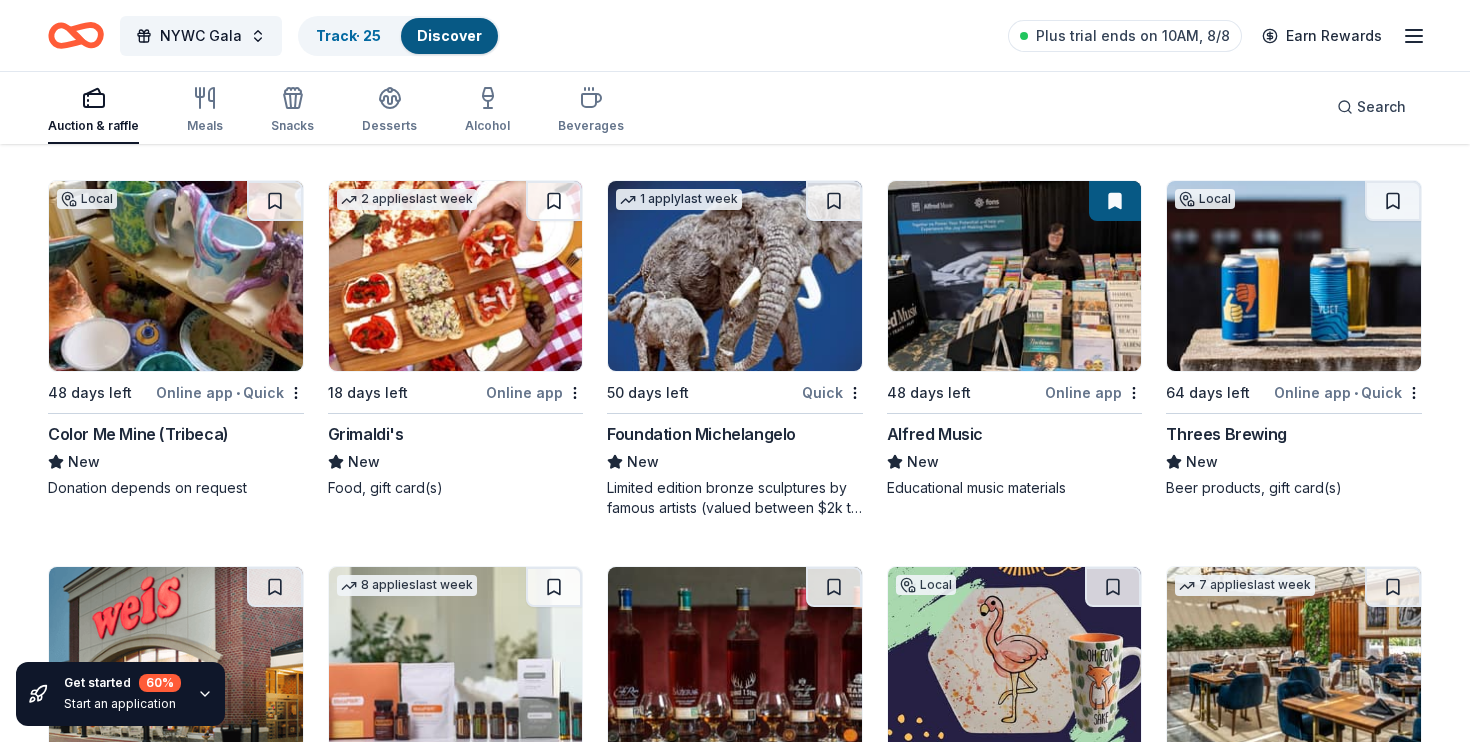 scroll, scrollTop: 4697, scrollLeft: 0, axis: vertical 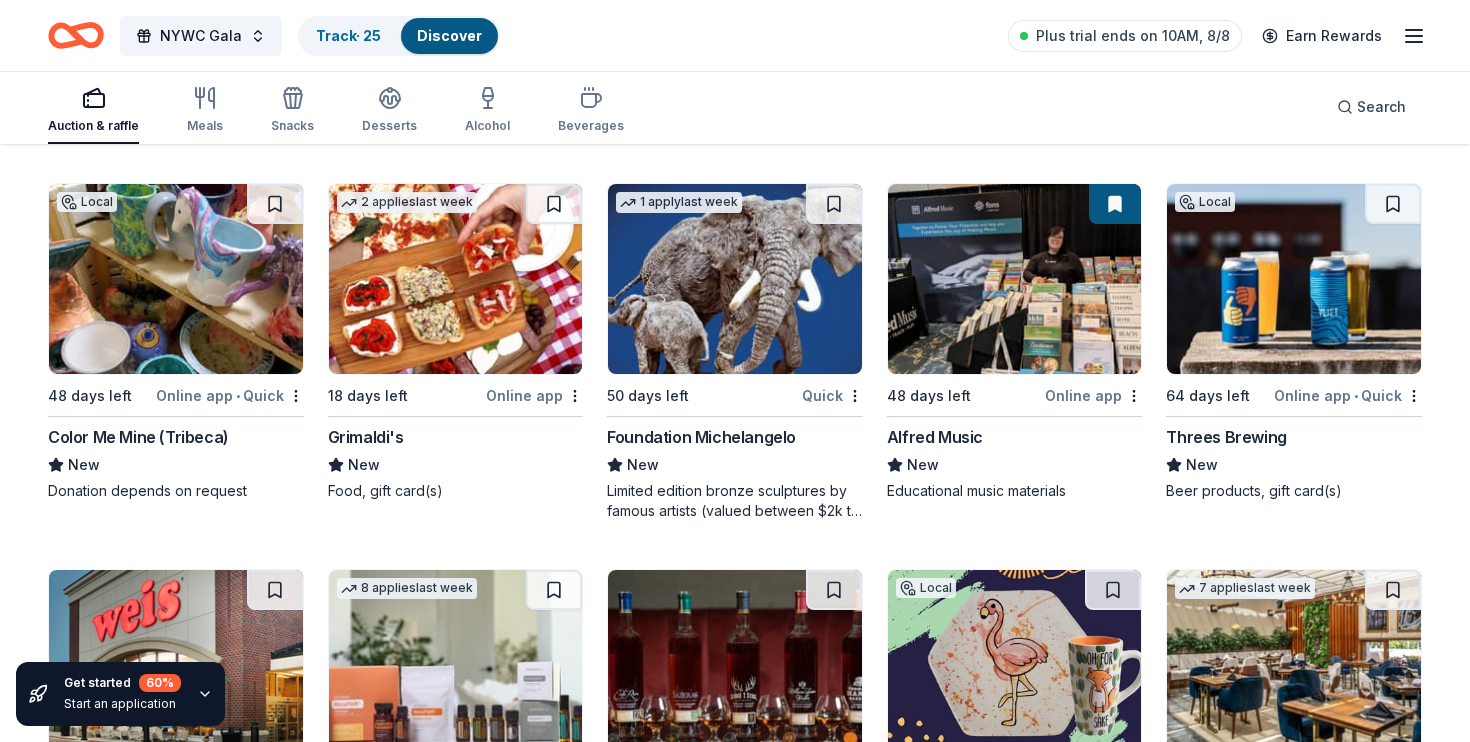 click at bounding box center [1015, 279] 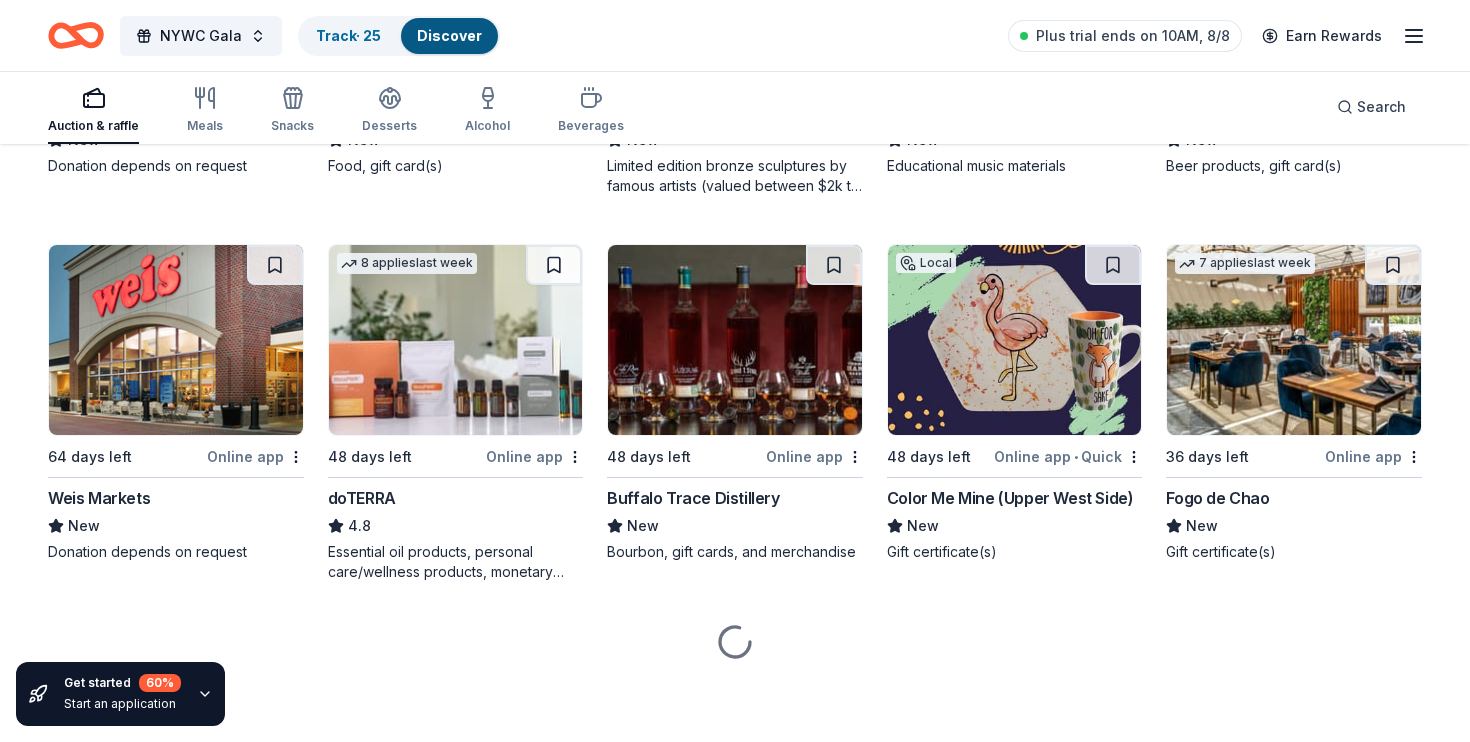 scroll, scrollTop: 5022, scrollLeft: 0, axis: vertical 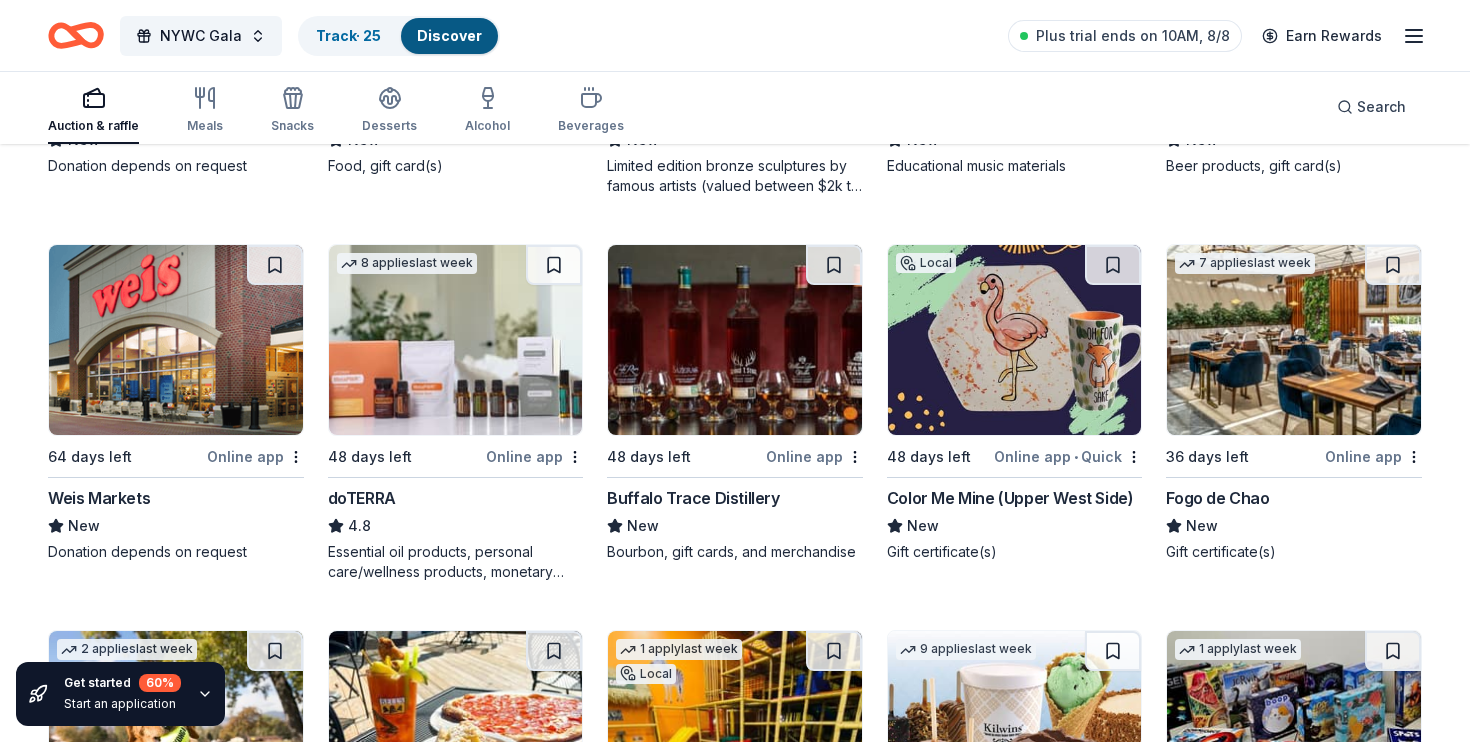 click at bounding box center [735, 340] 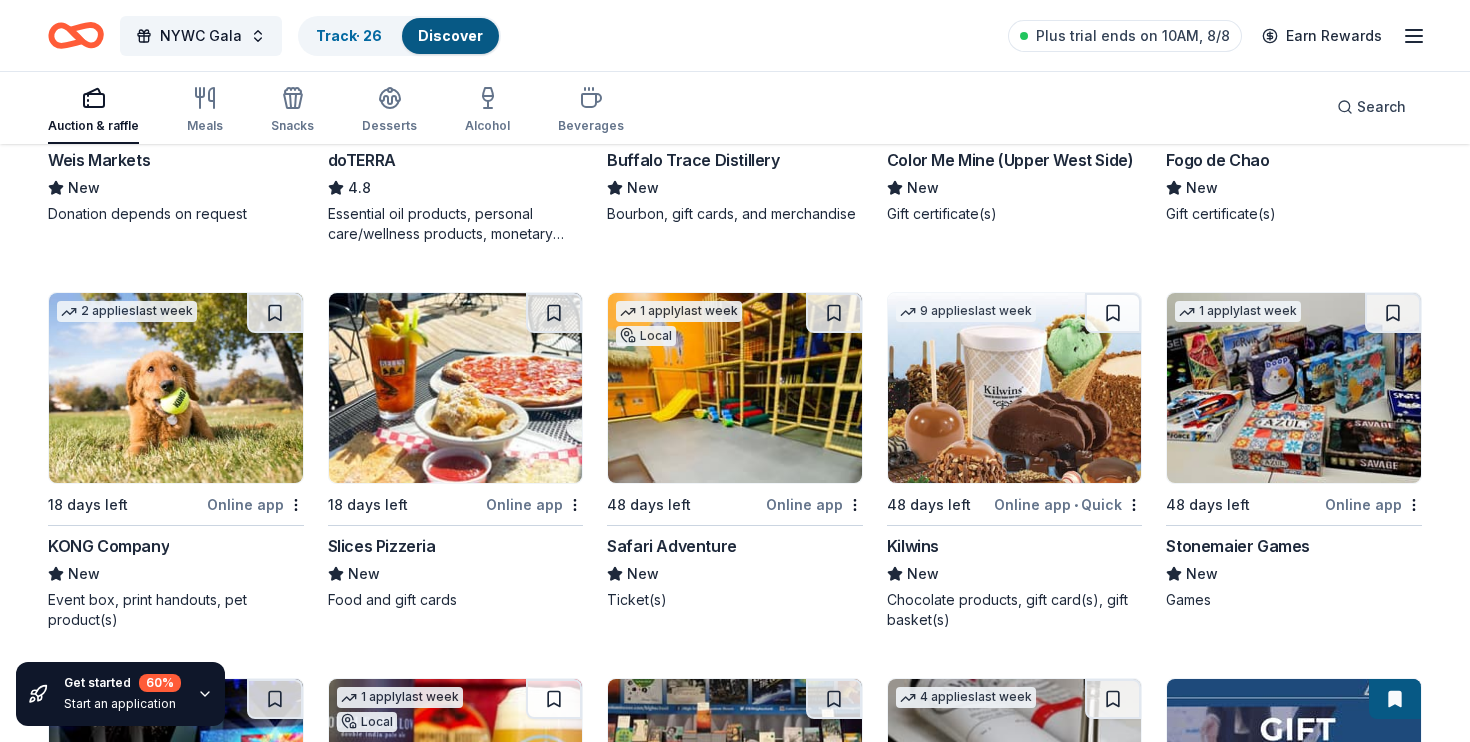 scroll, scrollTop: 5362, scrollLeft: 0, axis: vertical 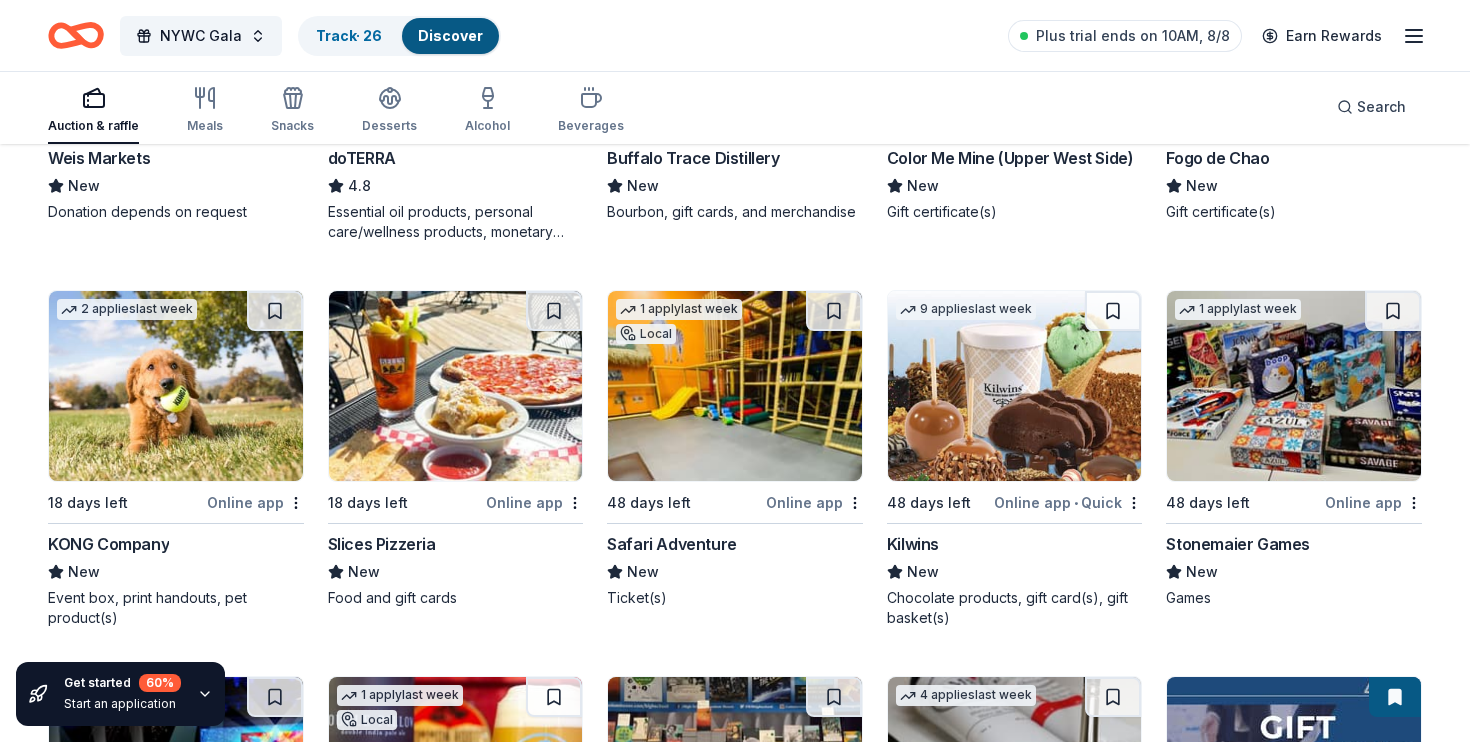 click at bounding box center (1294, 386) 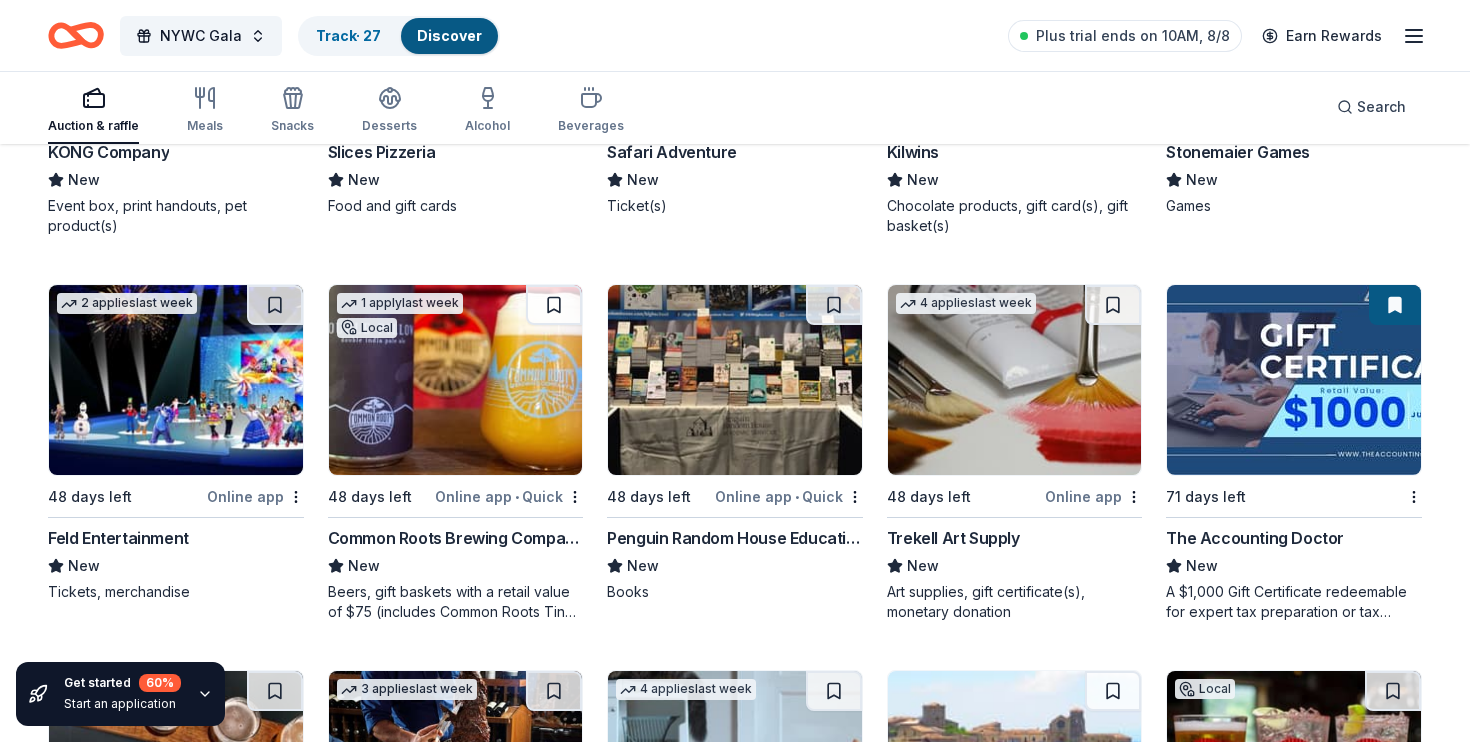 scroll, scrollTop: 5758, scrollLeft: 0, axis: vertical 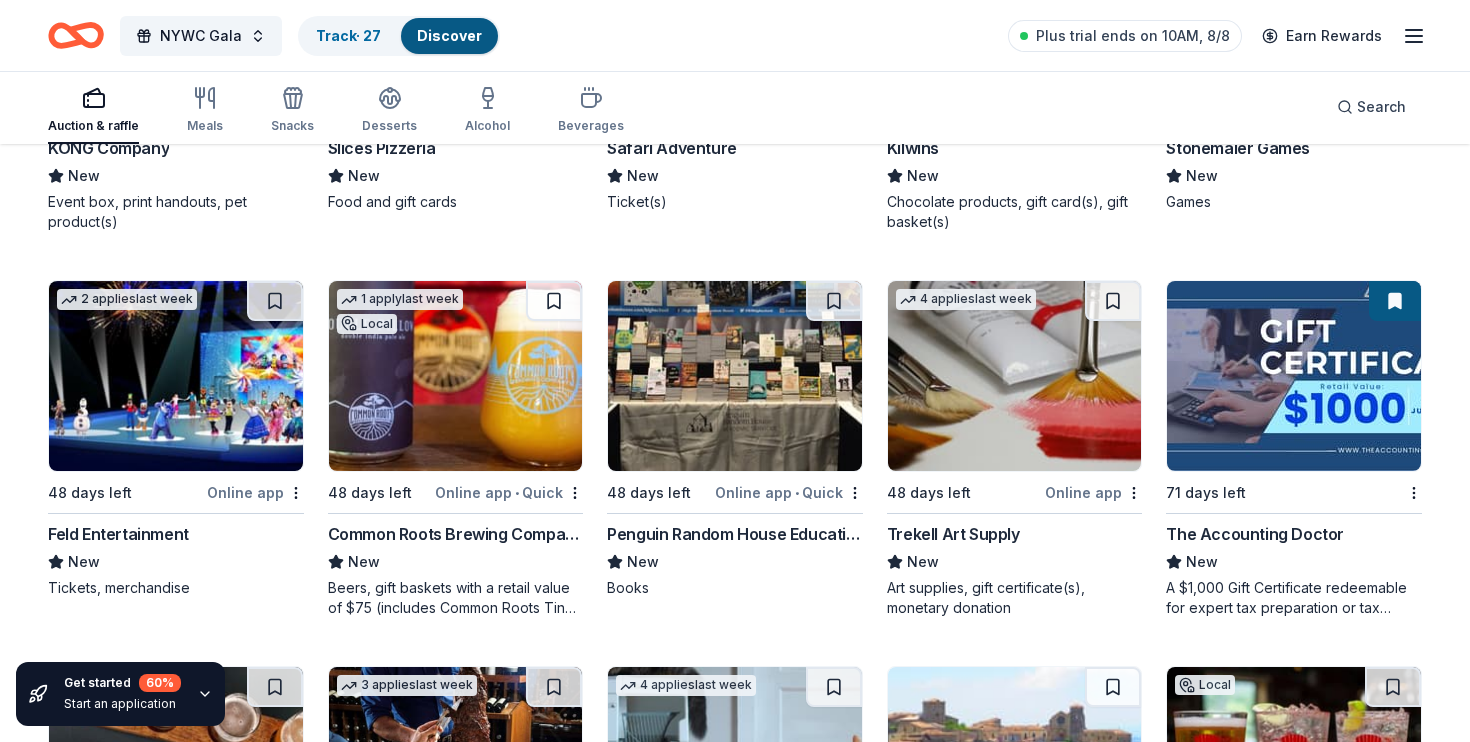 click at bounding box center [176, 376] 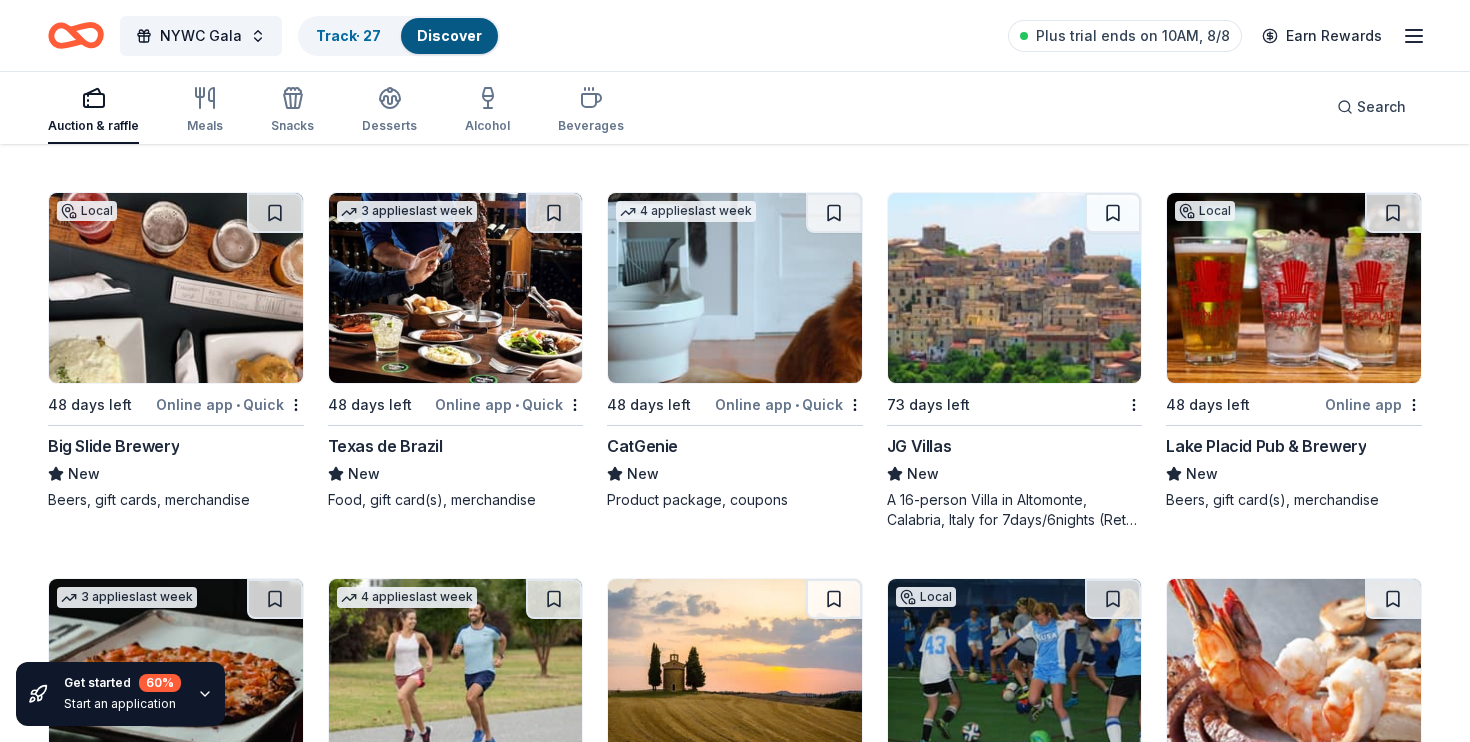 scroll, scrollTop: 6233, scrollLeft: 0, axis: vertical 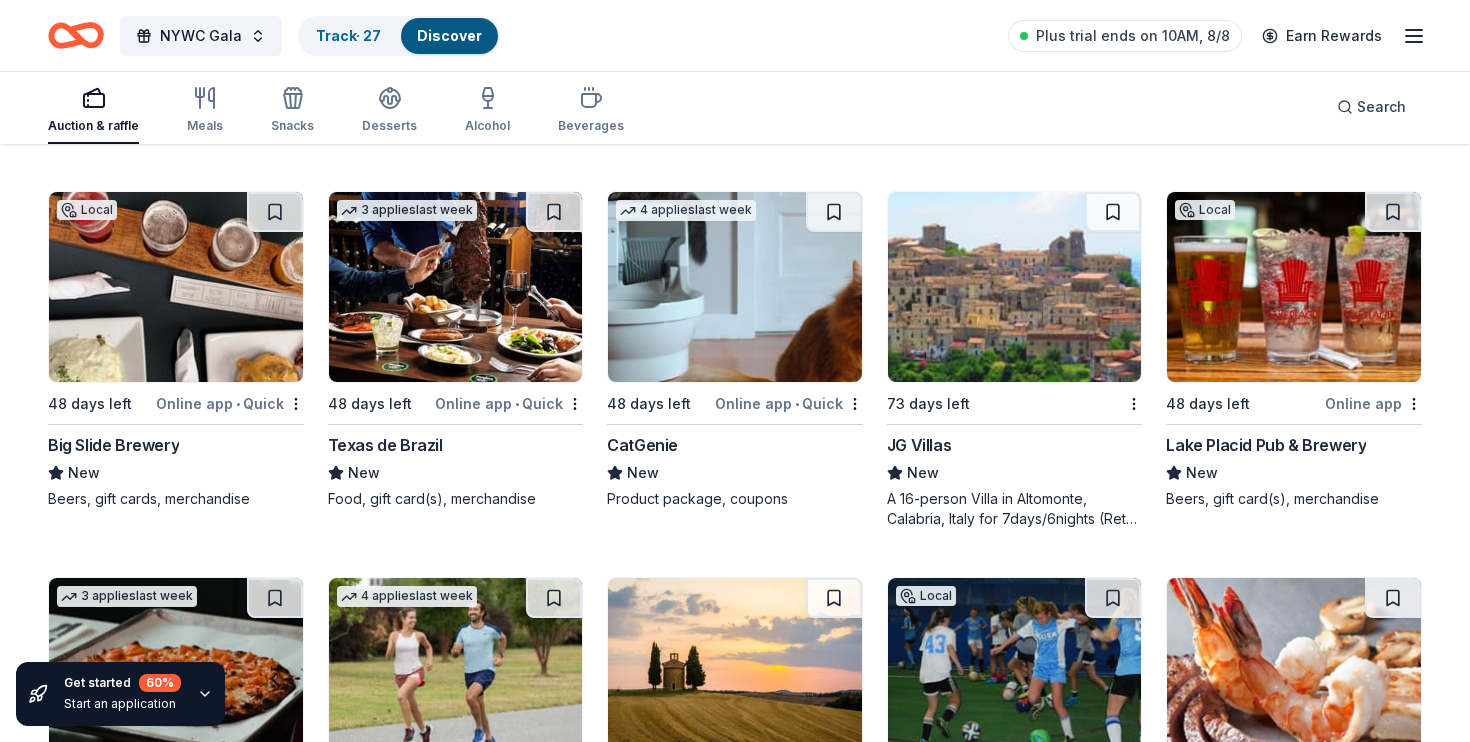 click at bounding box center [1015, 287] 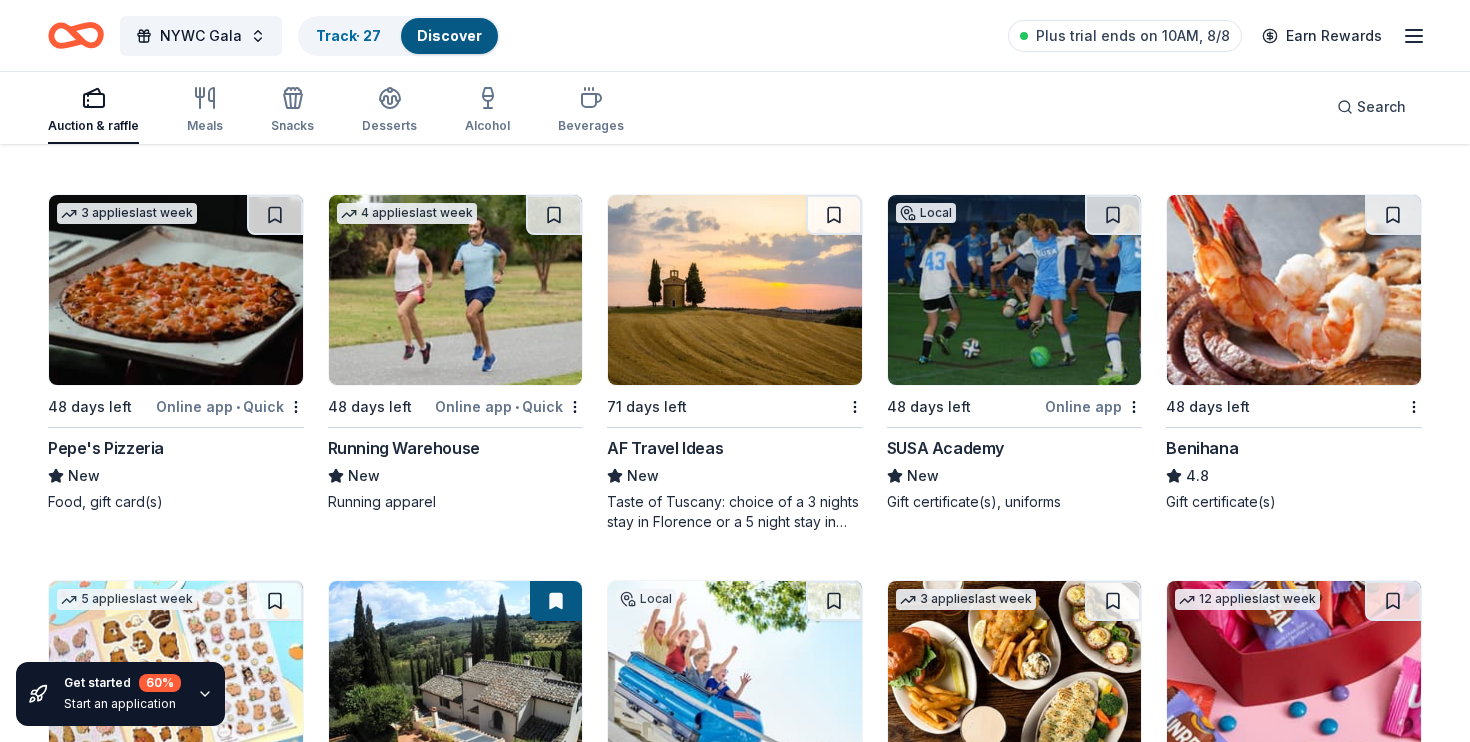 scroll, scrollTop: 6620, scrollLeft: 0, axis: vertical 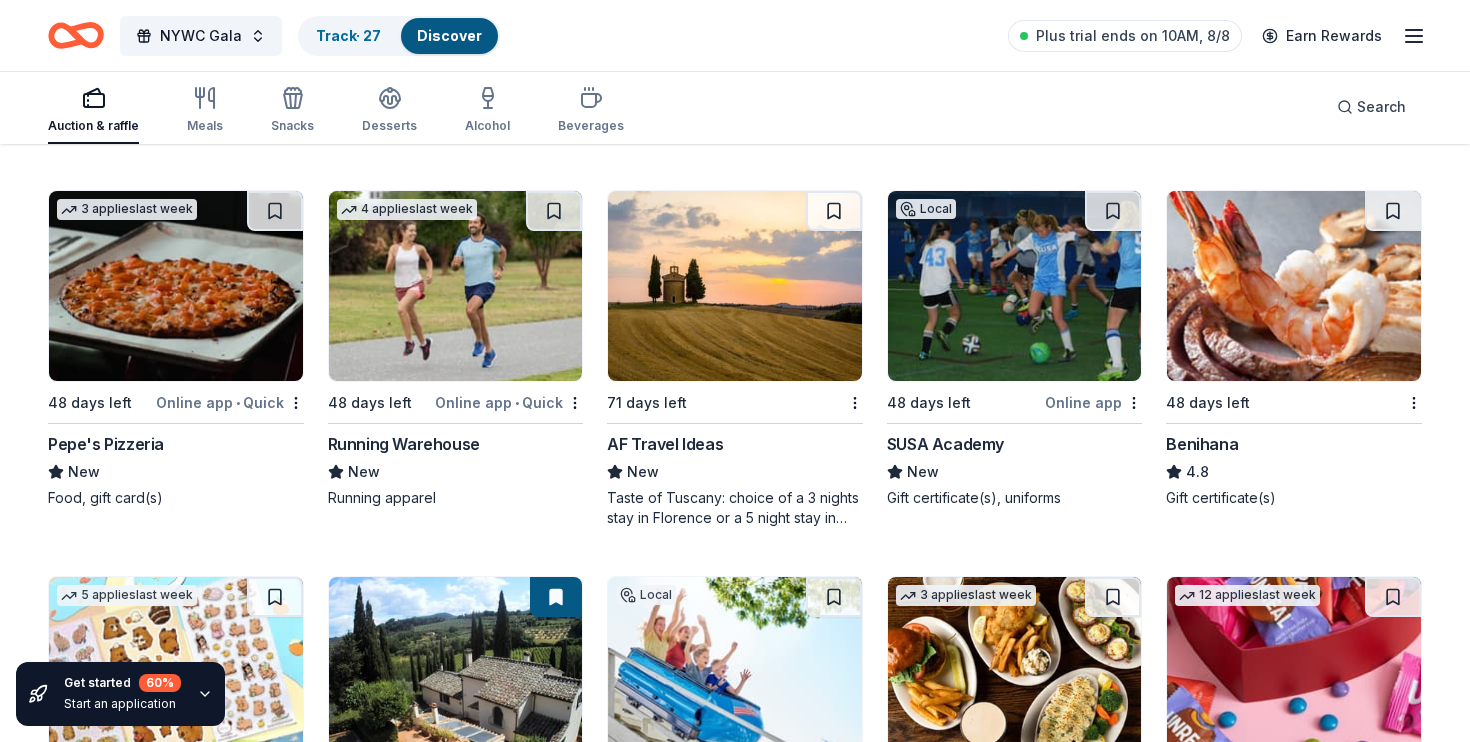 click at bounding box center (735, 286) 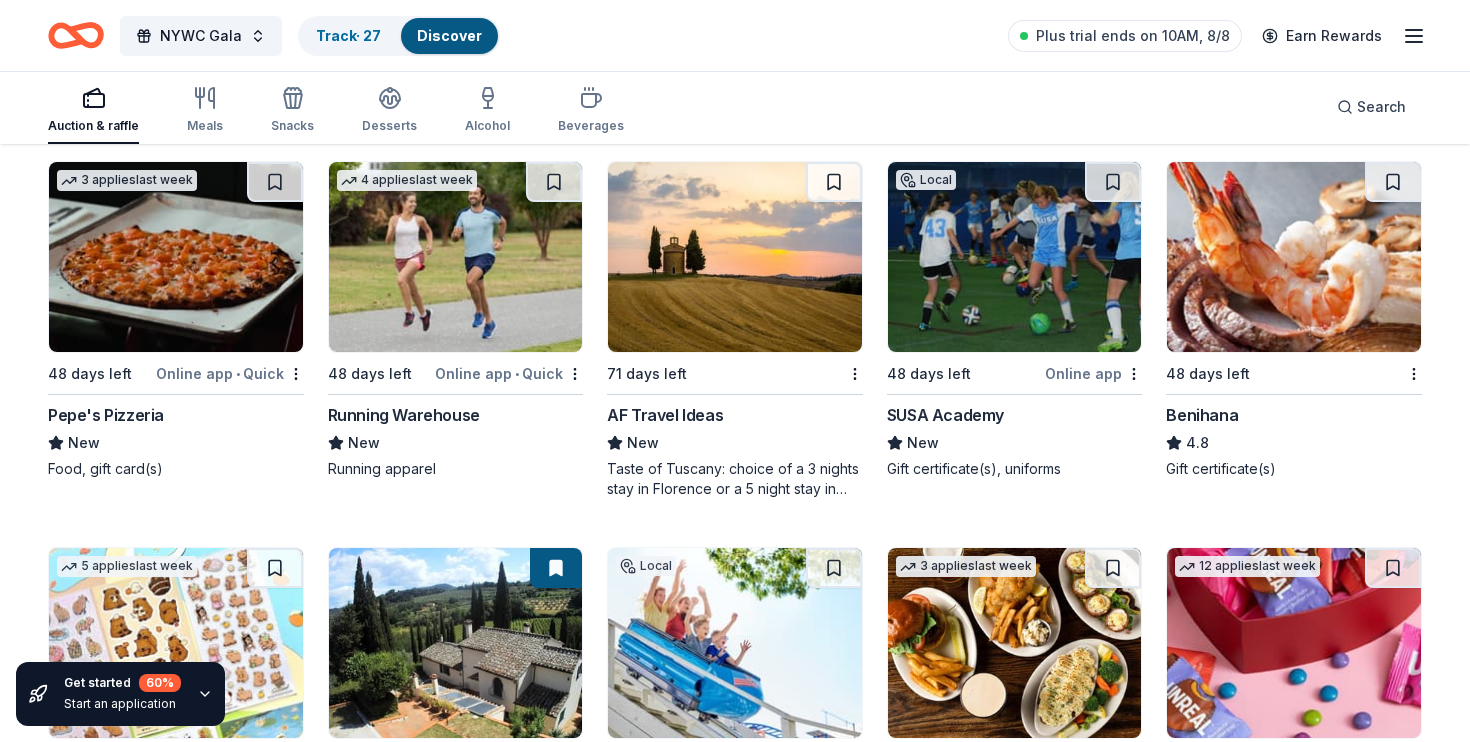 scroll, scrollTop: 6641, scrollLeft: 0, axis: vertical 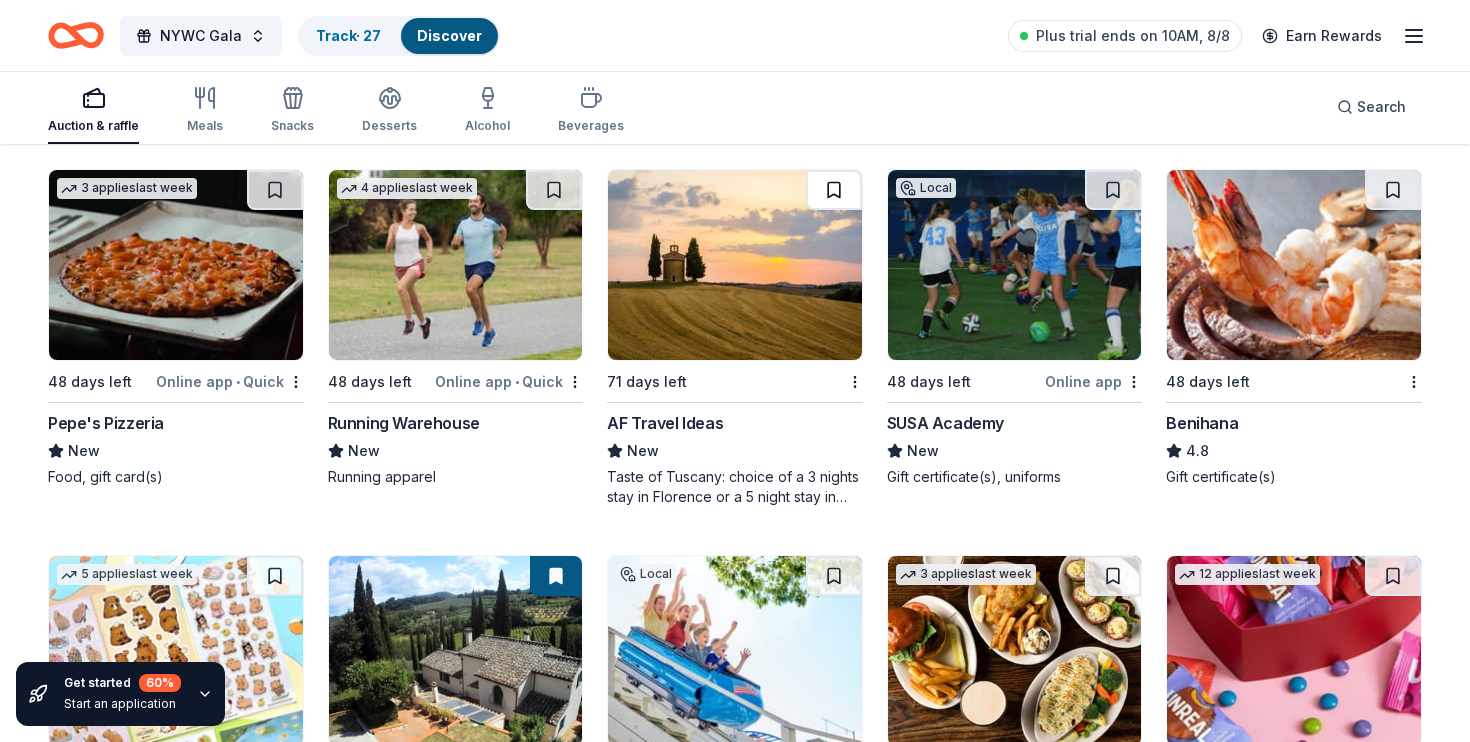 click at bounding box center (834, 190) 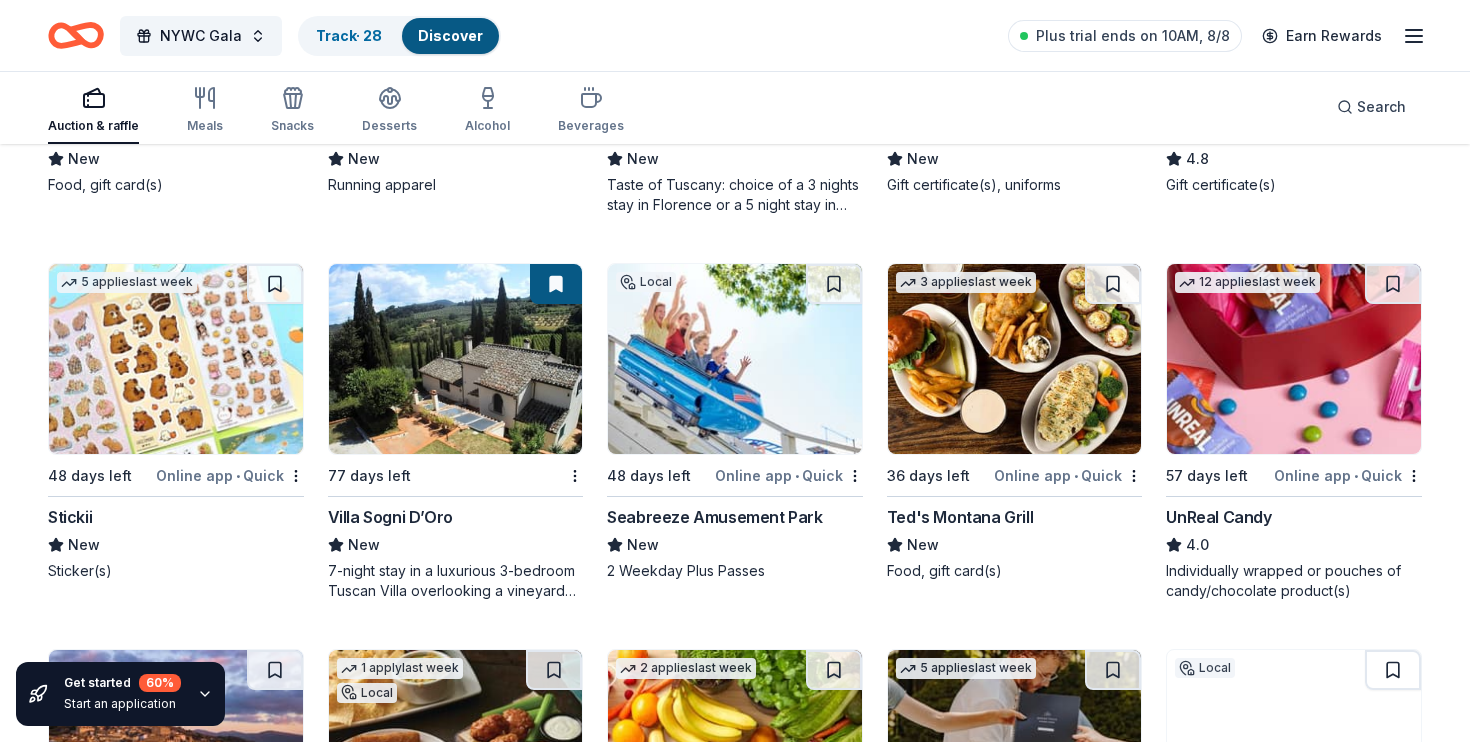 scroll, scrollTop: 6937, scrollLeft: 0, axis: vertical 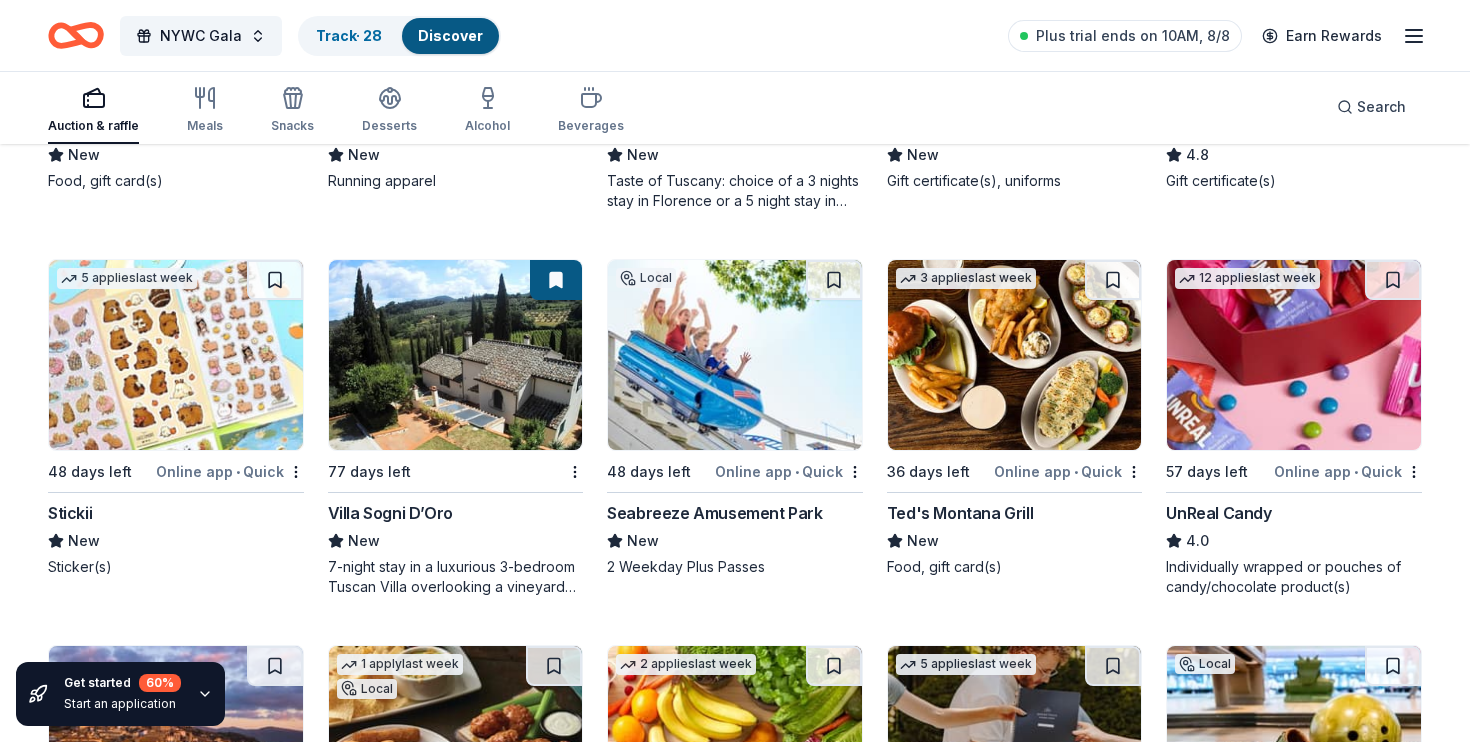 click at bounding box center (456, 355) 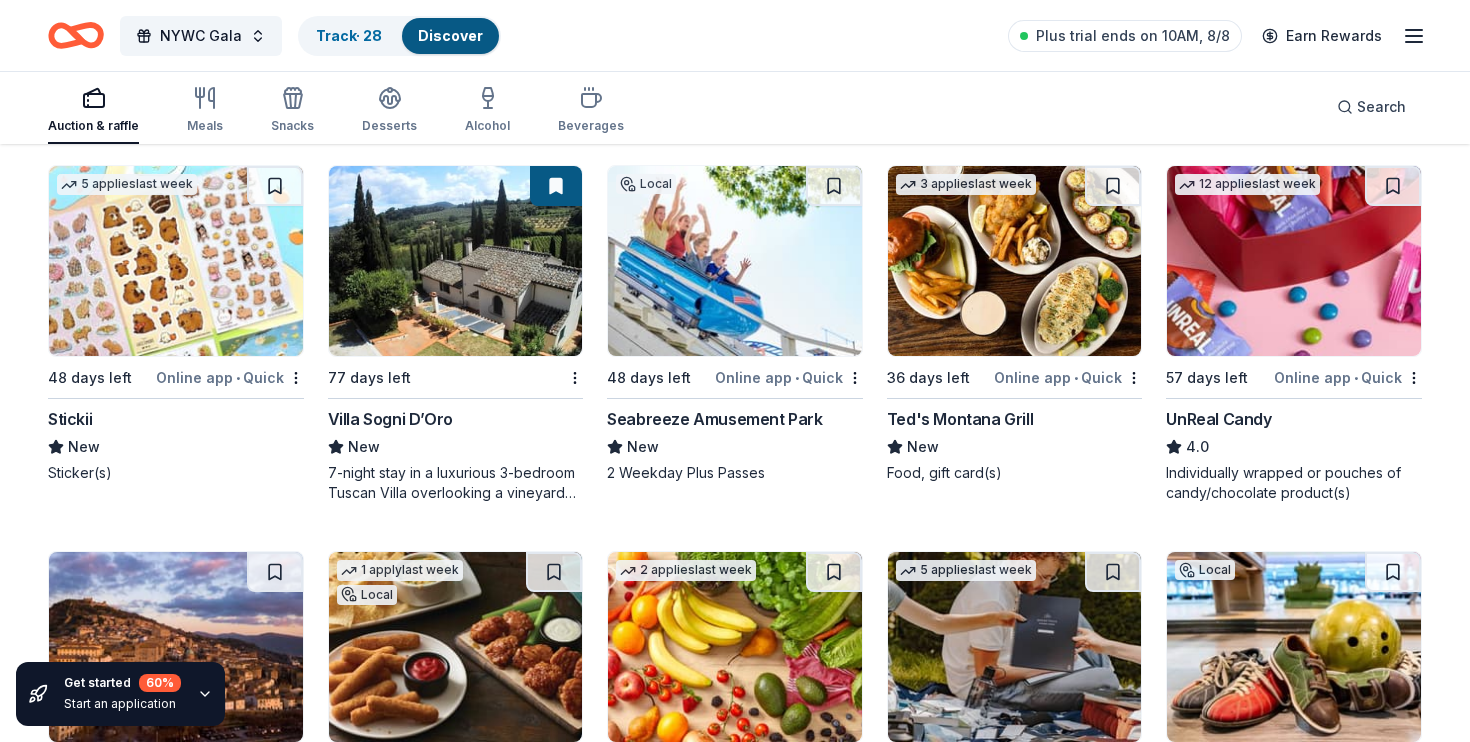 scroll, scrollTop: 7031, scrollLeft: 0, axis: vertical 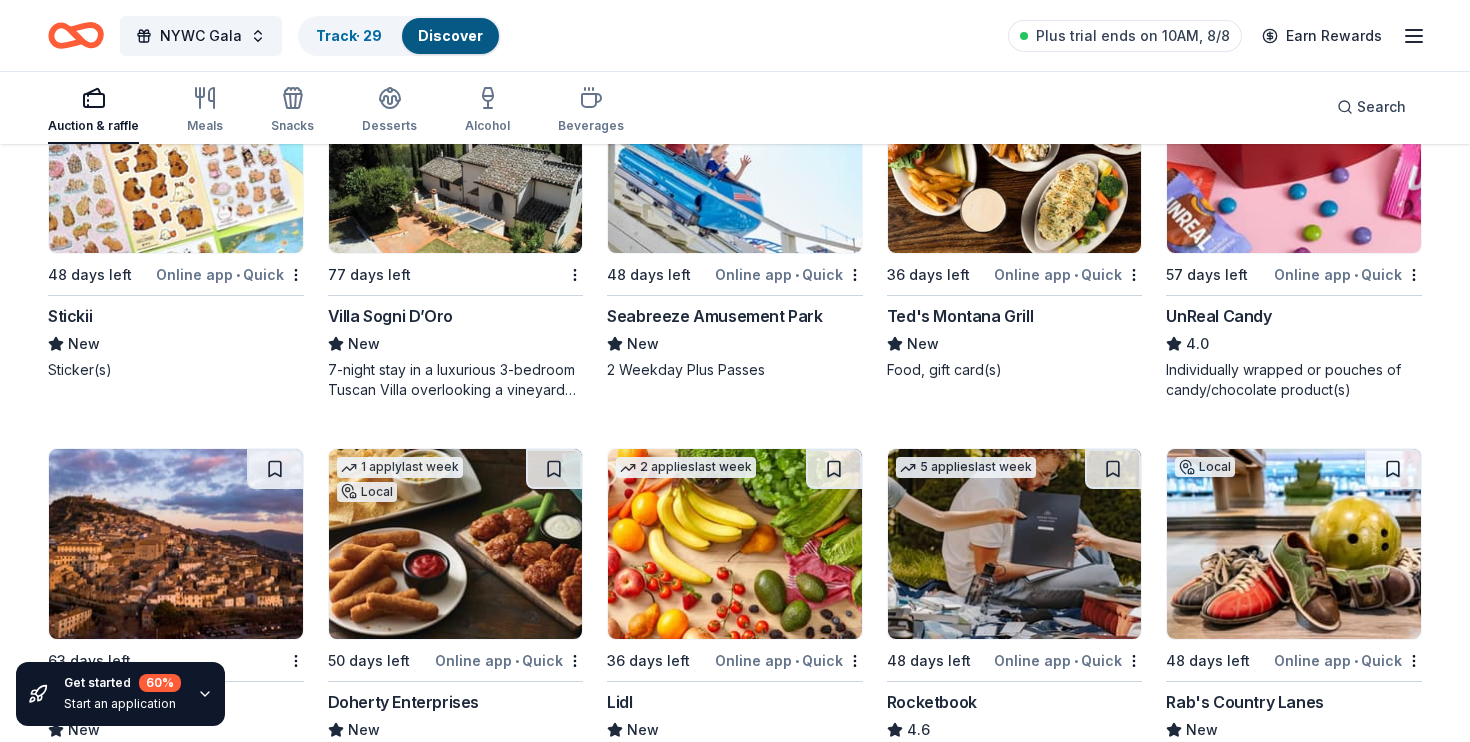 click at bounding box center [735, 158] 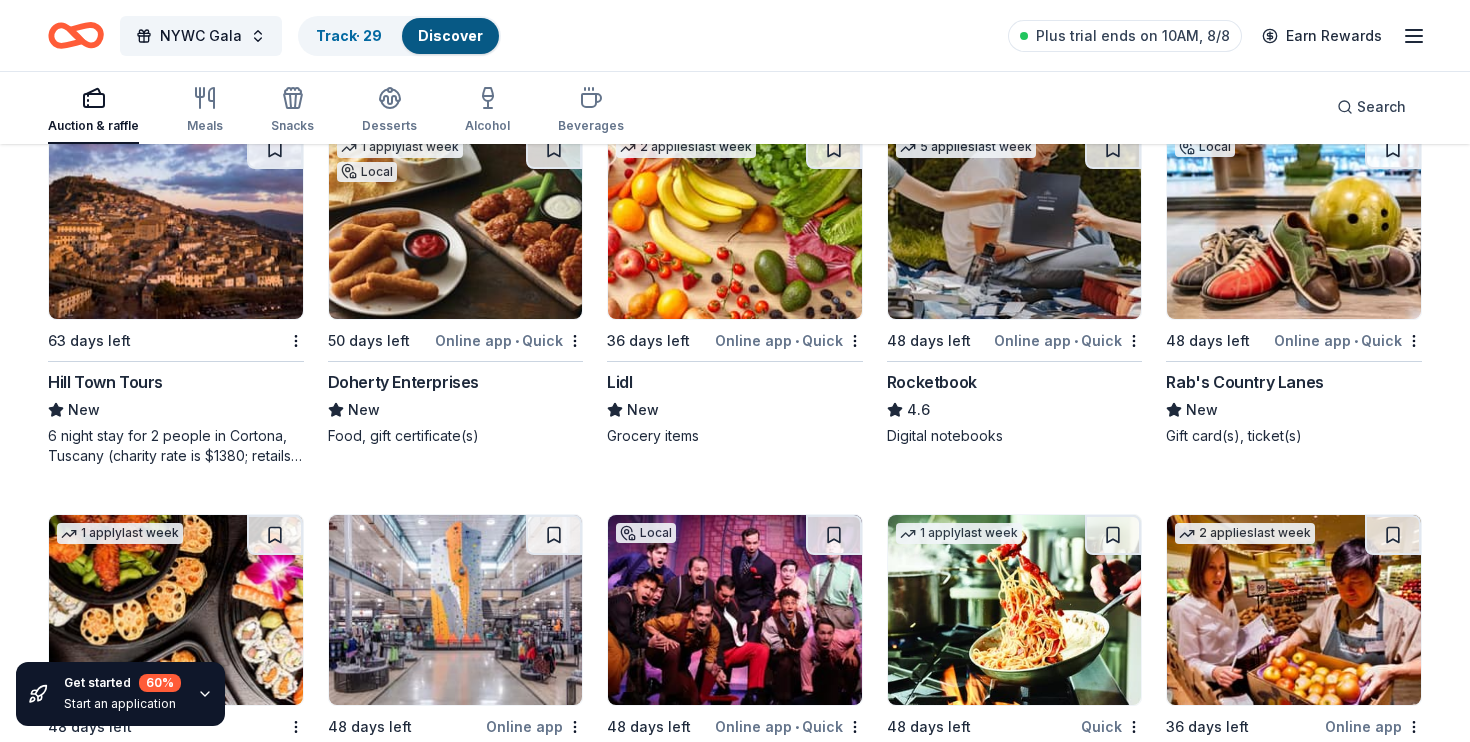 scroll, scrollTop: 7463, scrollLeft: 0, axis: vertical 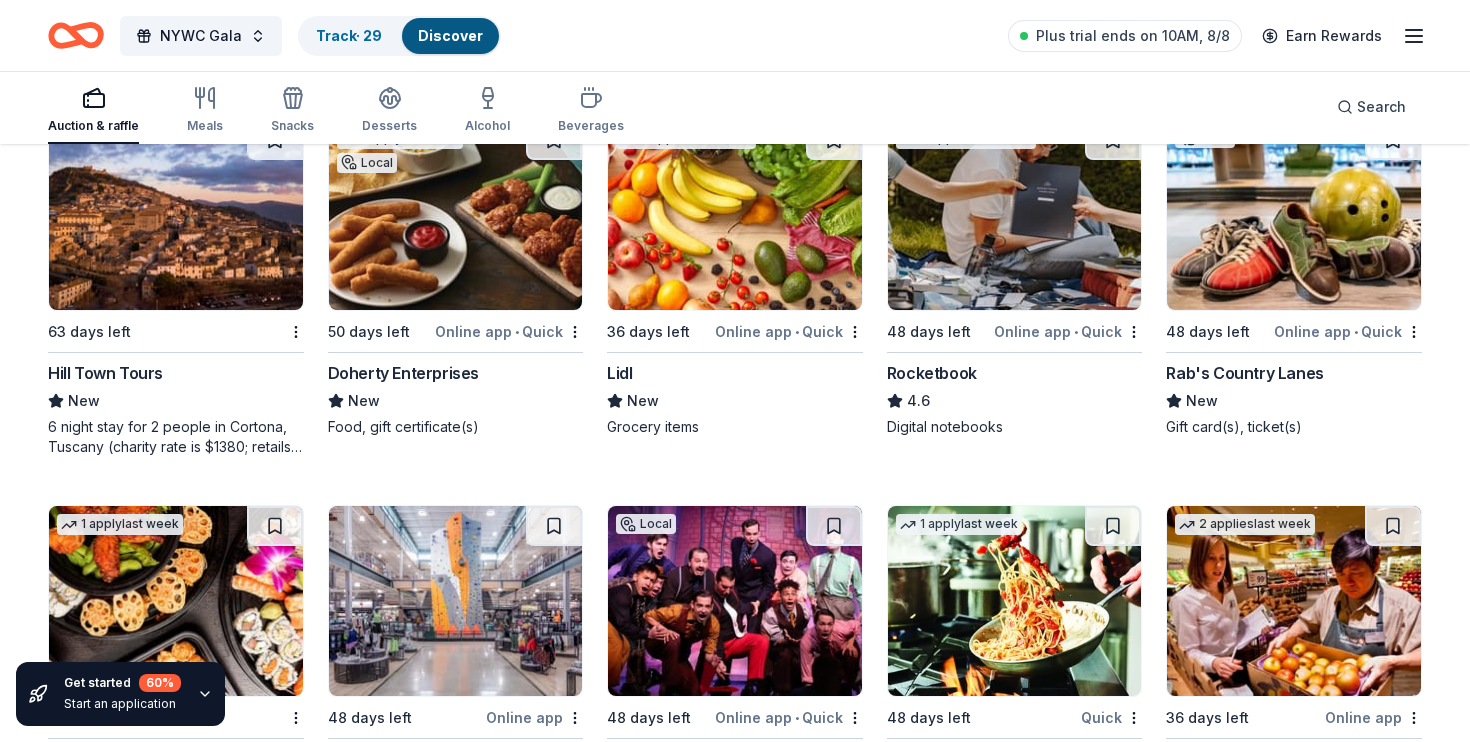 click at bounding box center [735, 215] 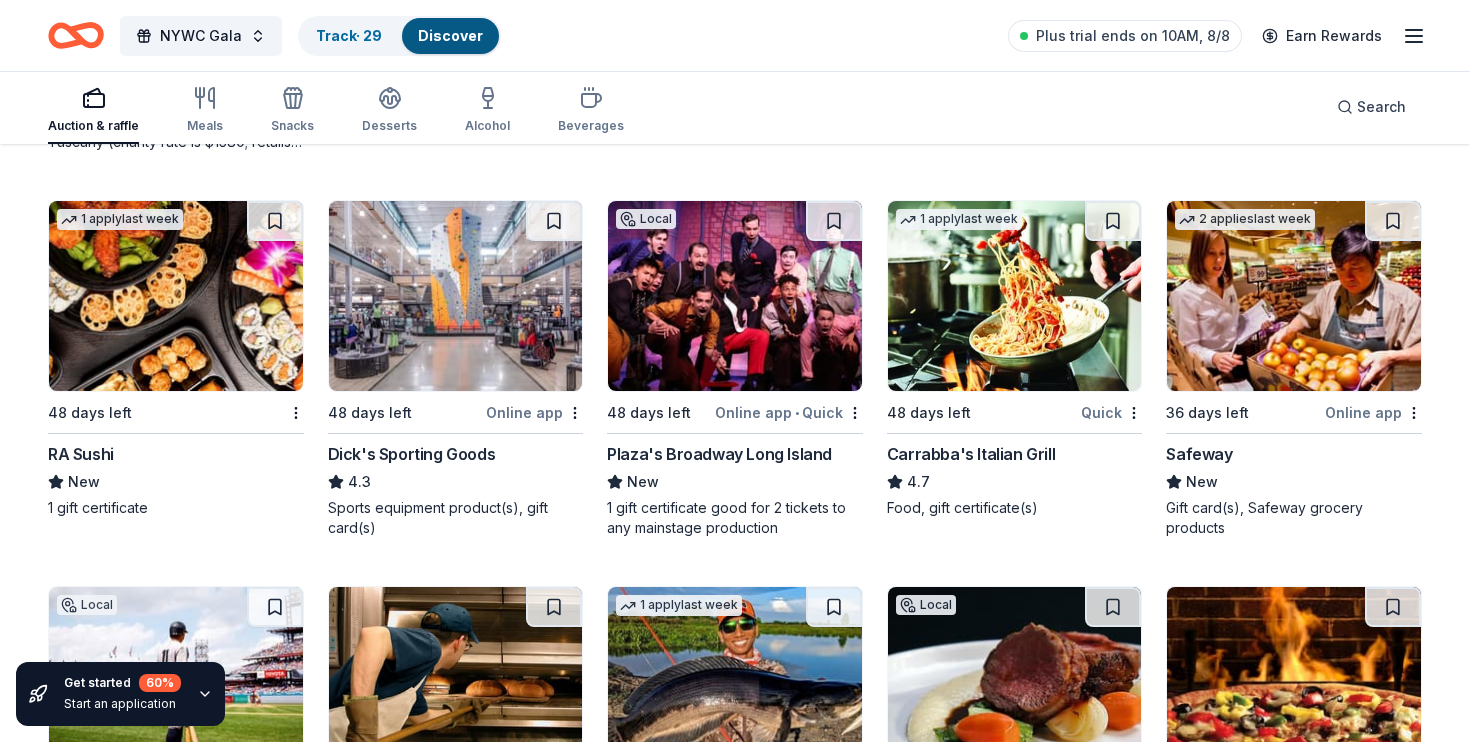 scroll, scrollTop: 7771, scrollLeft: 0, axis: vertical 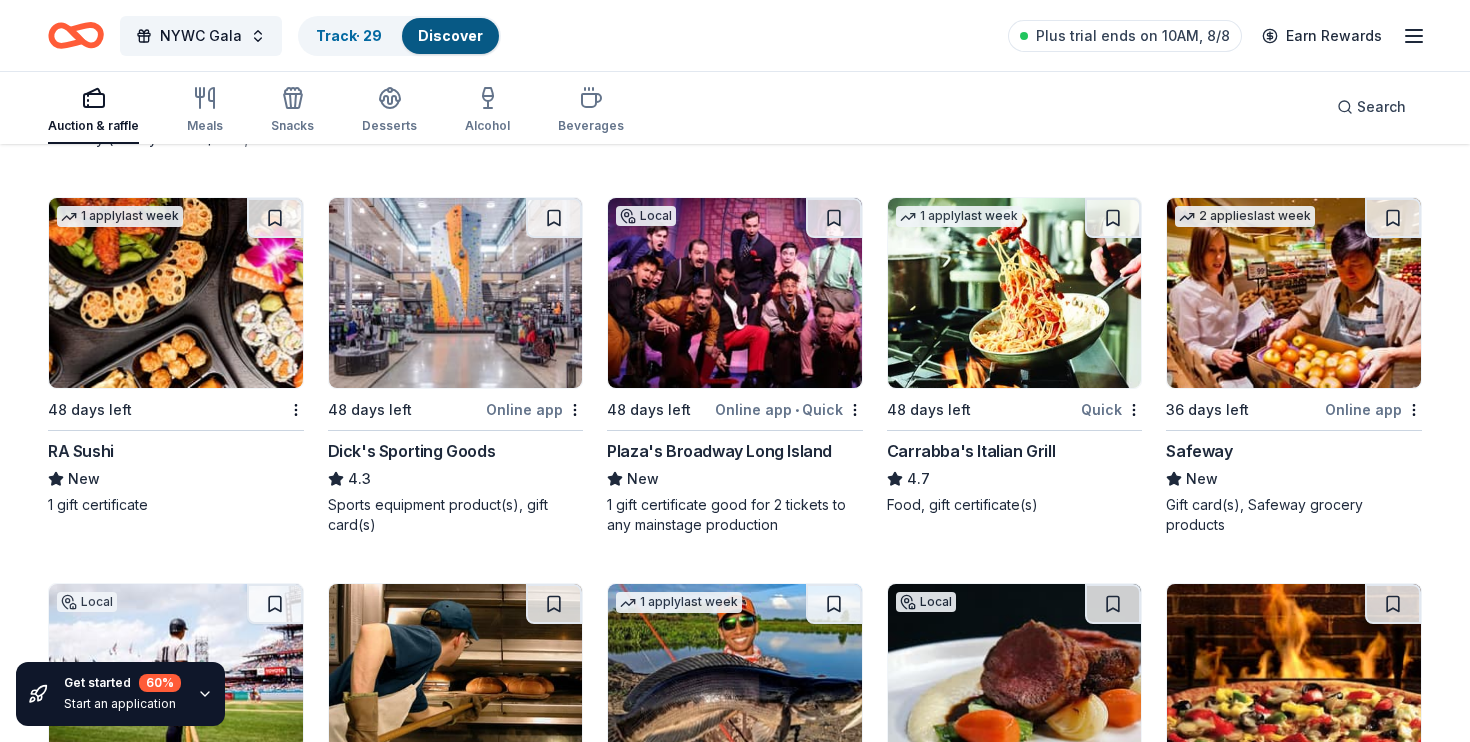click at bounding box center [176, 293] 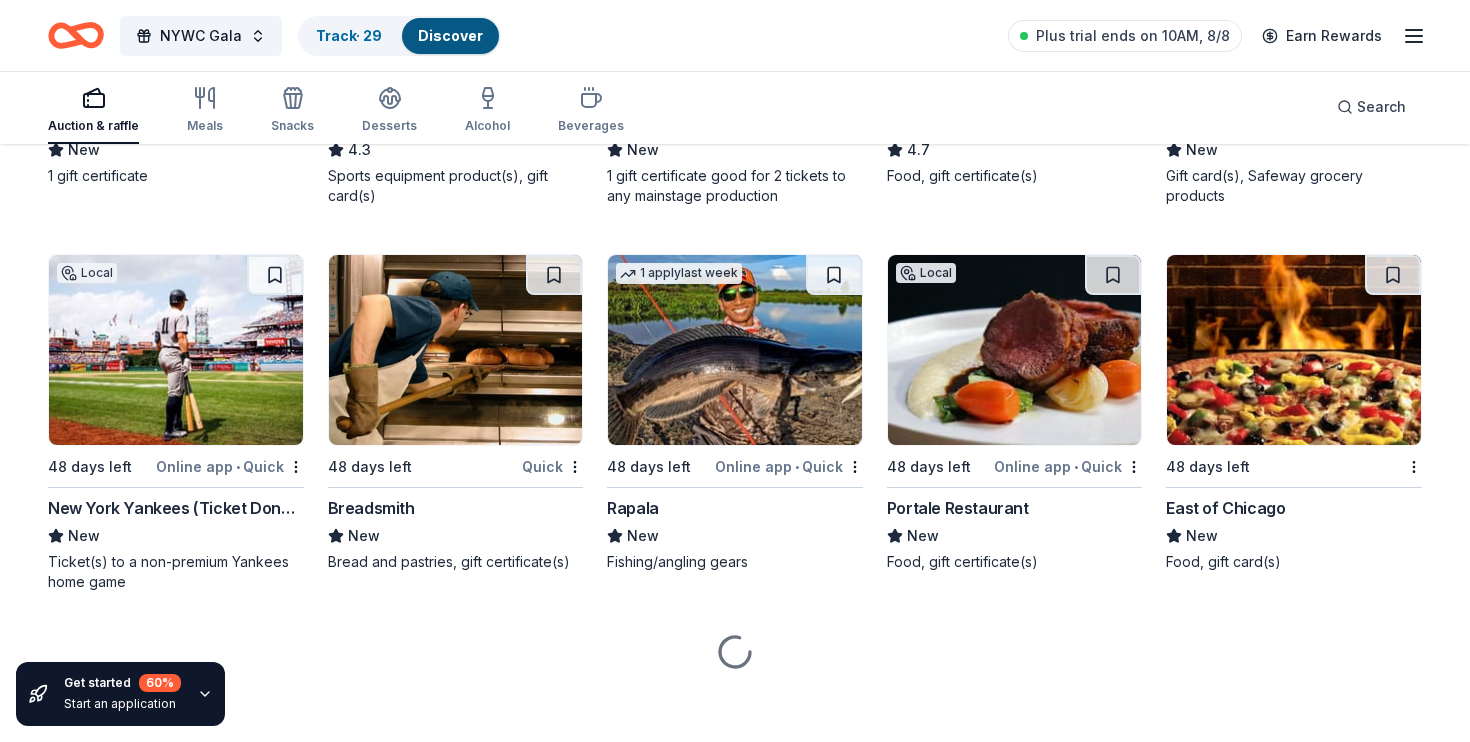 scroll, scrollTop: 8108, scrollLeft: 0, axis: vertical 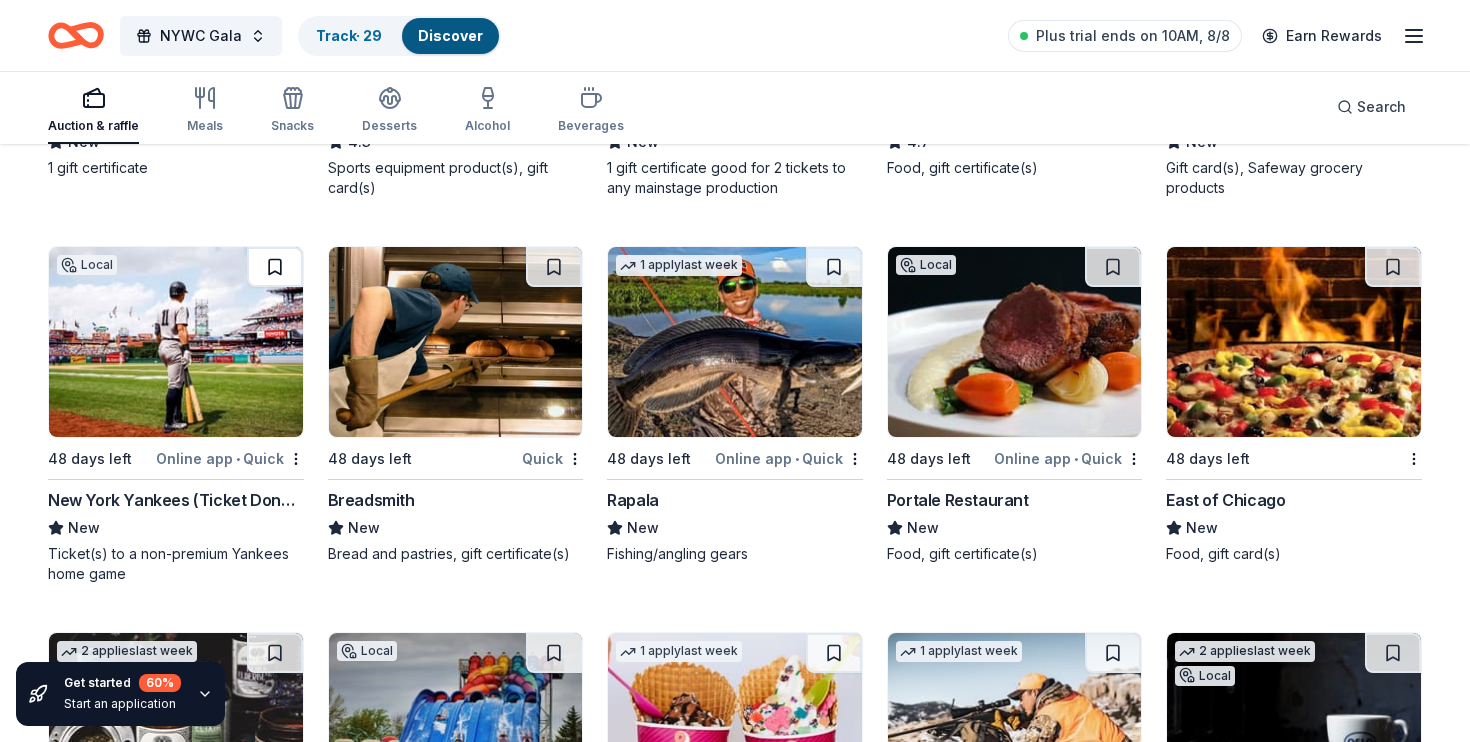click at bounding box center [275, 267] 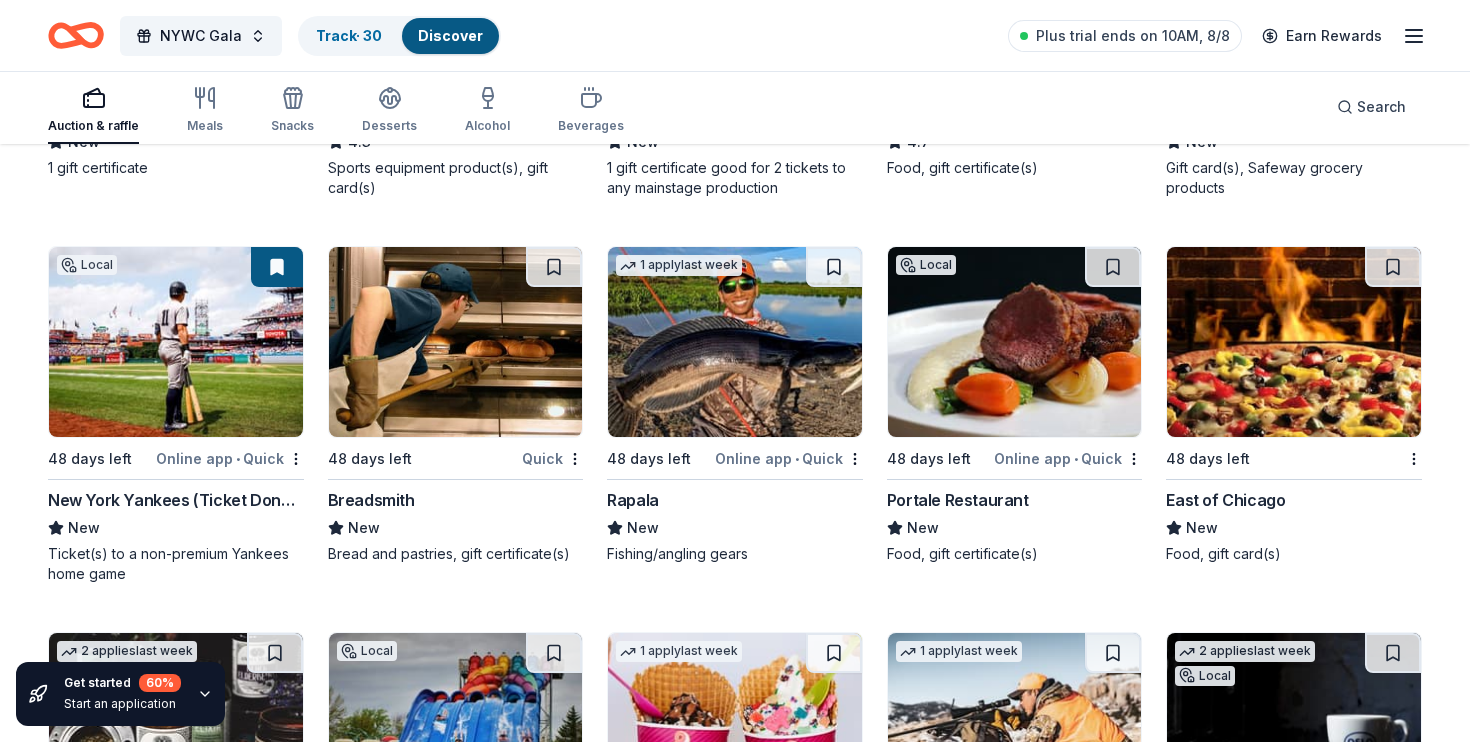 click at bounding box center (456, 342) 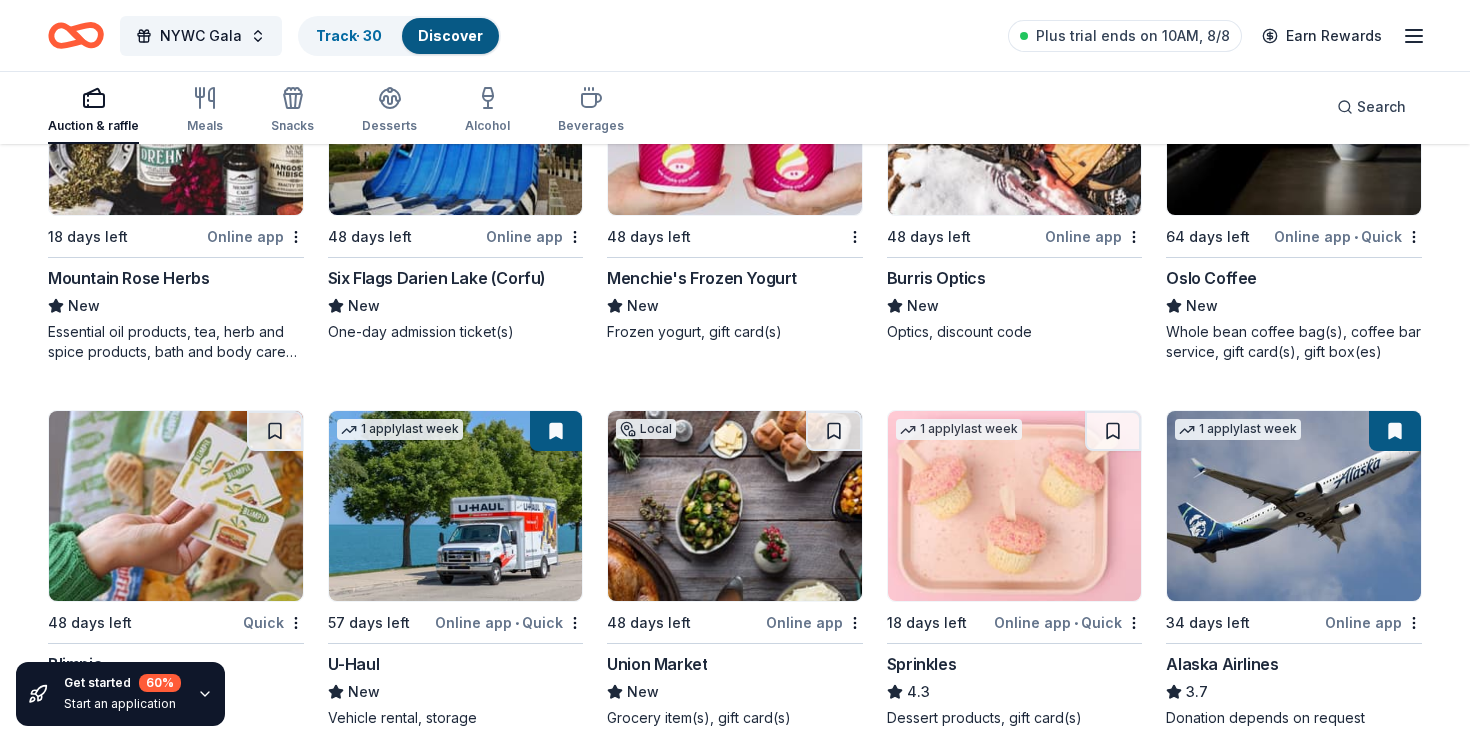 scroll, scrollTop: 8565, scrollLeft: 0, axis: vertical 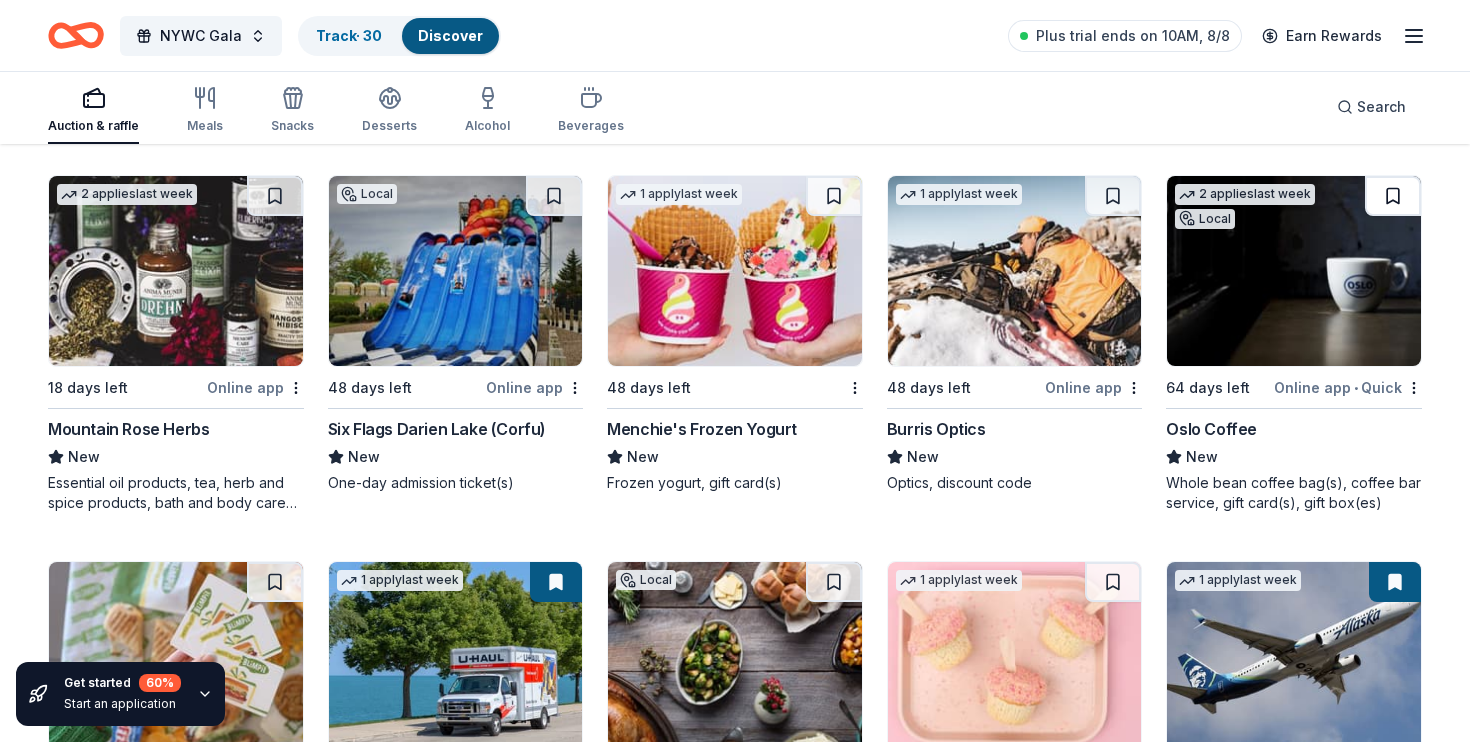 click at bounding box center (1393, 196) 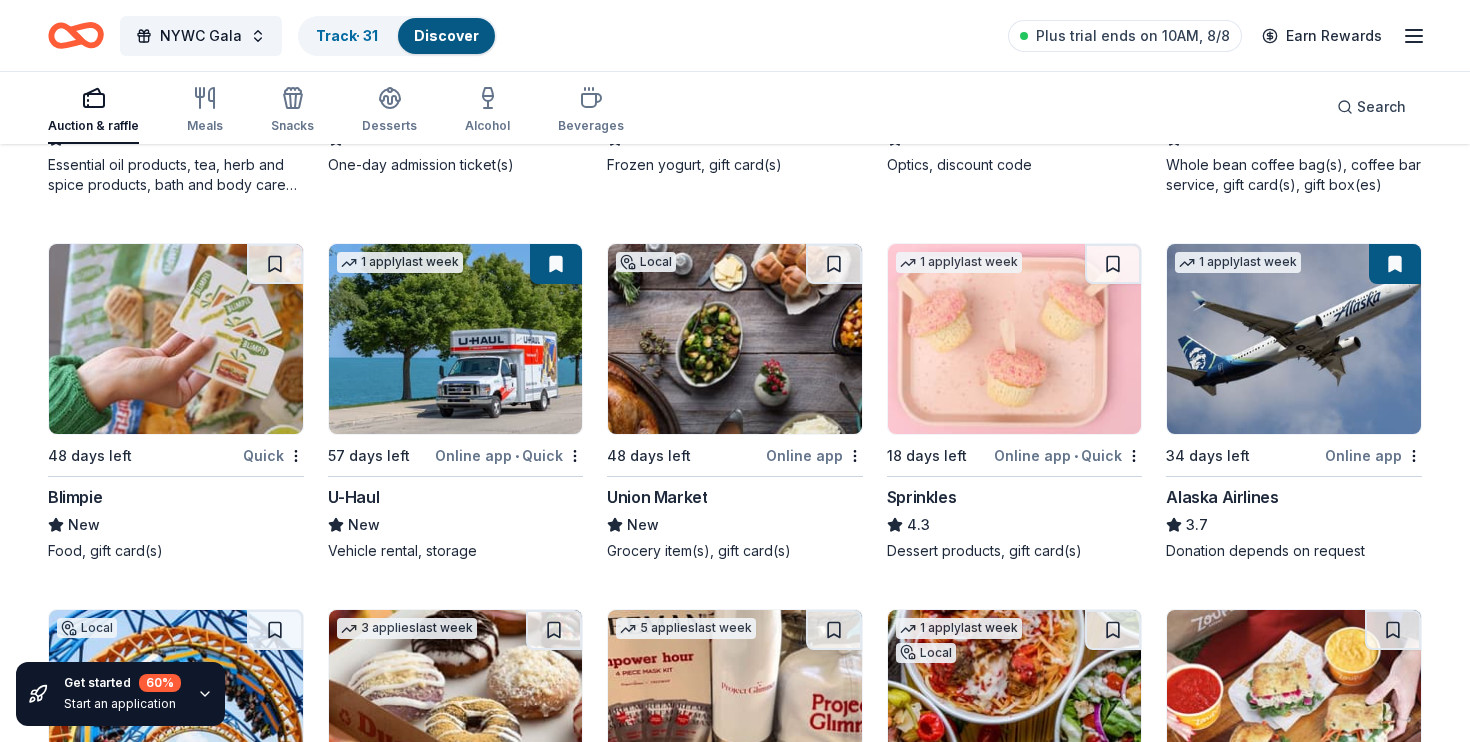 scroll, scrollTop: 8883, scrollLeft: 0, axis: vertical 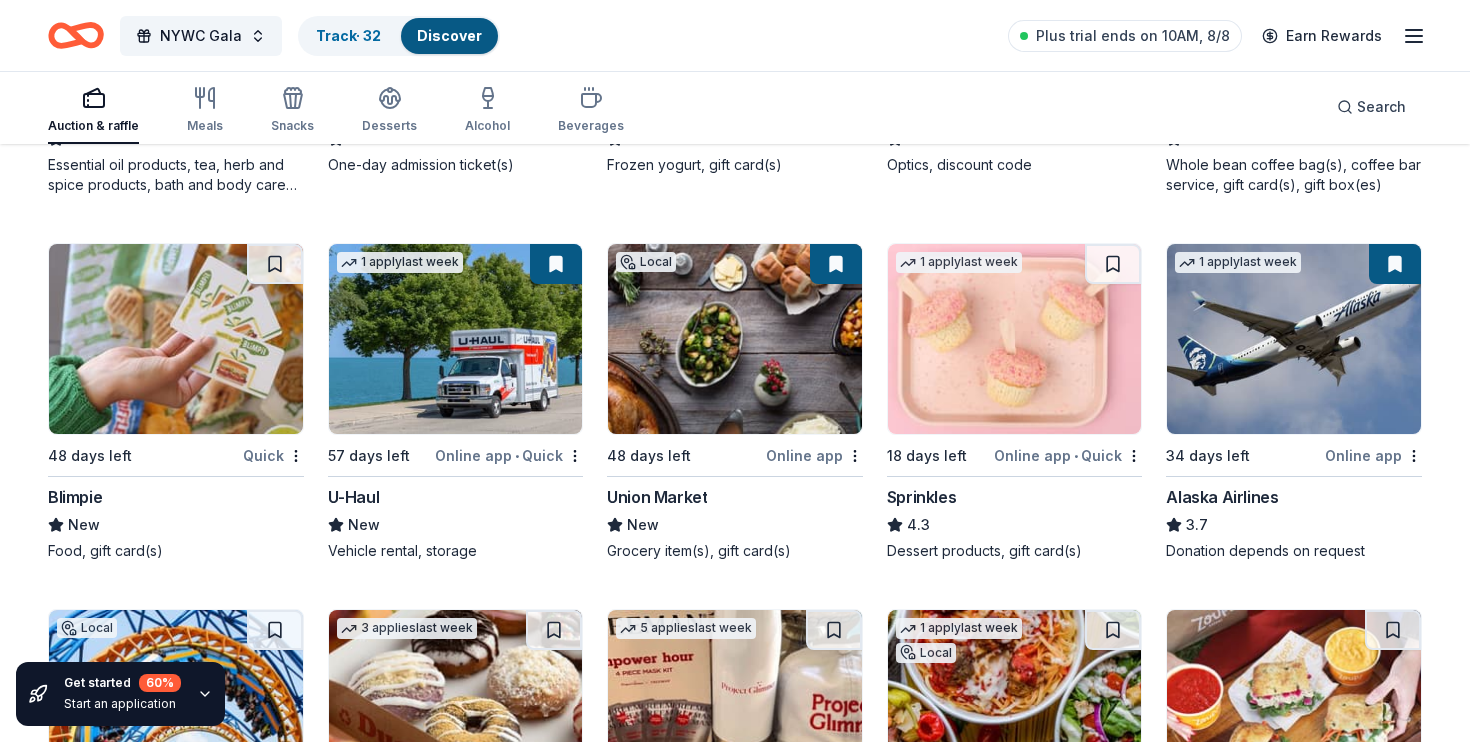 click at bounding box center [1015, 339] 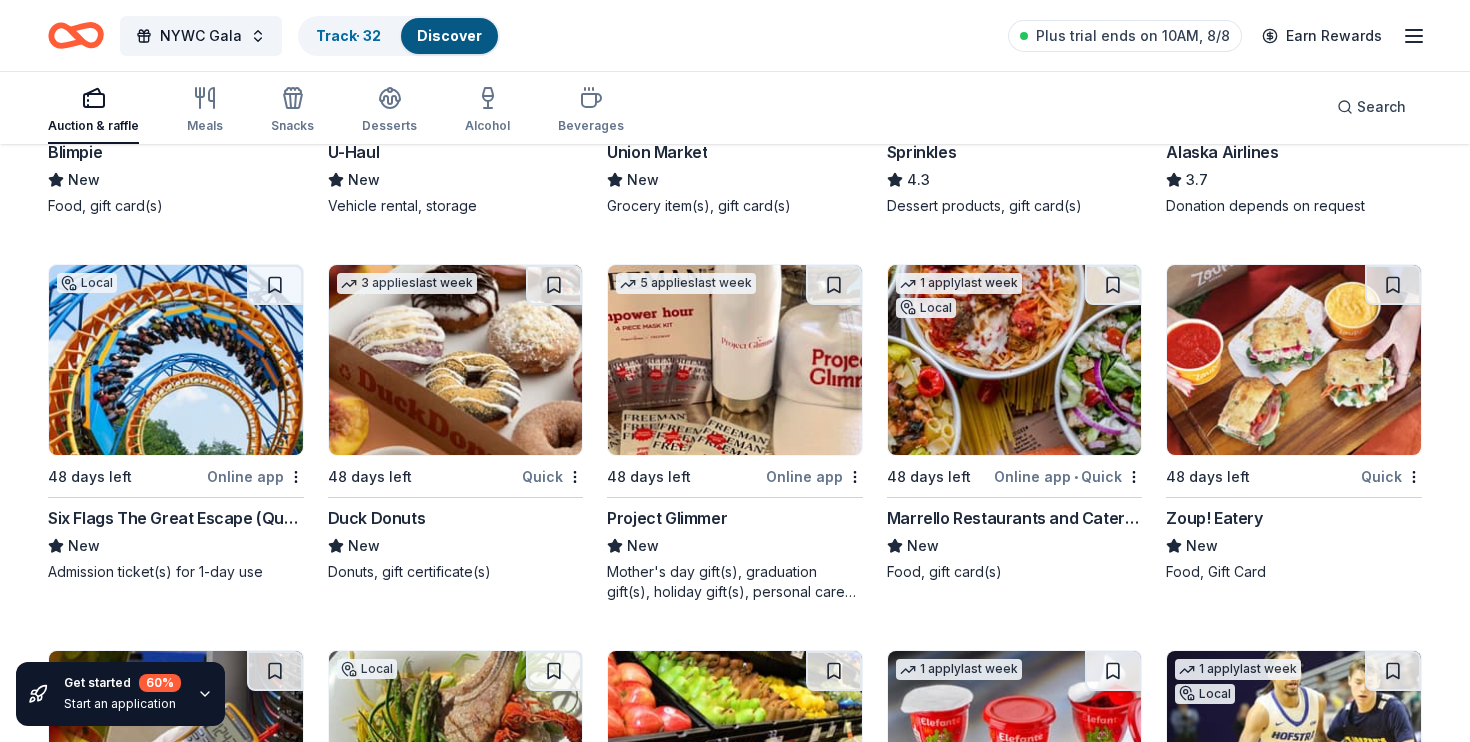 scroll, scrollTop: 9230, scrollLeft: 0, axis: vertical 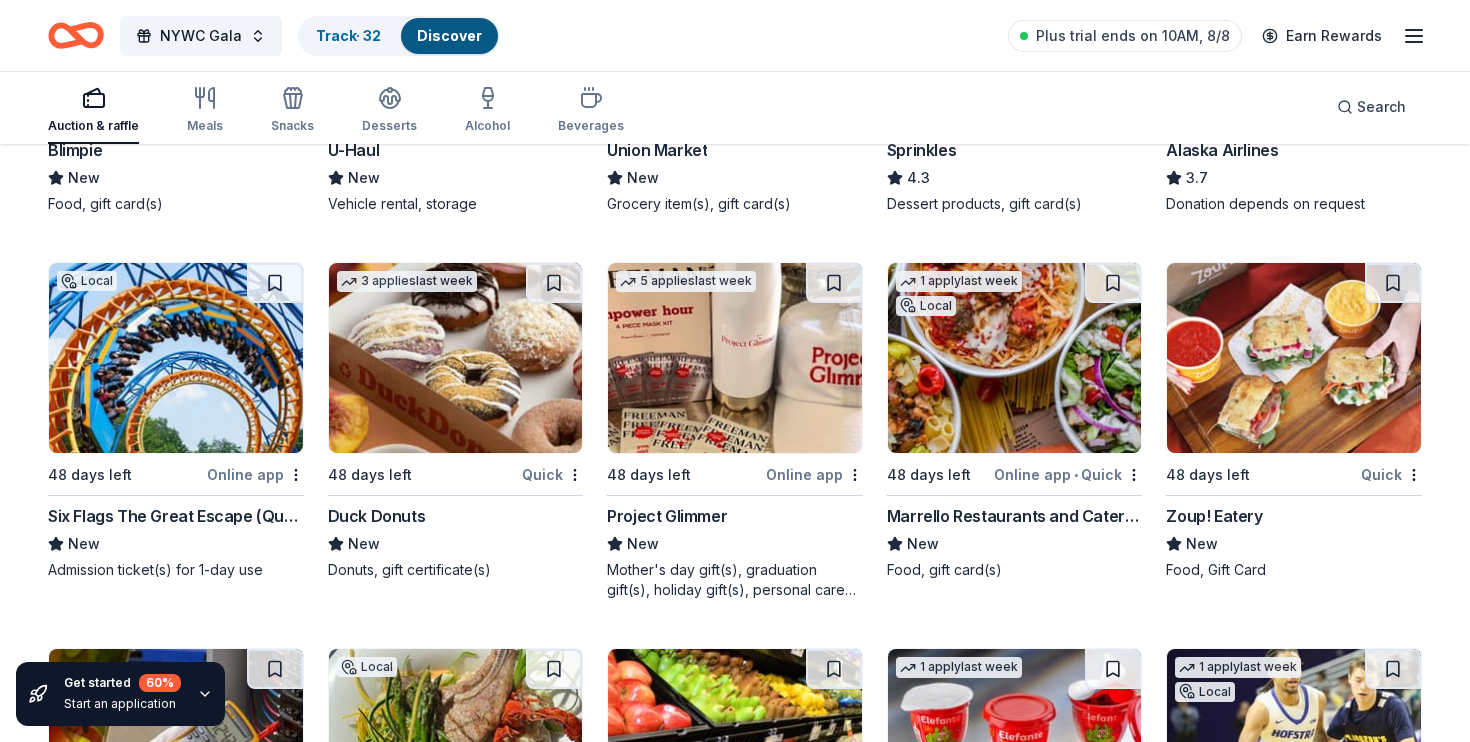 click at bounding box center (456, 358) 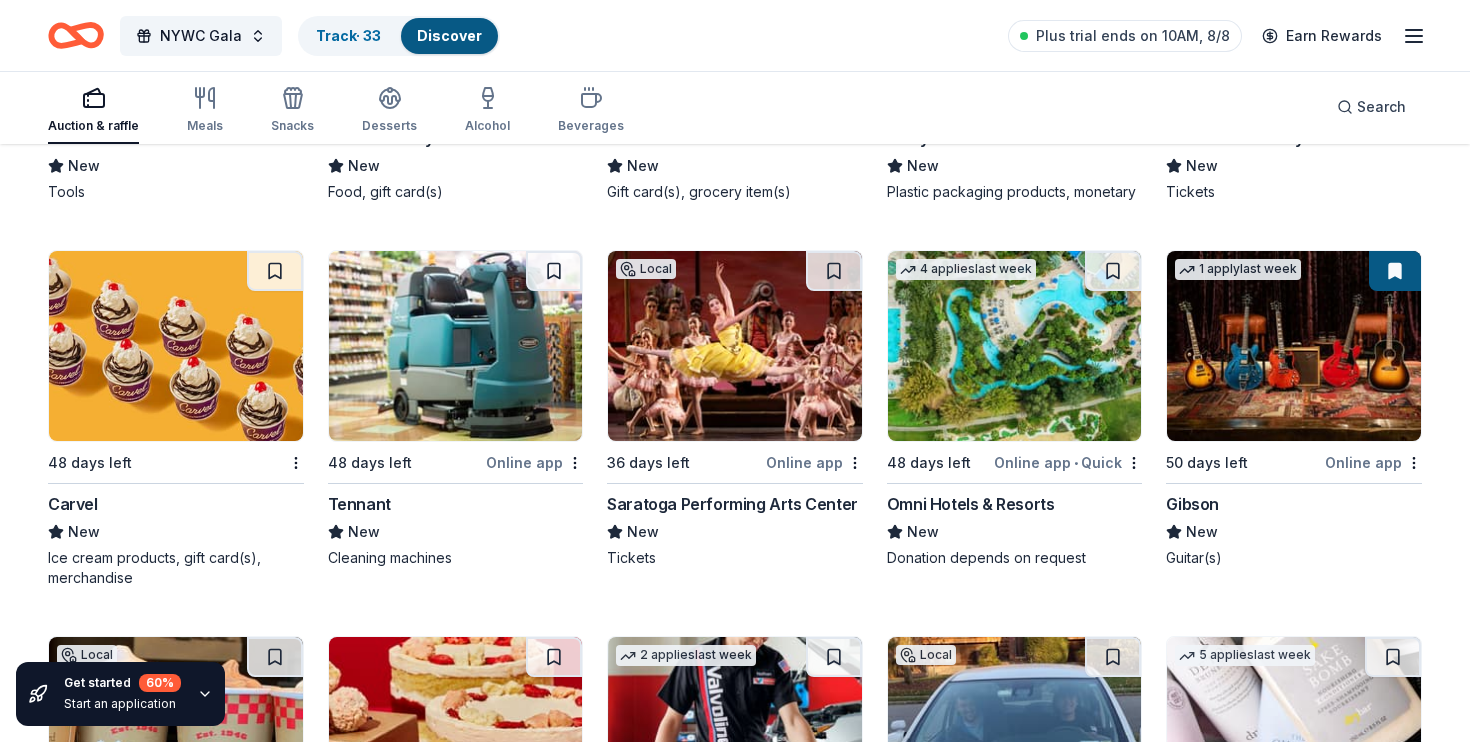 scroll, scrollTop: 9995, scrollLeft: 0, axis: vertical 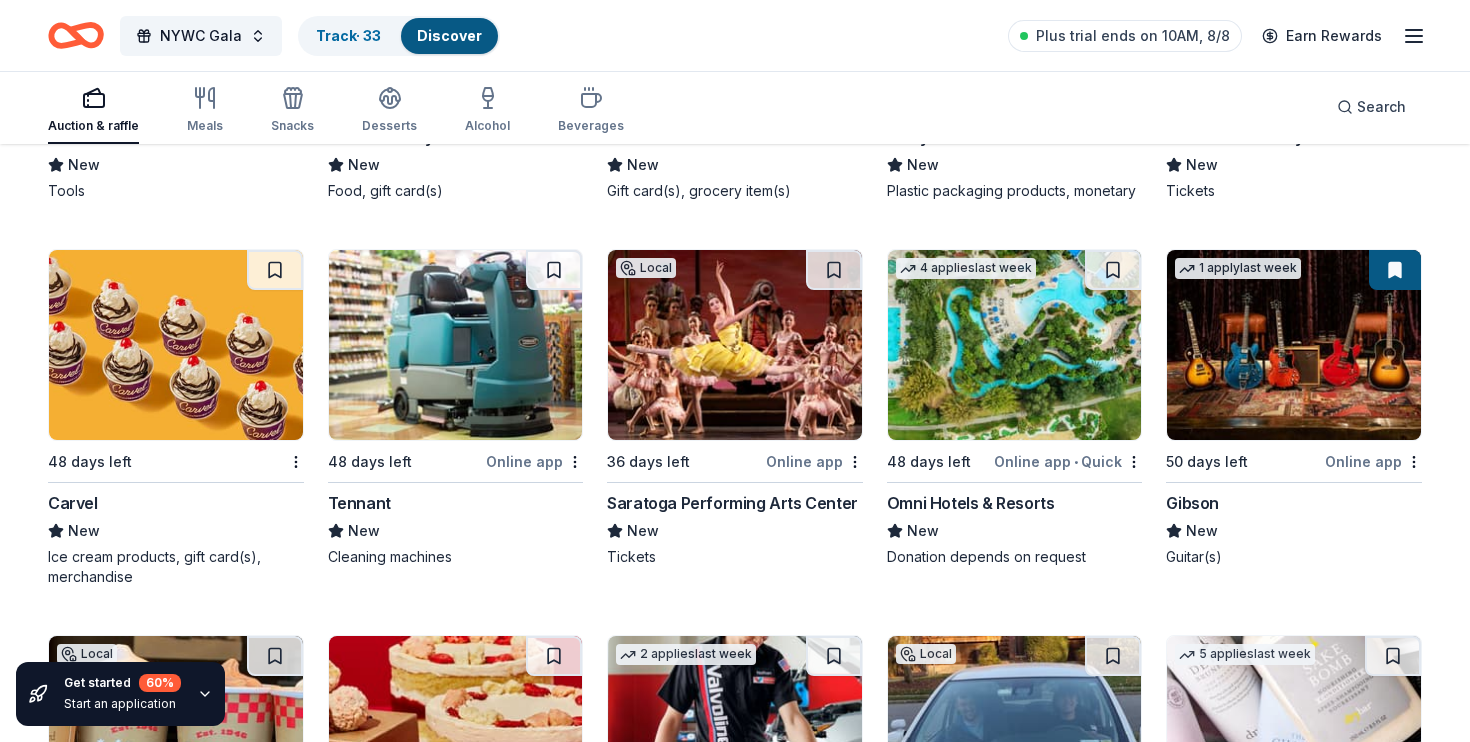 click at bounding box center (735, 345) 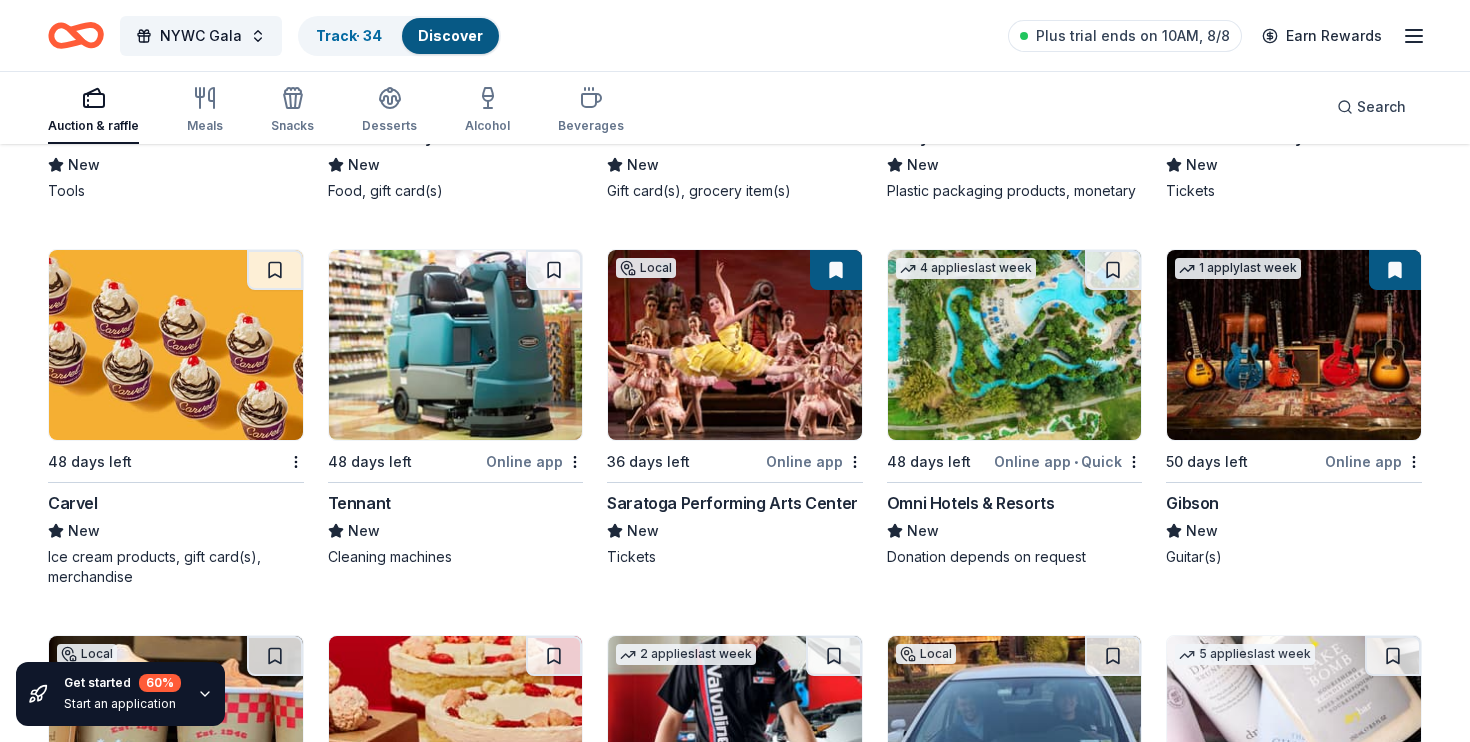 click at bounding box center (1015, 345) 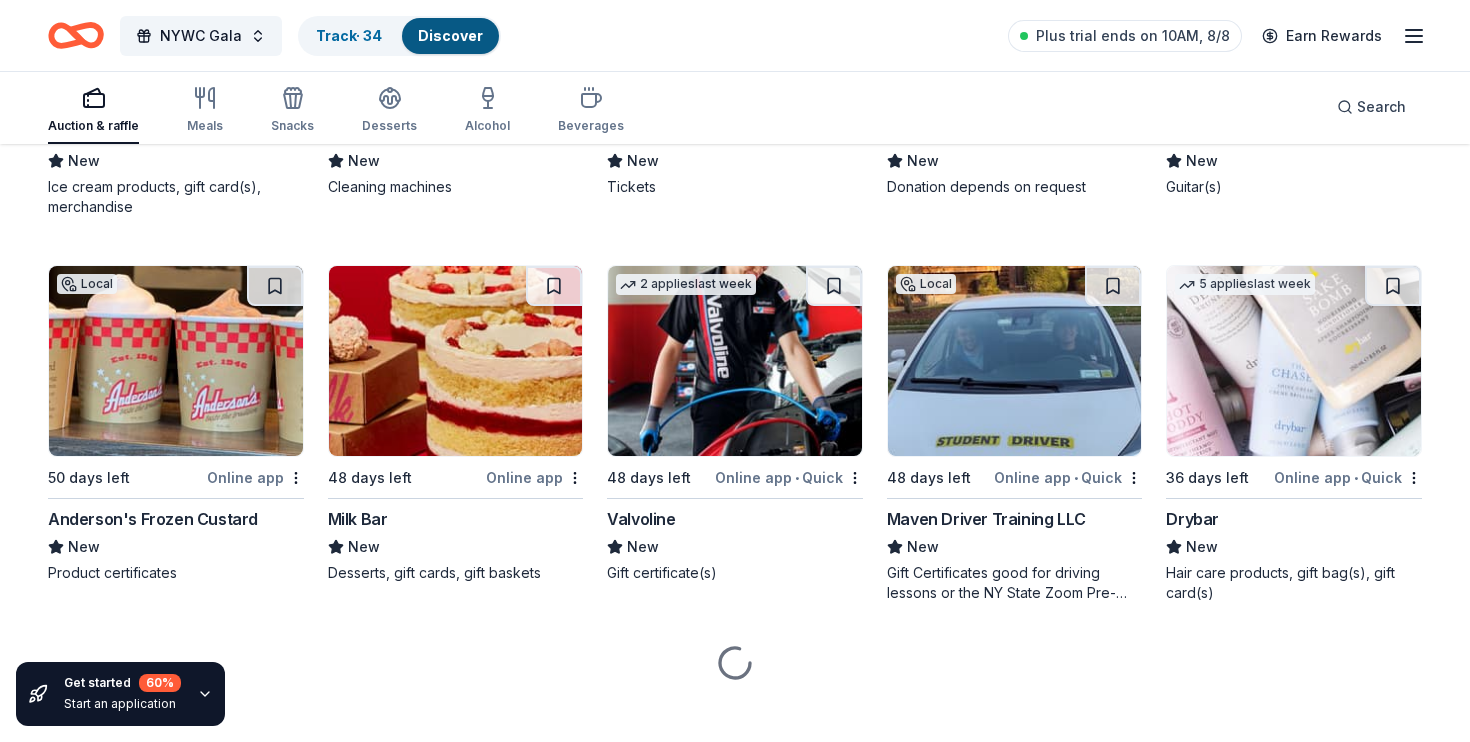 scroll, scrollTop: 10366, scrollLeft: 0, axis: vertical 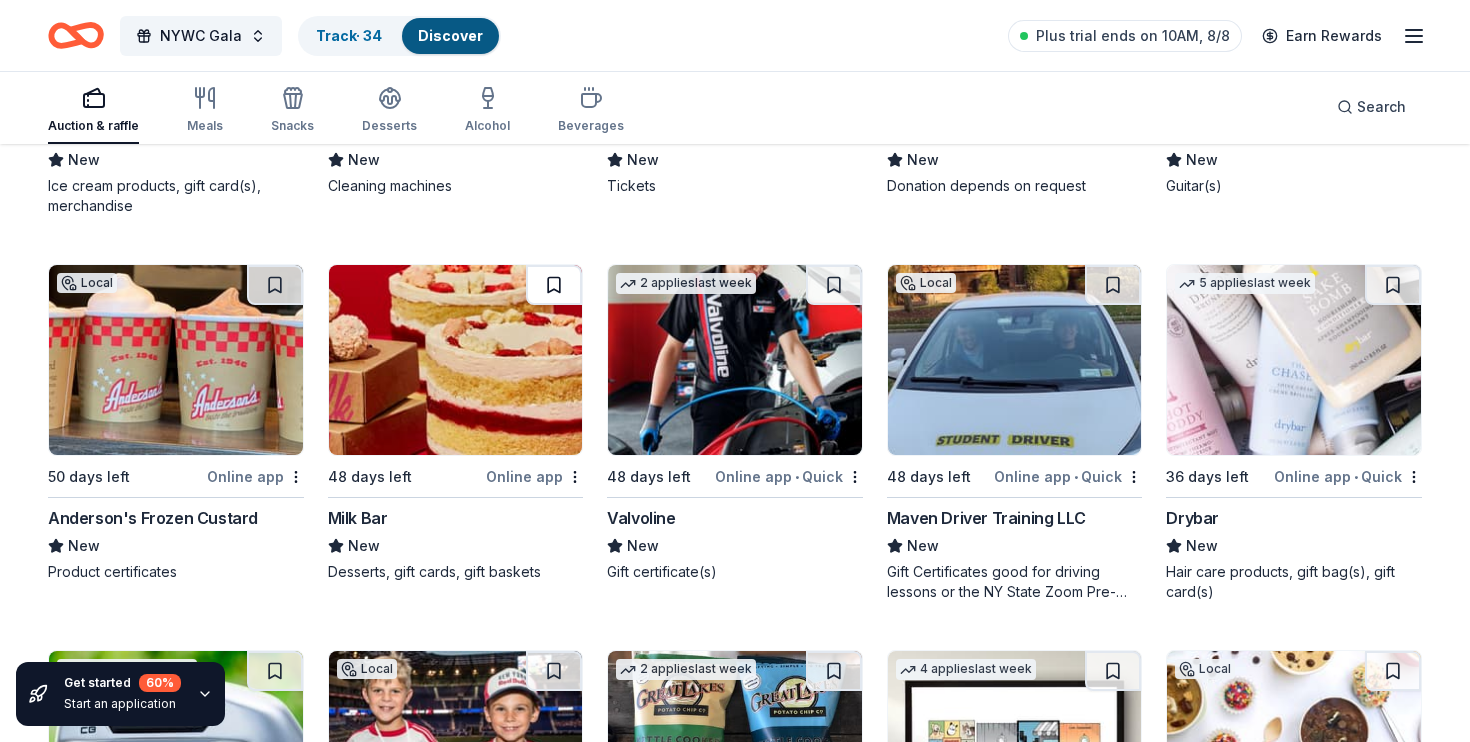 click at bounding box center [554, 285] 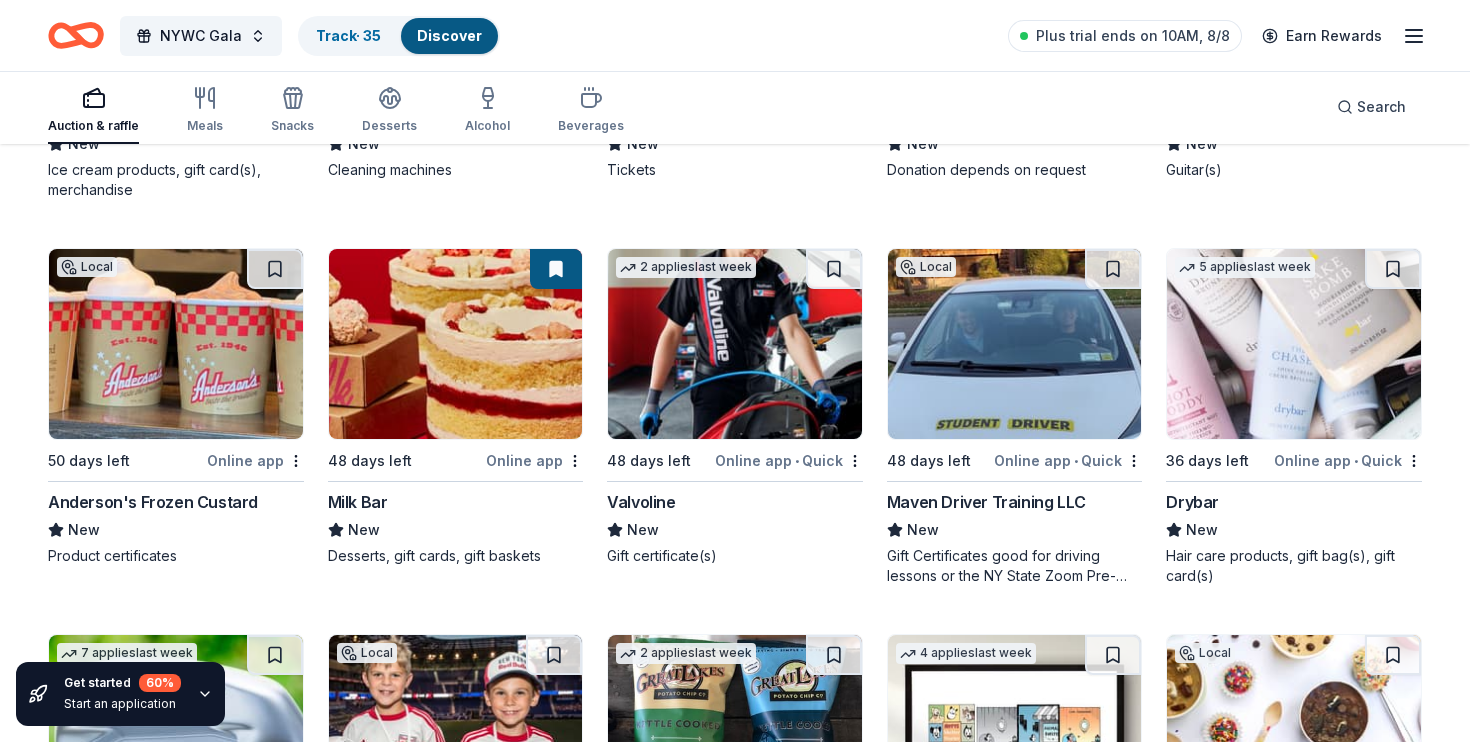 scroll, scrollTop: 10387, scrollLeft: 0, axis: vertical 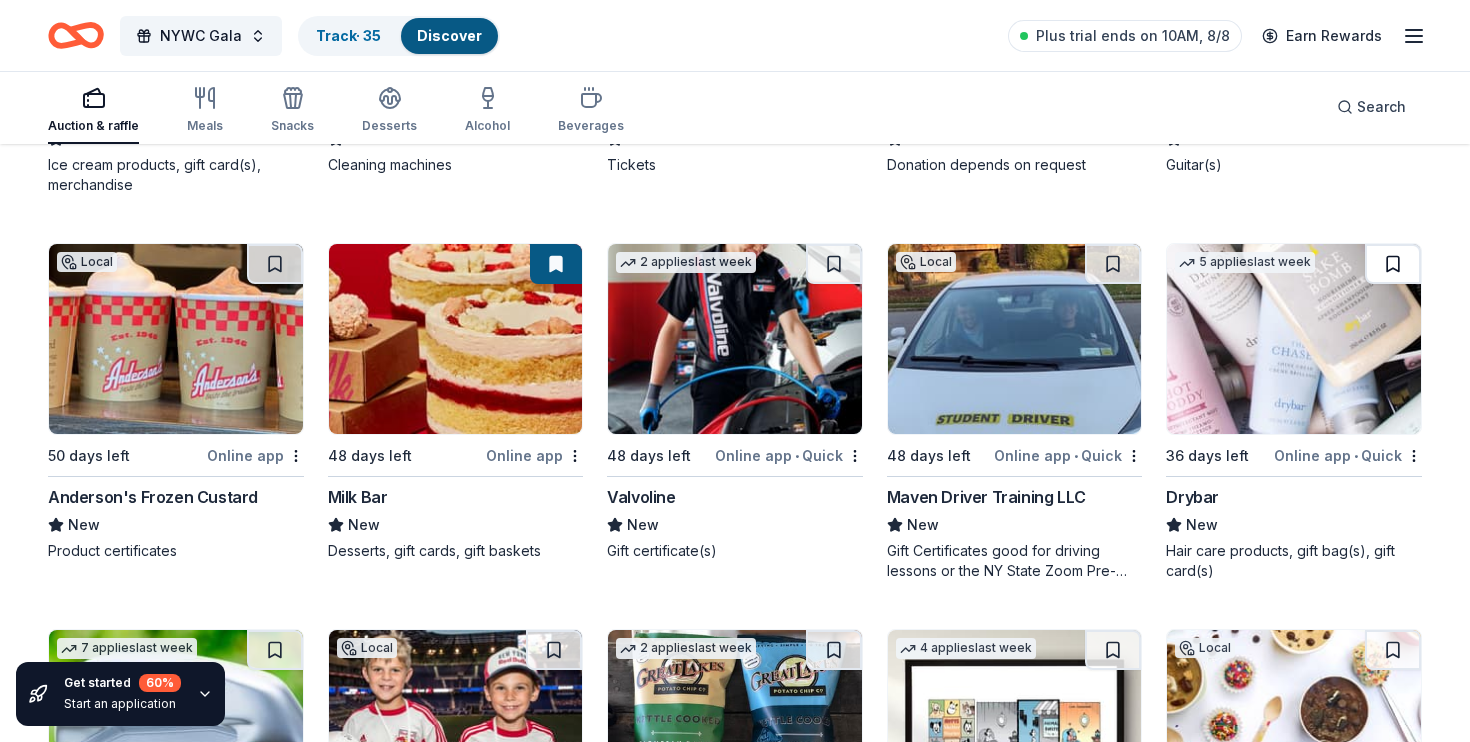 click at bounding box center (1393, 264) 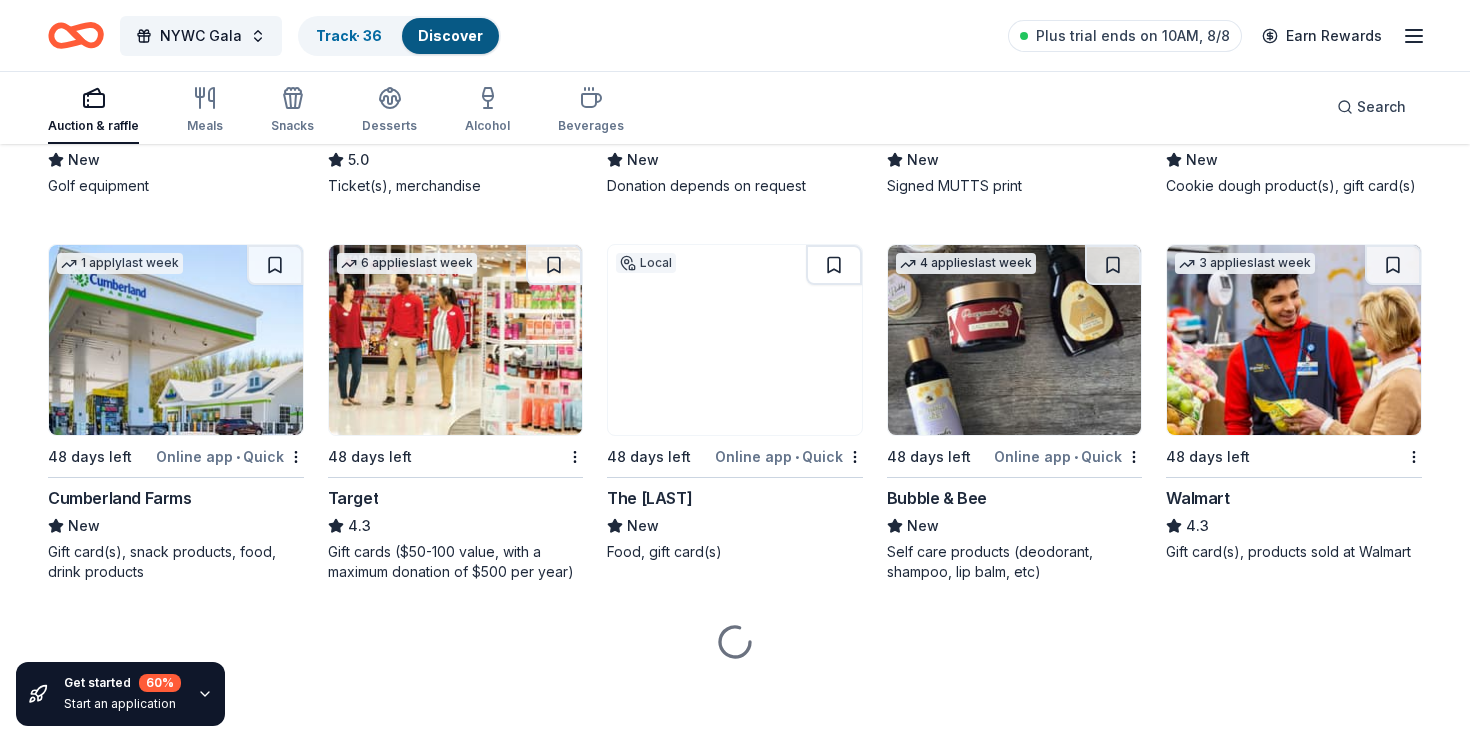 scroll, scrollTop: 11138, scrollLeft: 0, axis: vertical 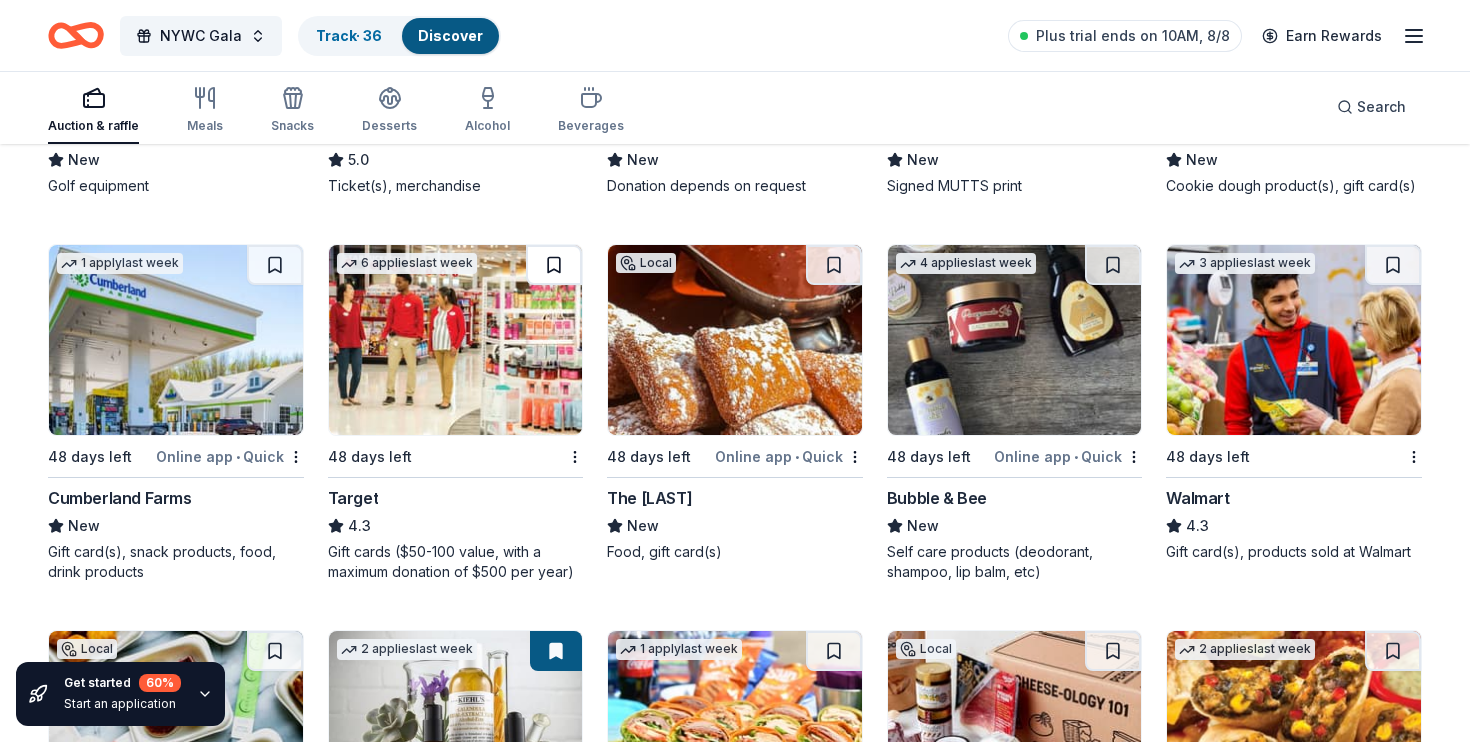 click at bounding box center (554, 265) 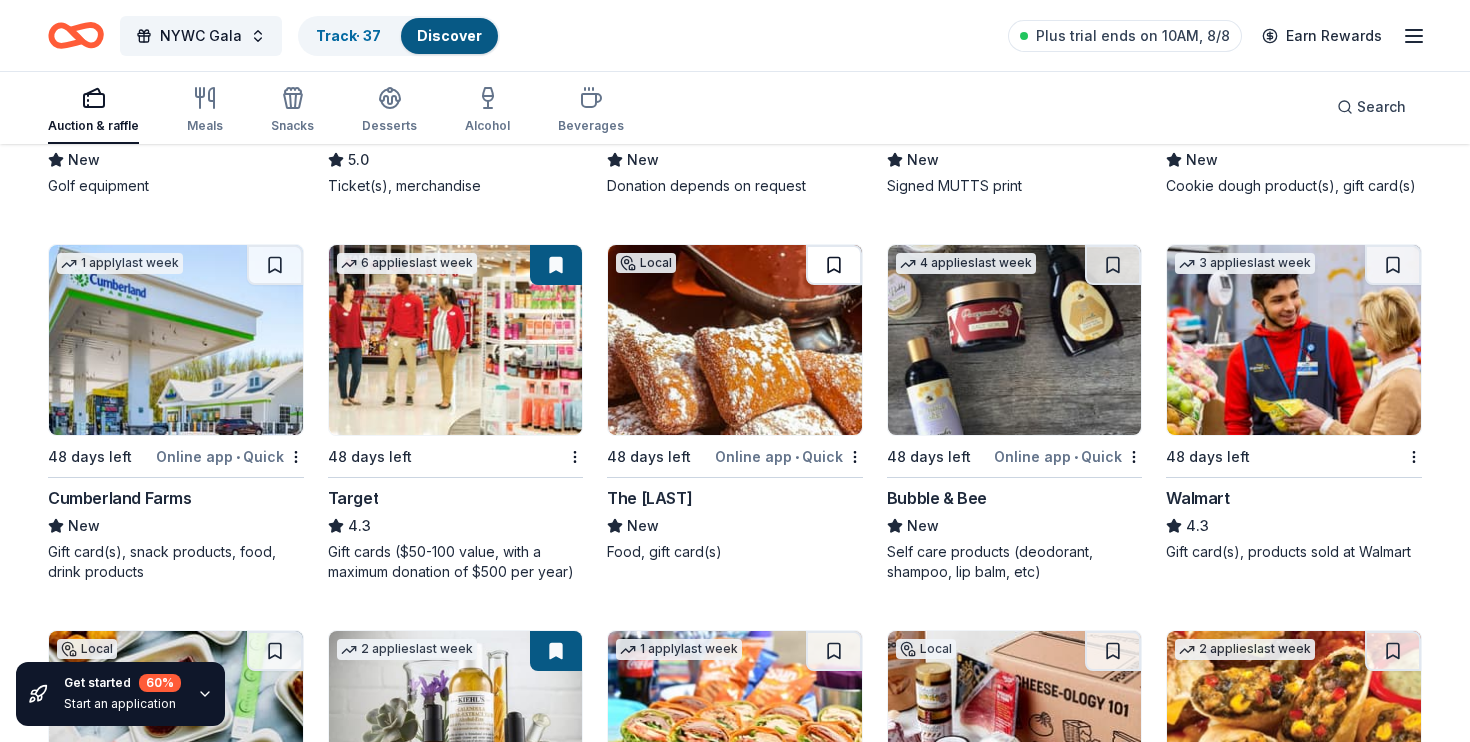 click at bounding box center [834, 265] 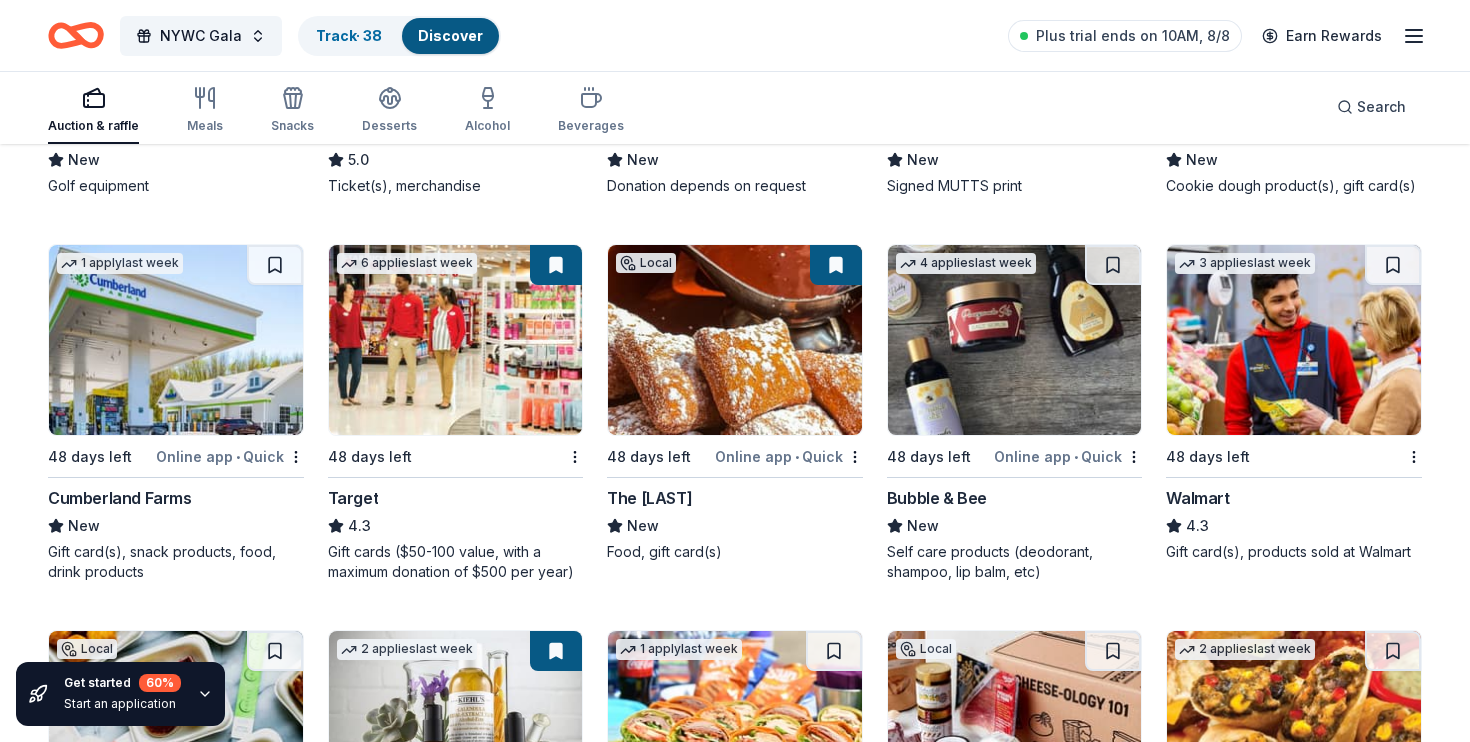 click at bounding box center (1015, 340) 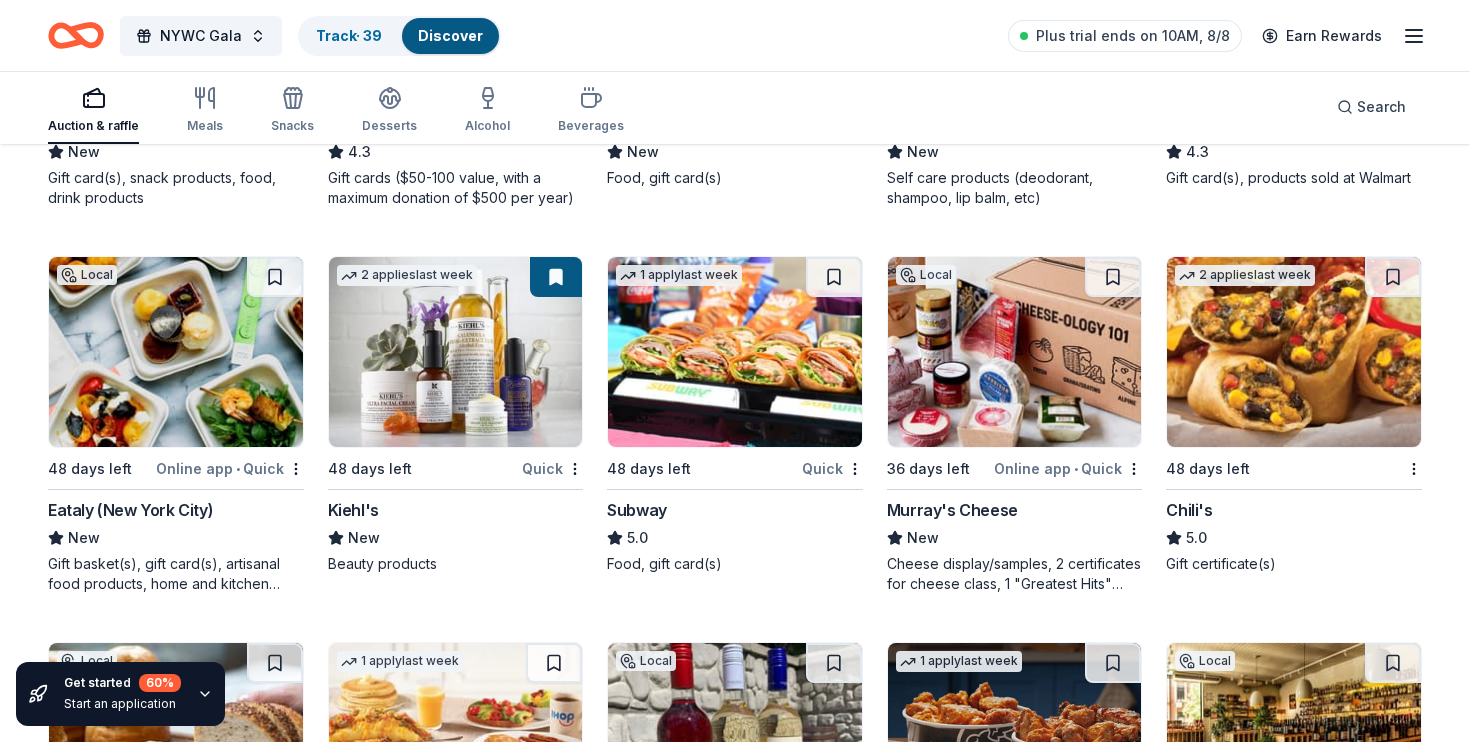 scroll, scrollTop: 11494, scrollLeft: 0, axis: vertical 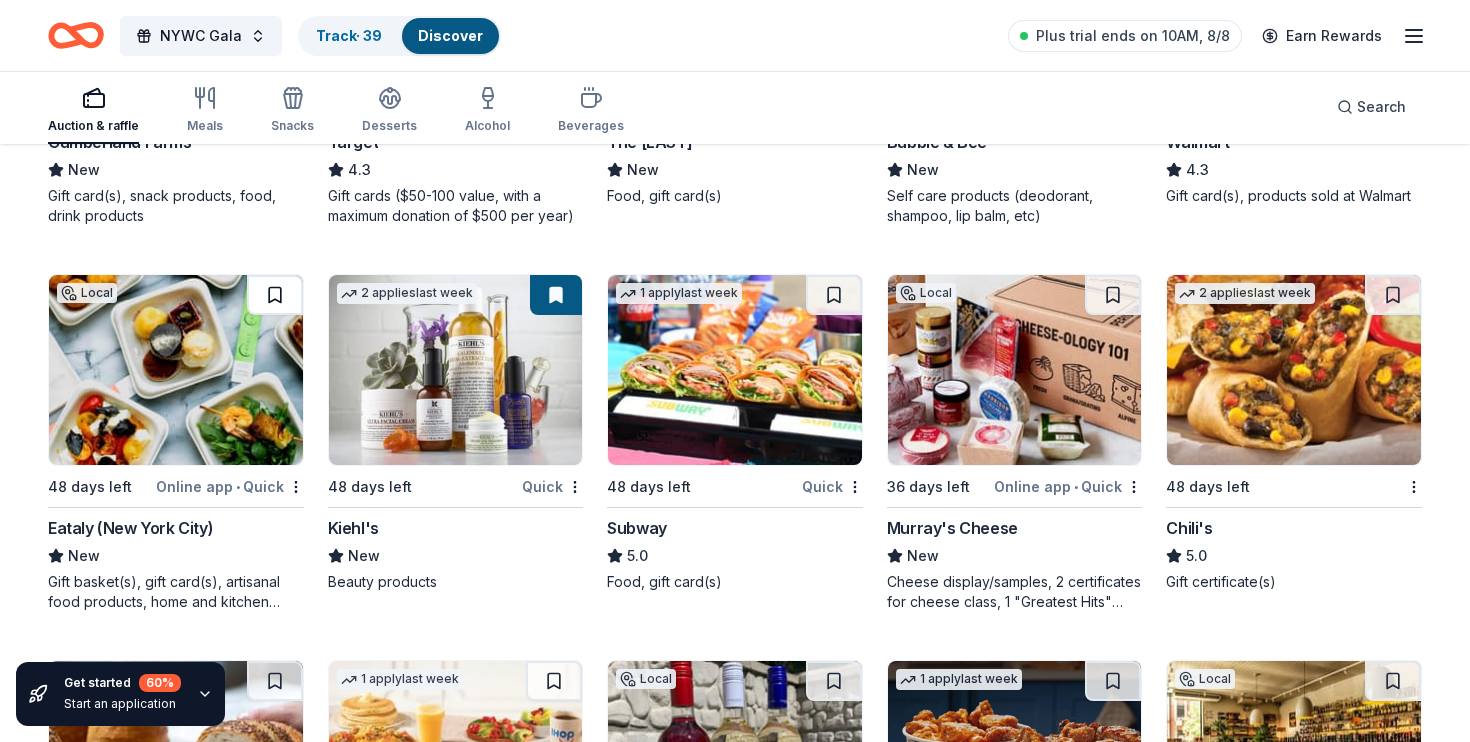 click at bounding box center [275, 295] 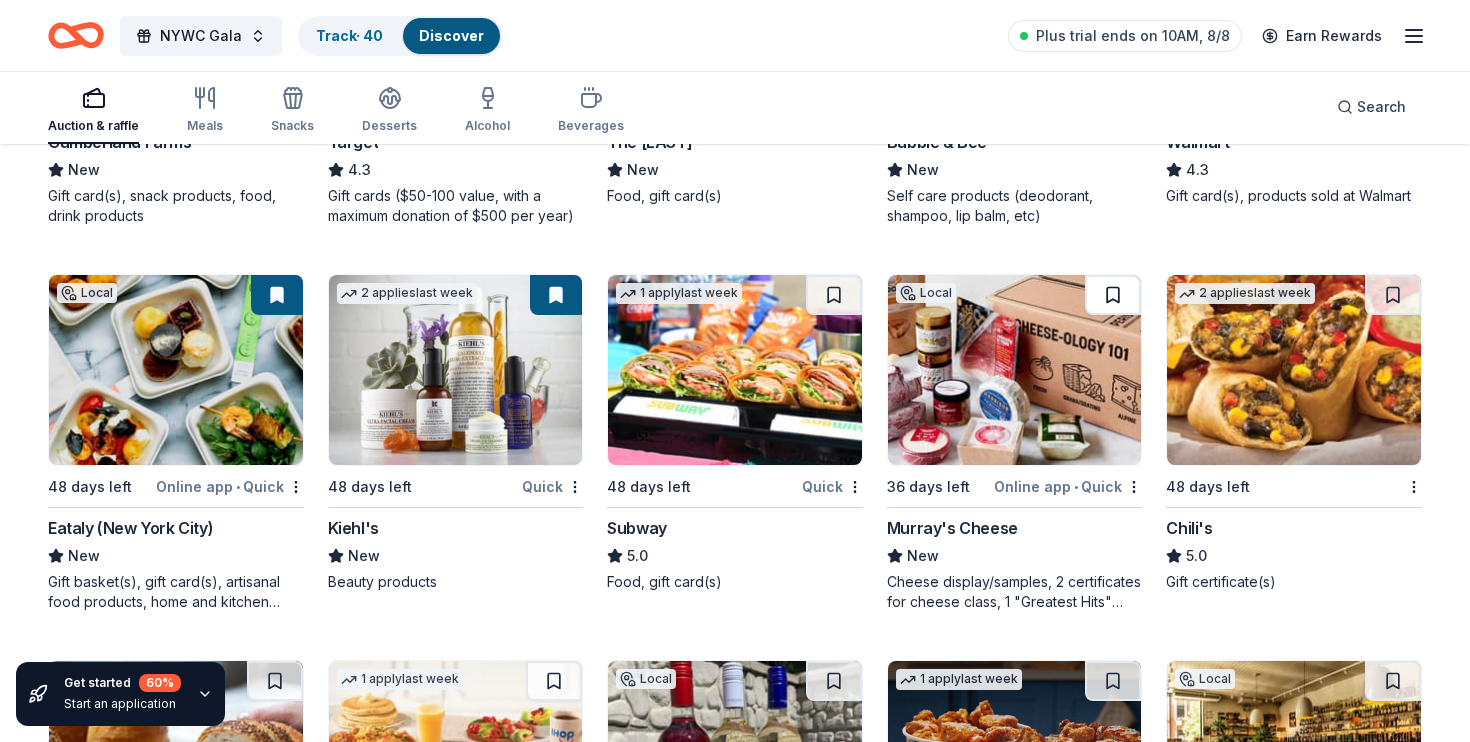 click at bounding box center (1113, 295) 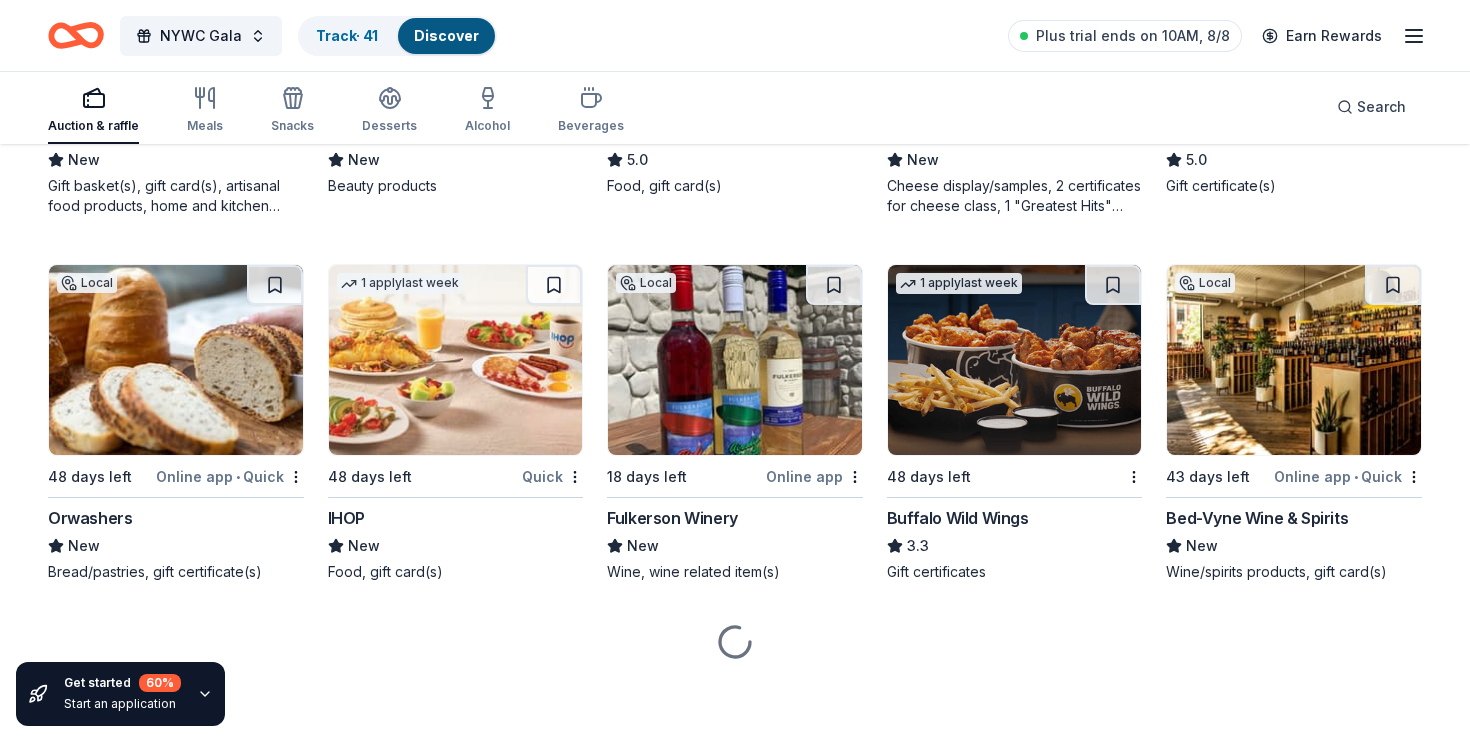 scroll, scrollTop: 11890, scrollLeft: 0, axis: vertical 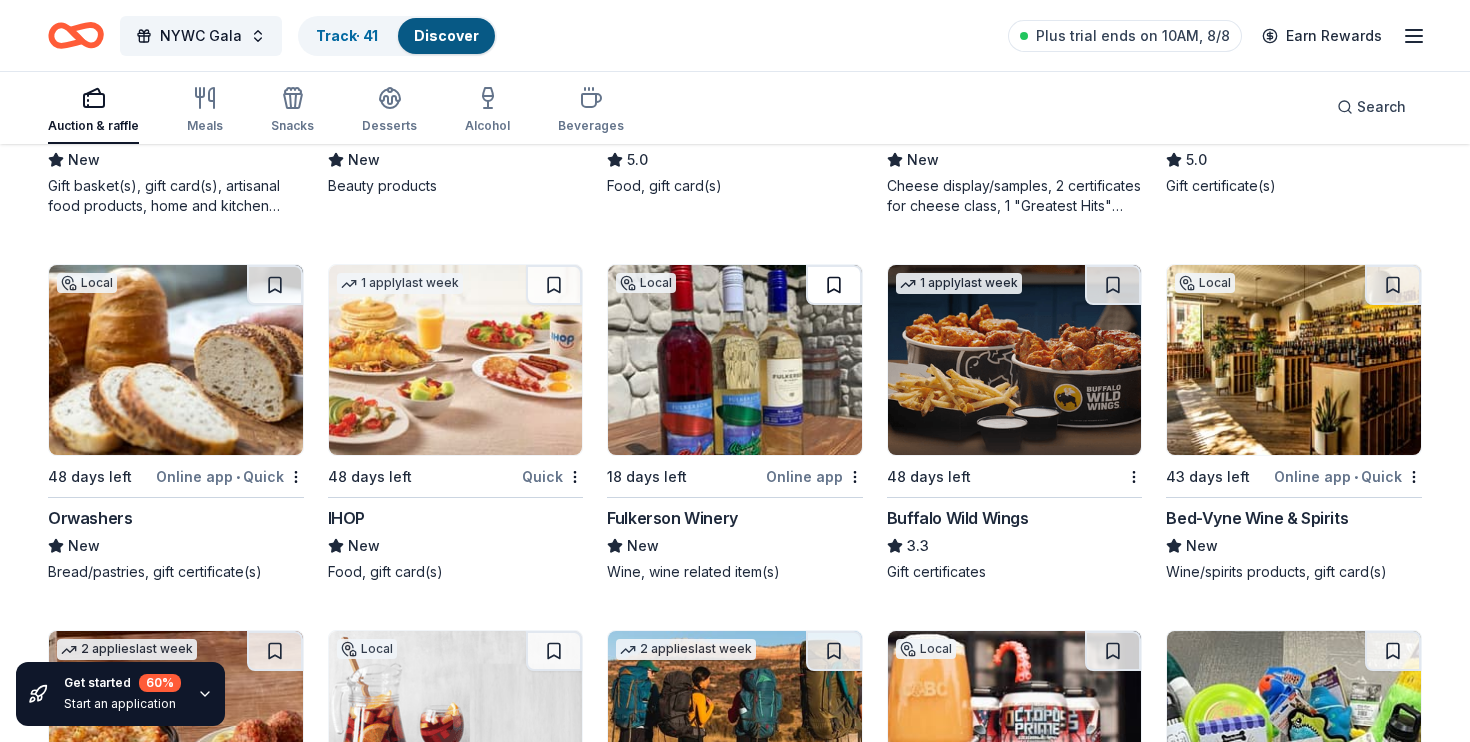 click at bounding box center [834, 285] 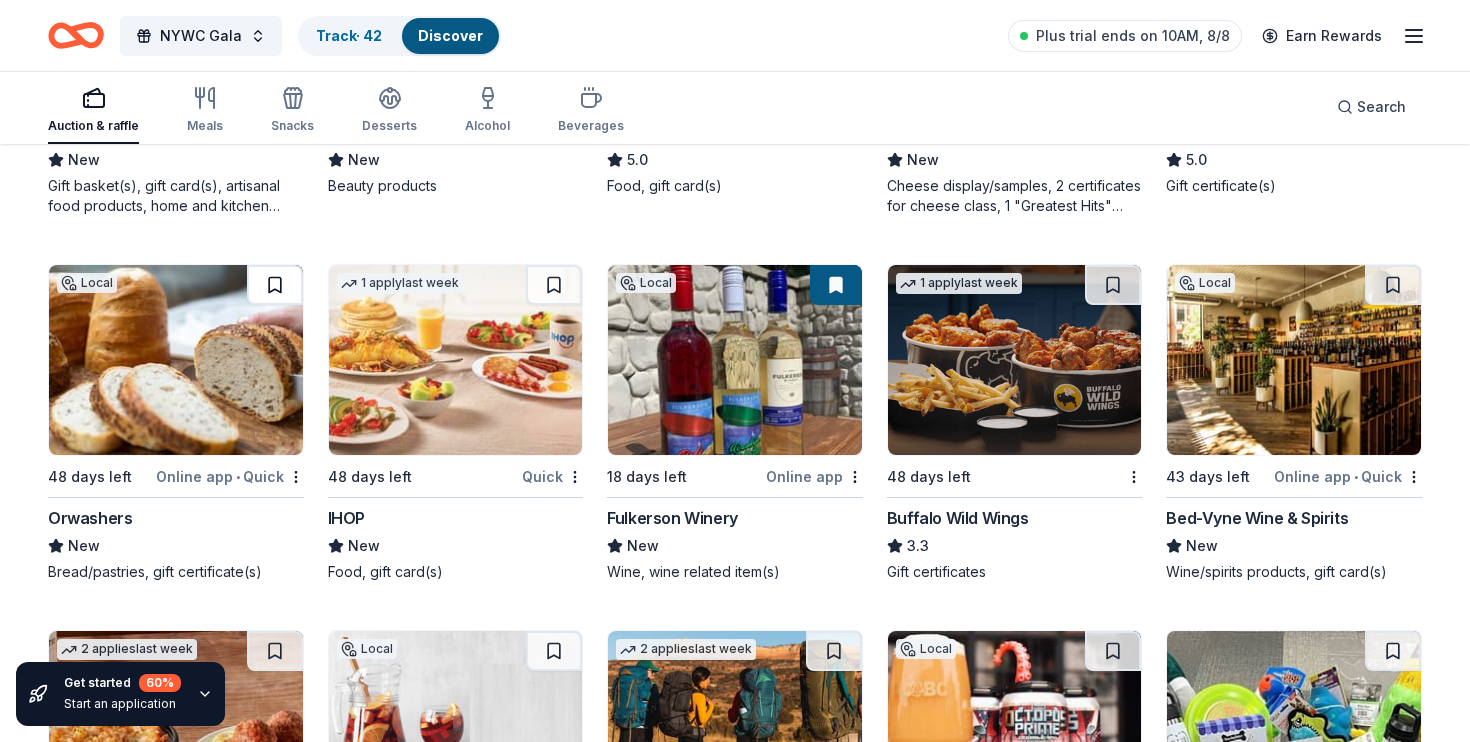 click at bounding box center (275, 285) 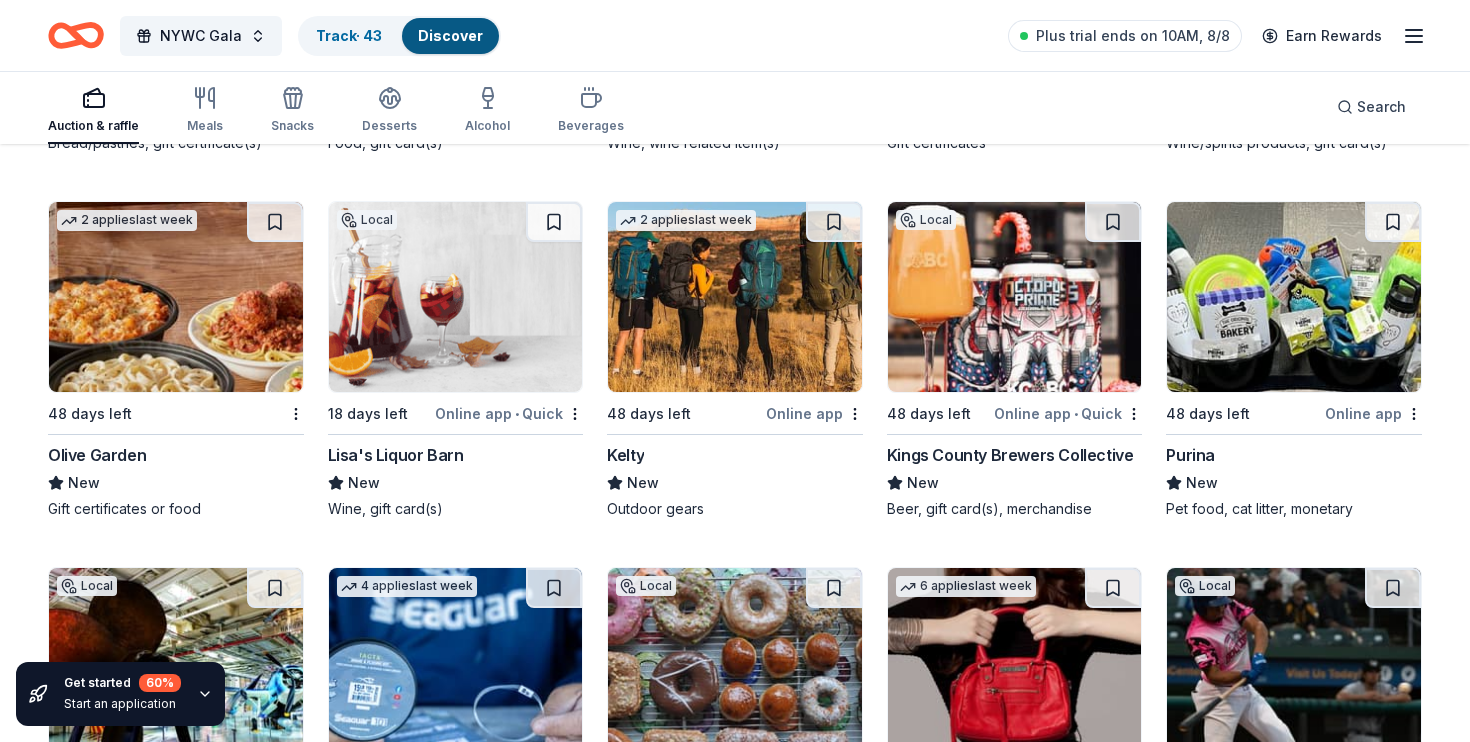 scroll, scrollTop: 12322, scrollLeft: 0, axis: vertical 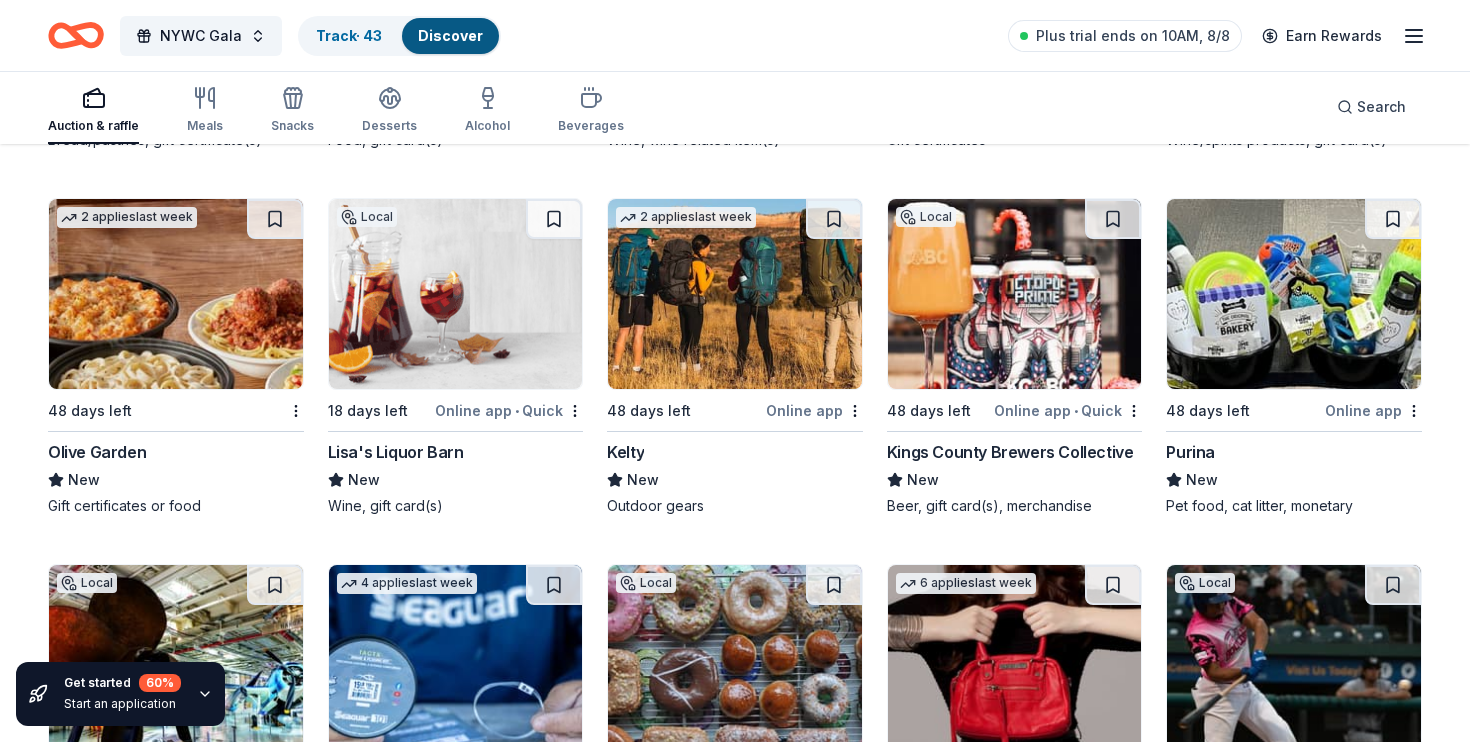 click at bounding box center [456, 294] 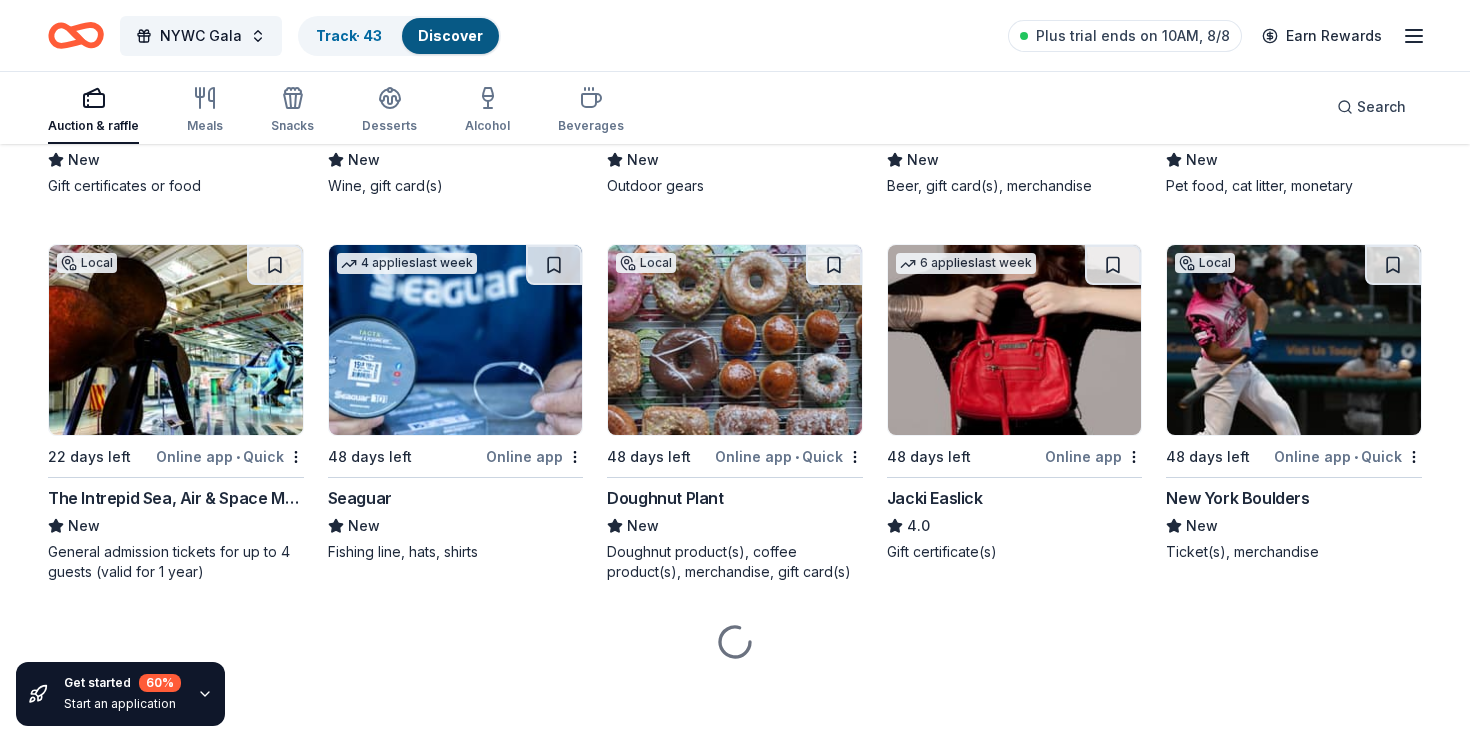 scroll, scrollTop: 12642, scrollLeft: 0, axis: vertical 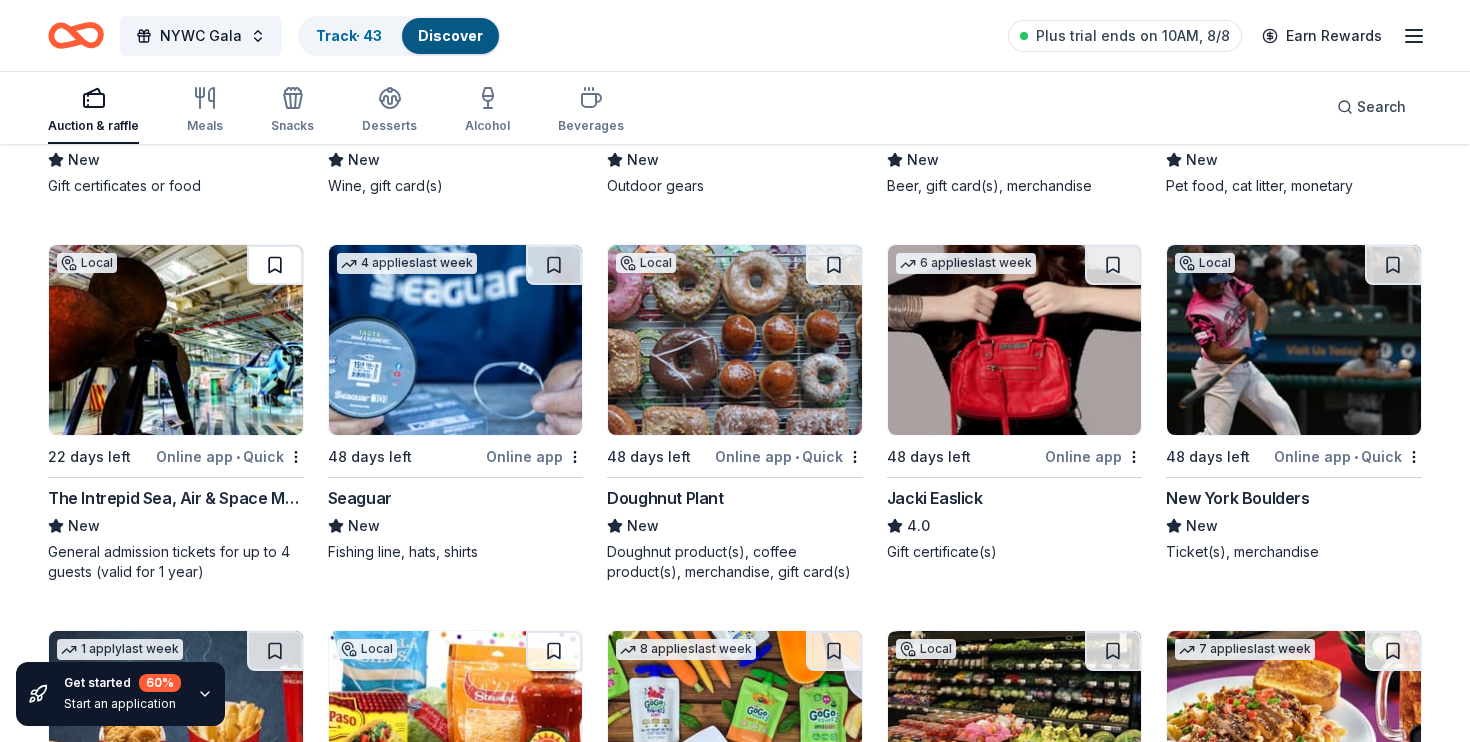 click at bounding box center (275, 265) 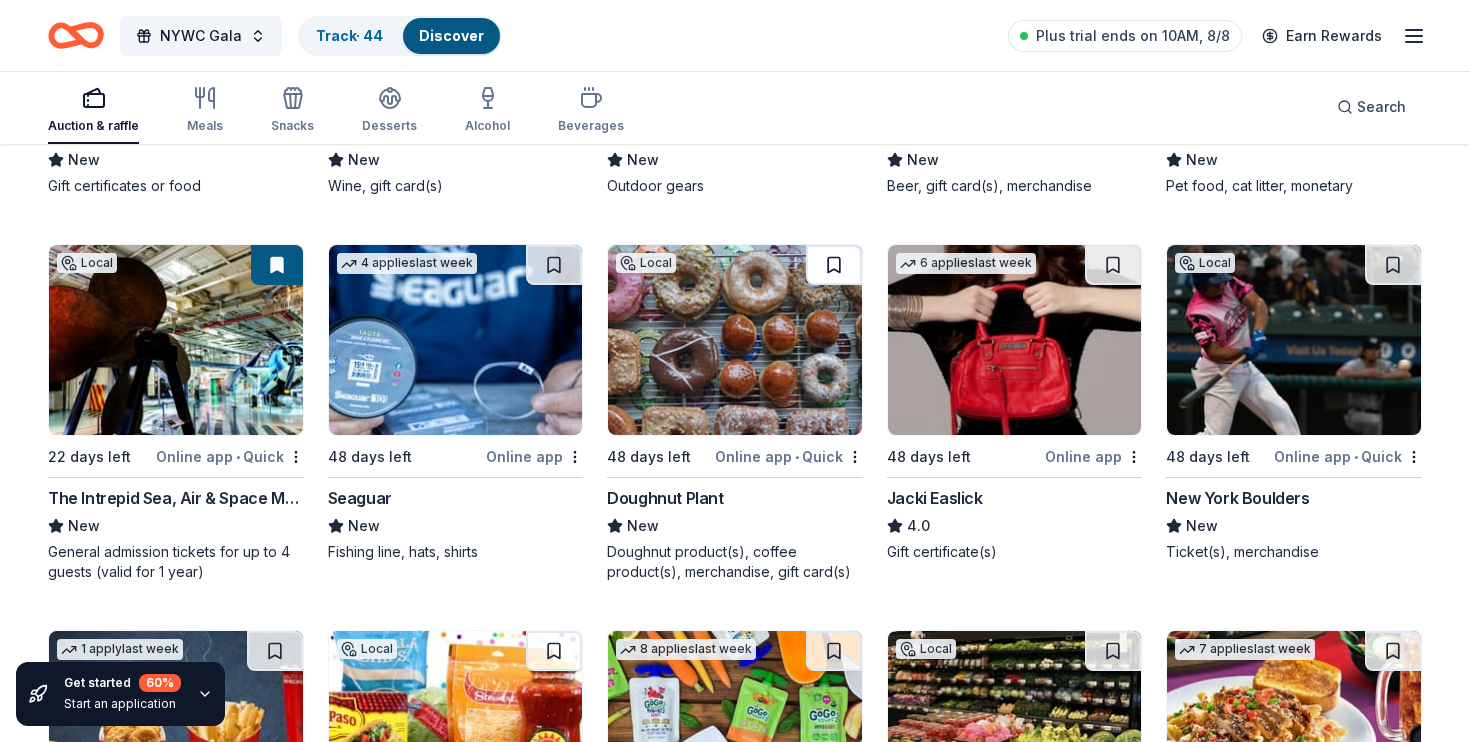 click at bounding box center (834, 265) 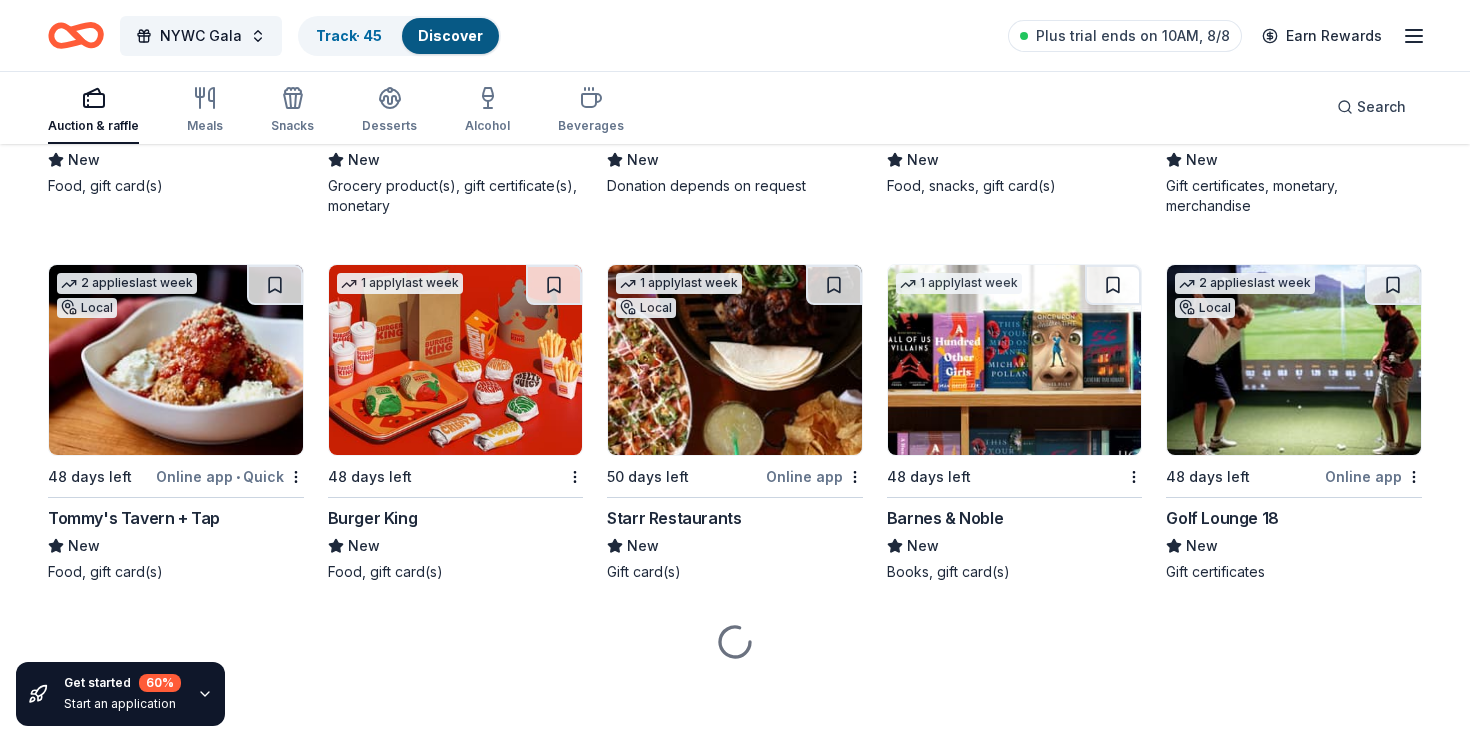 scroll, scrollTop: 13394, scrollLeft: 0, axis: vertical 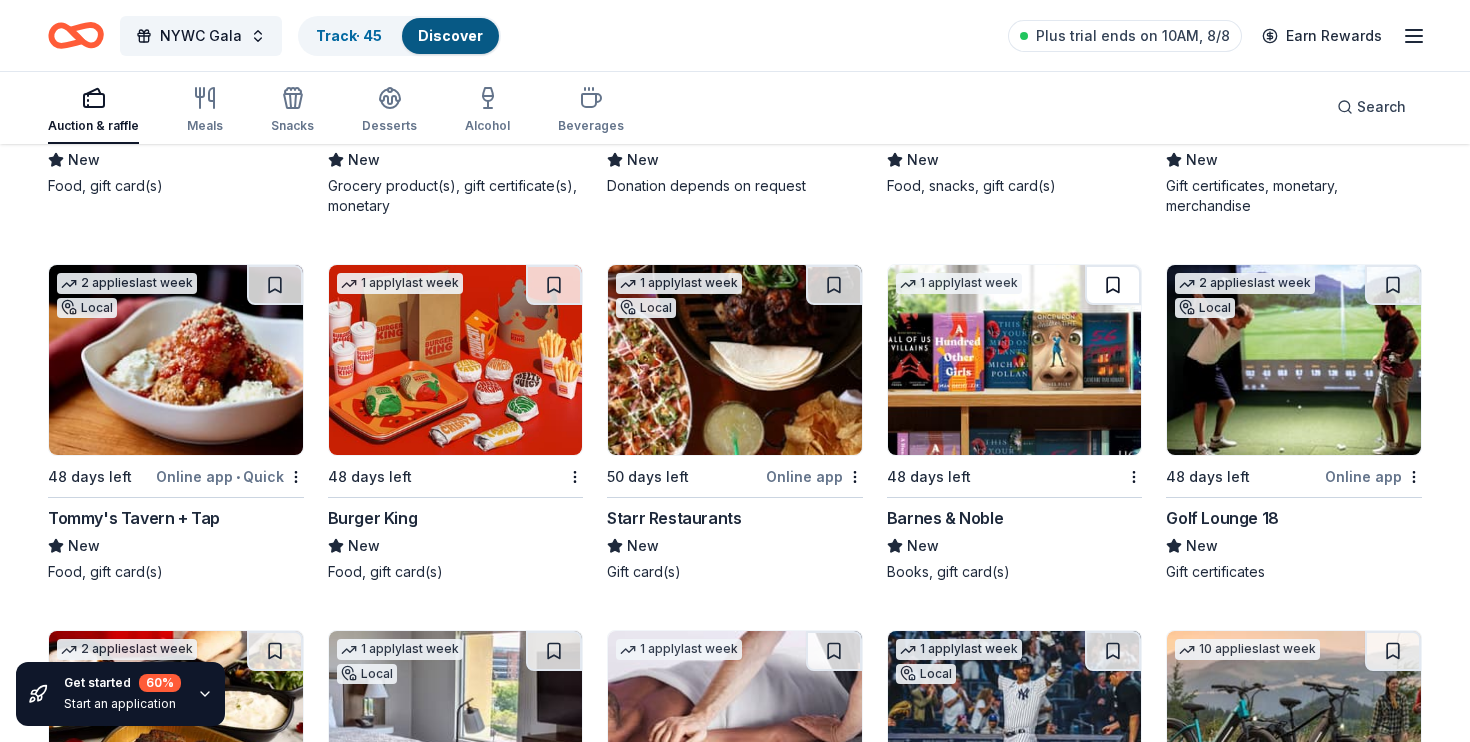 click at bounding box center (1113, 285) 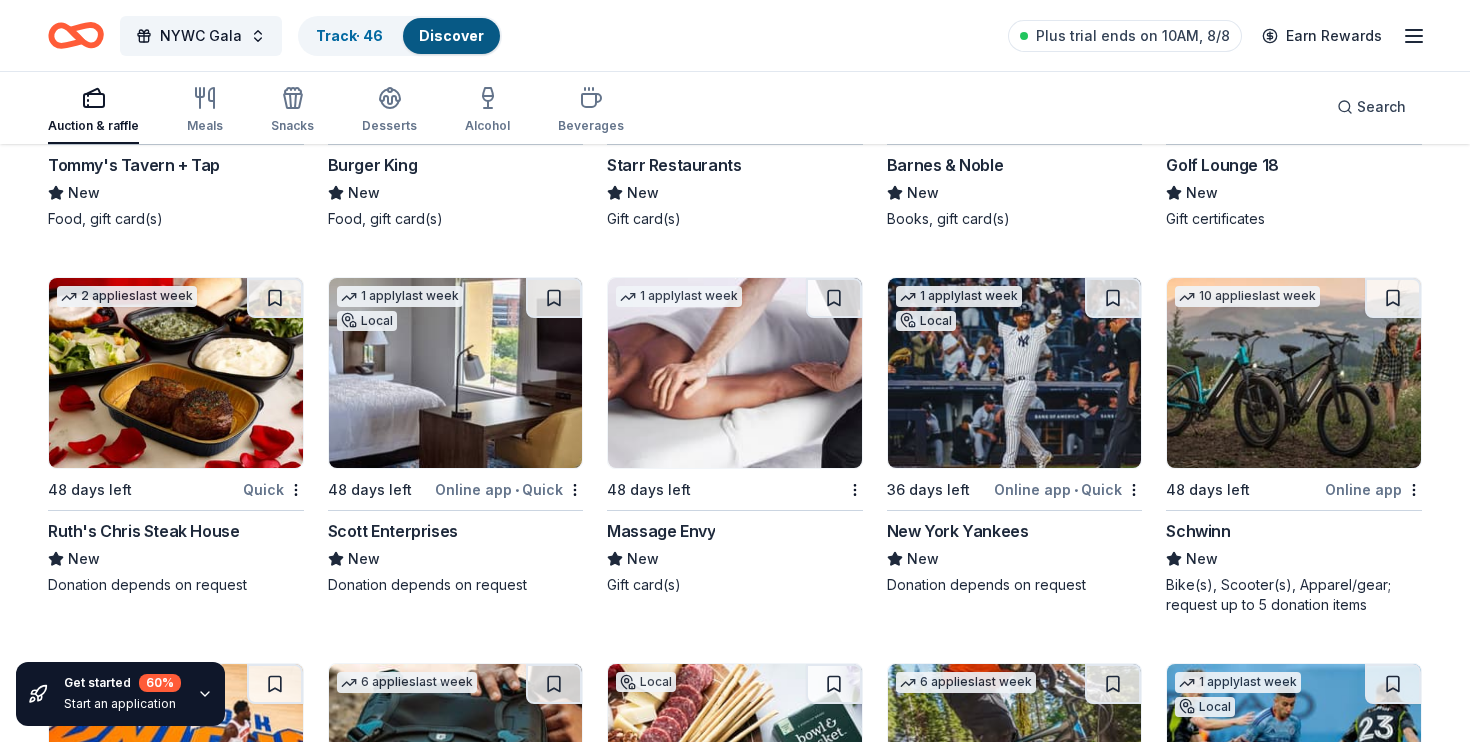 scroll, scrollTop: 13749, scrollLeft: 0, axis: vertical 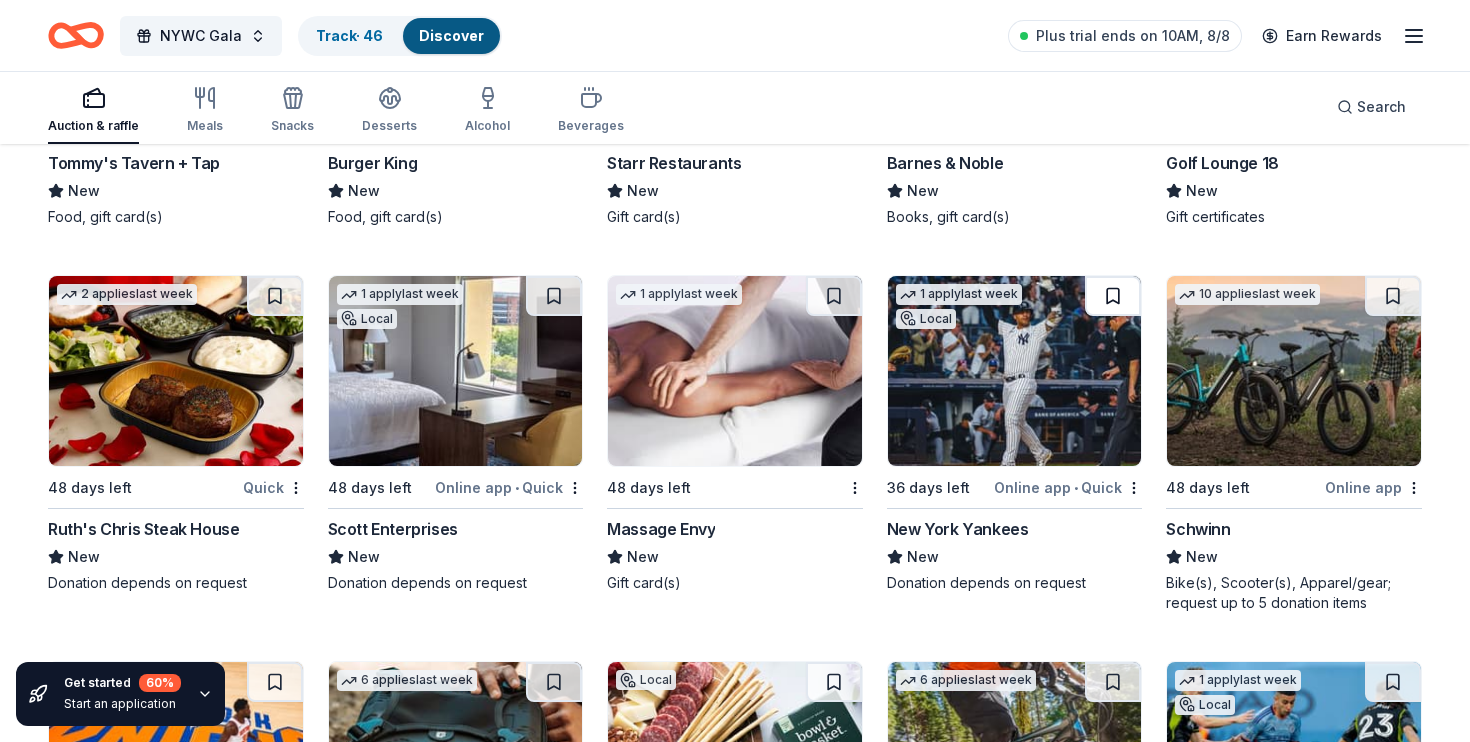 click at bounding box center (1113, 296) 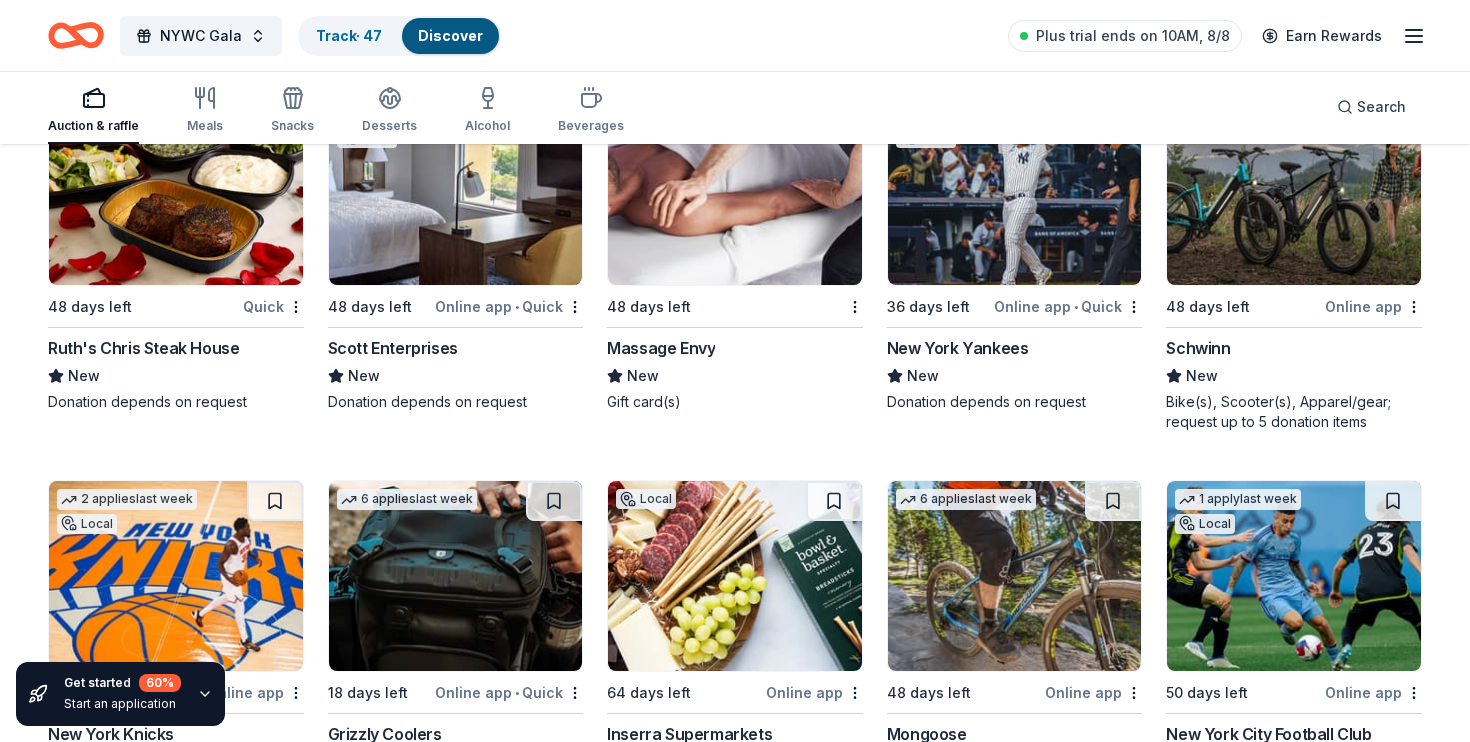 scroll, scrollTop: 13933, scrollLeft: 0, axis: vertical 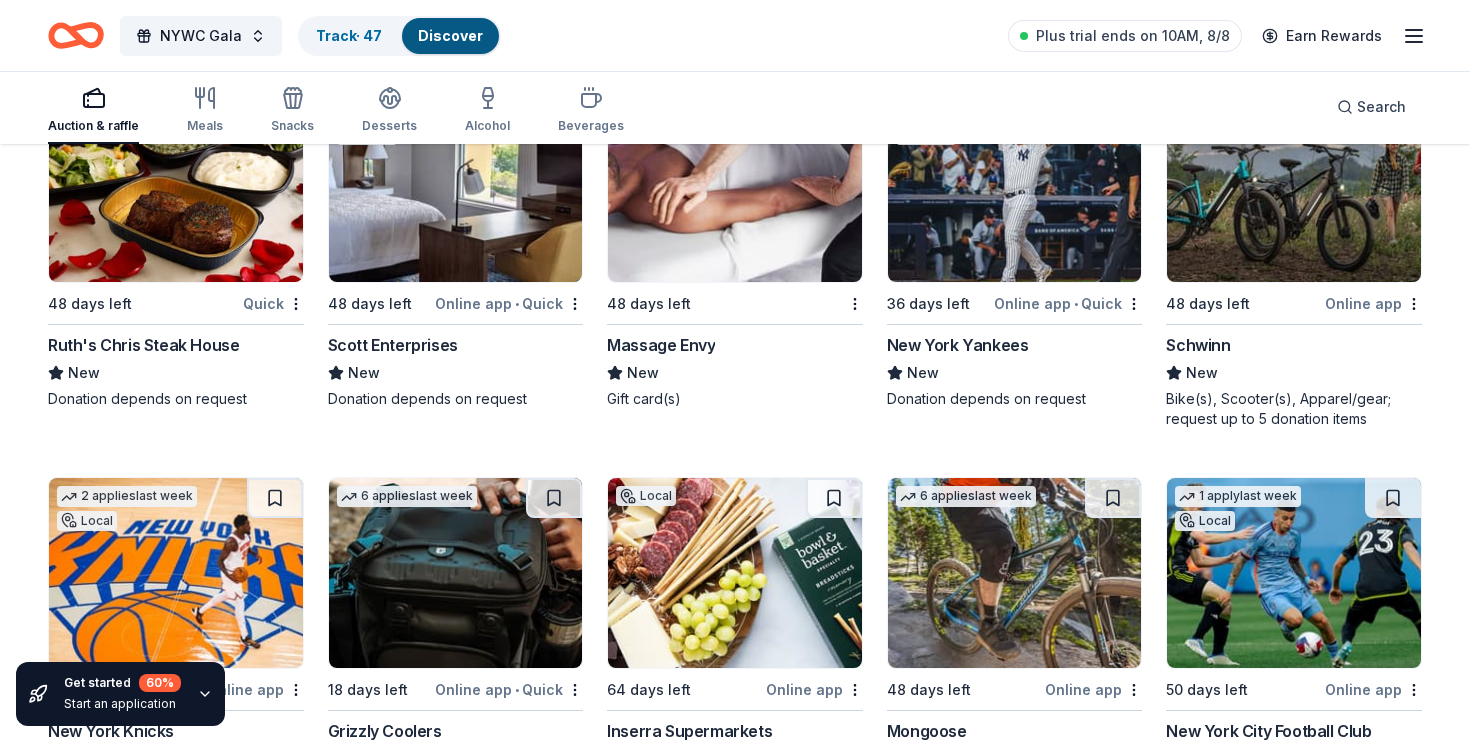 click at bounding box center [735, 187] 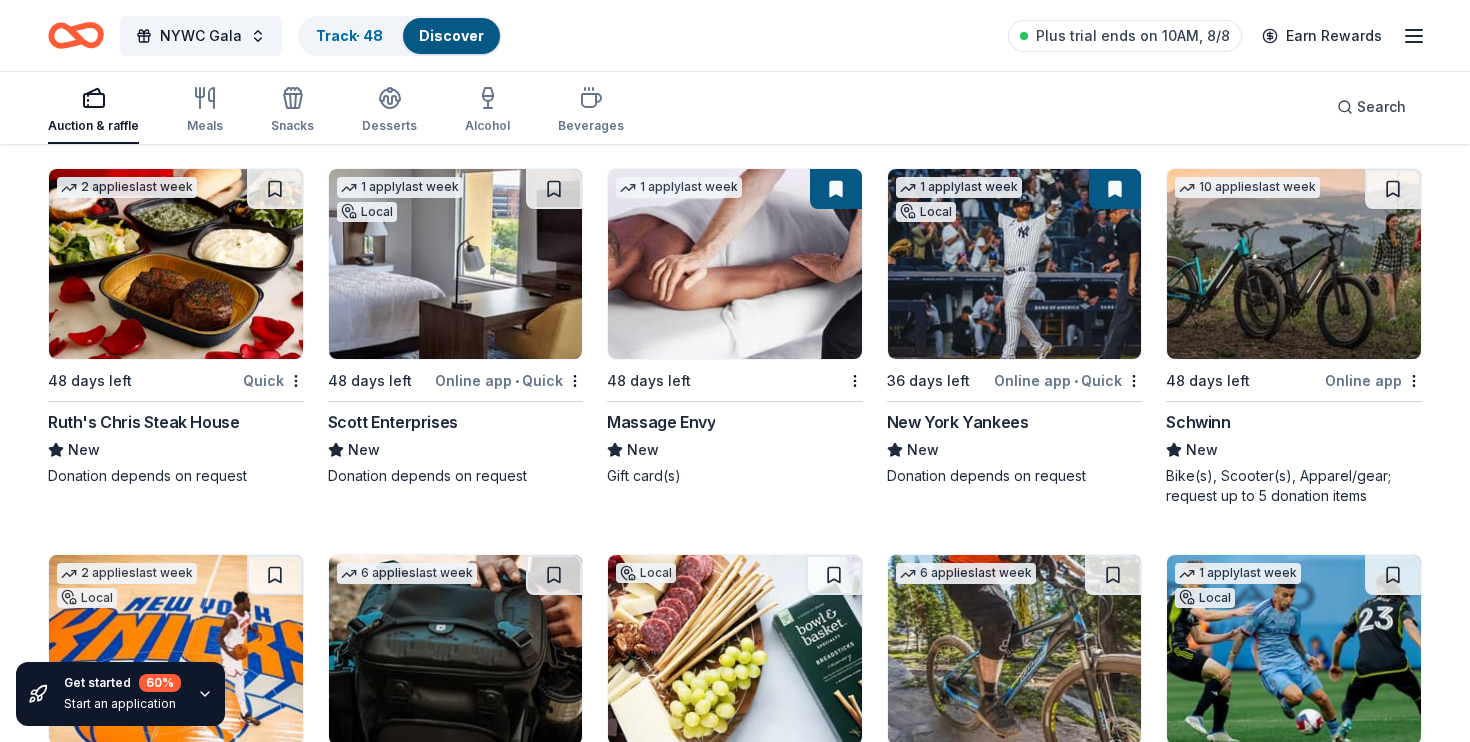 scroll, scrollTop: 13856, scrollLeft: 0, axis: vertical 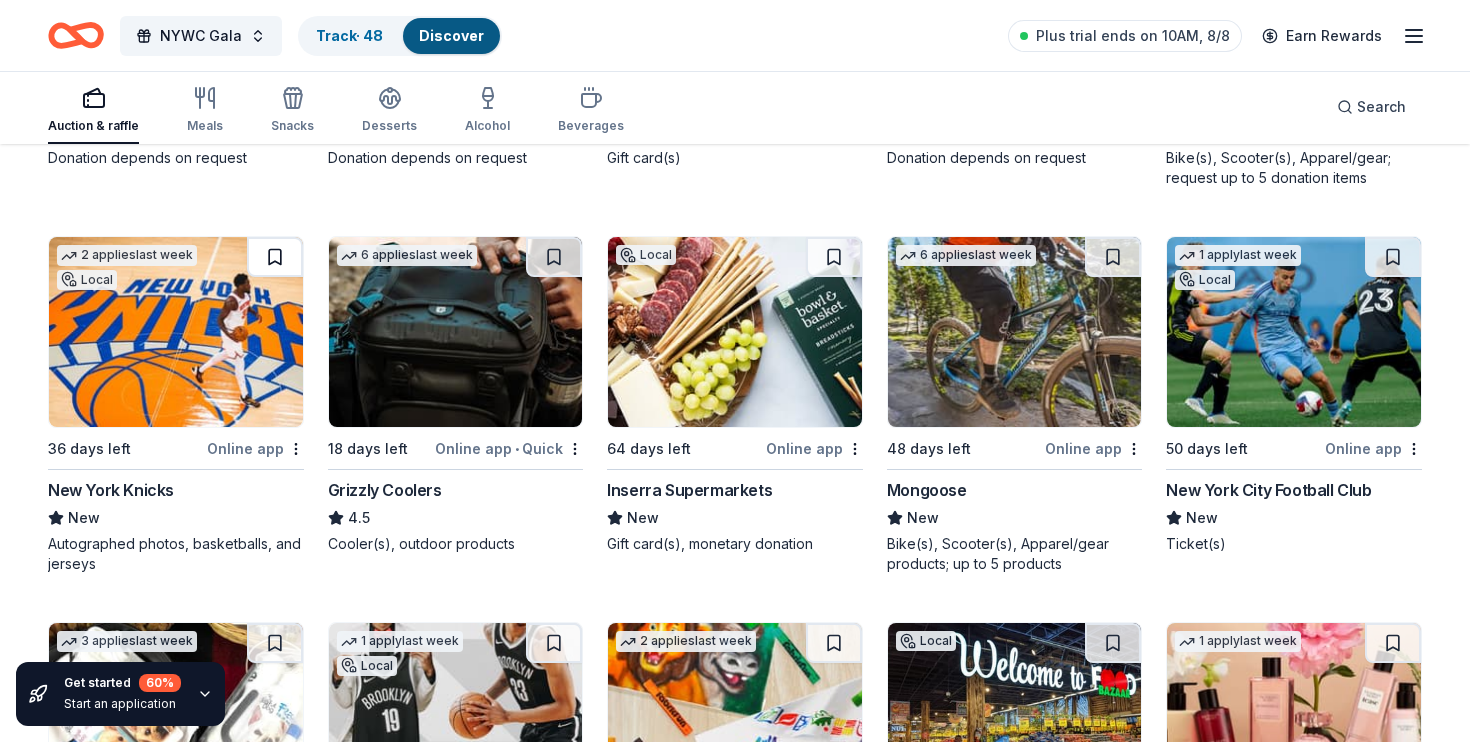 click at bounding box center (275, 257) 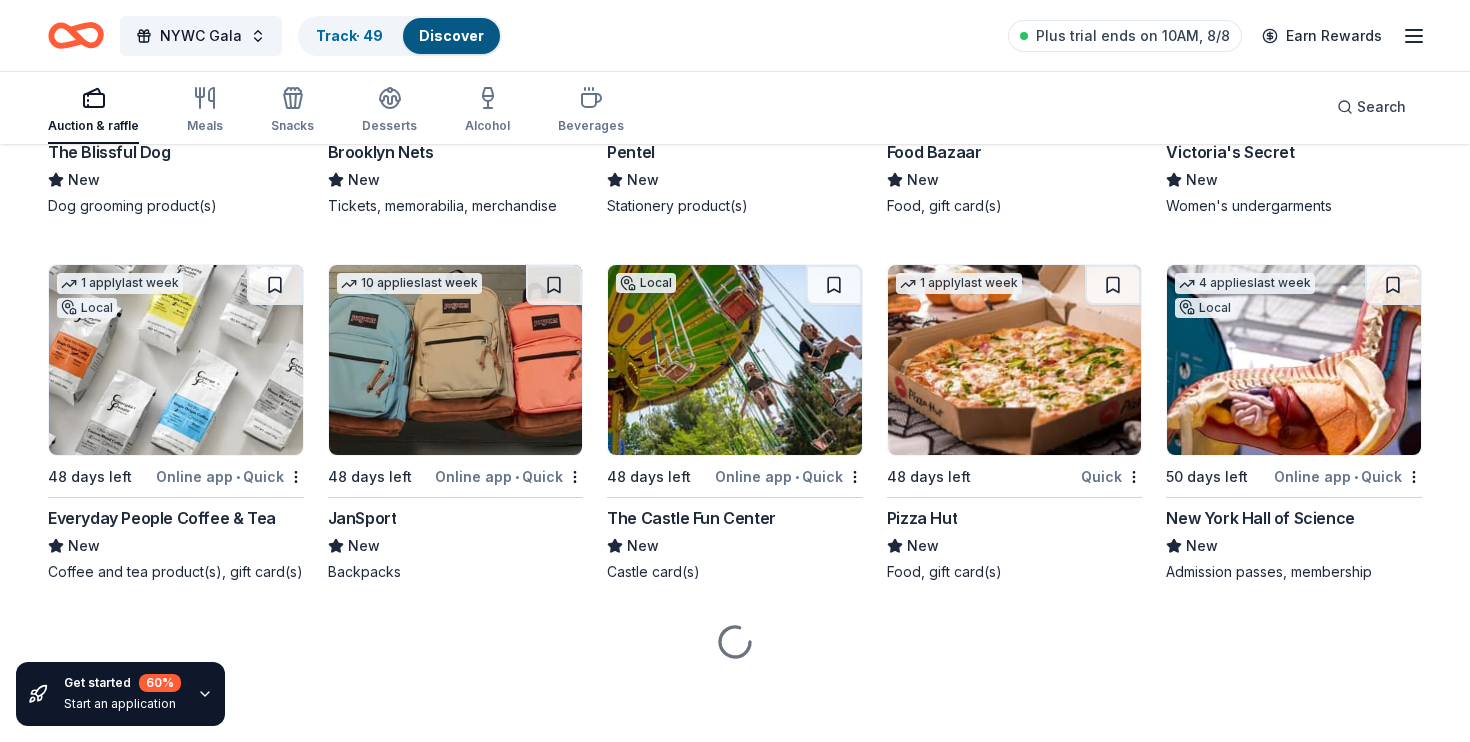 scroll, scrollTop: 14898, scrollLeft: 0, axis: vertical 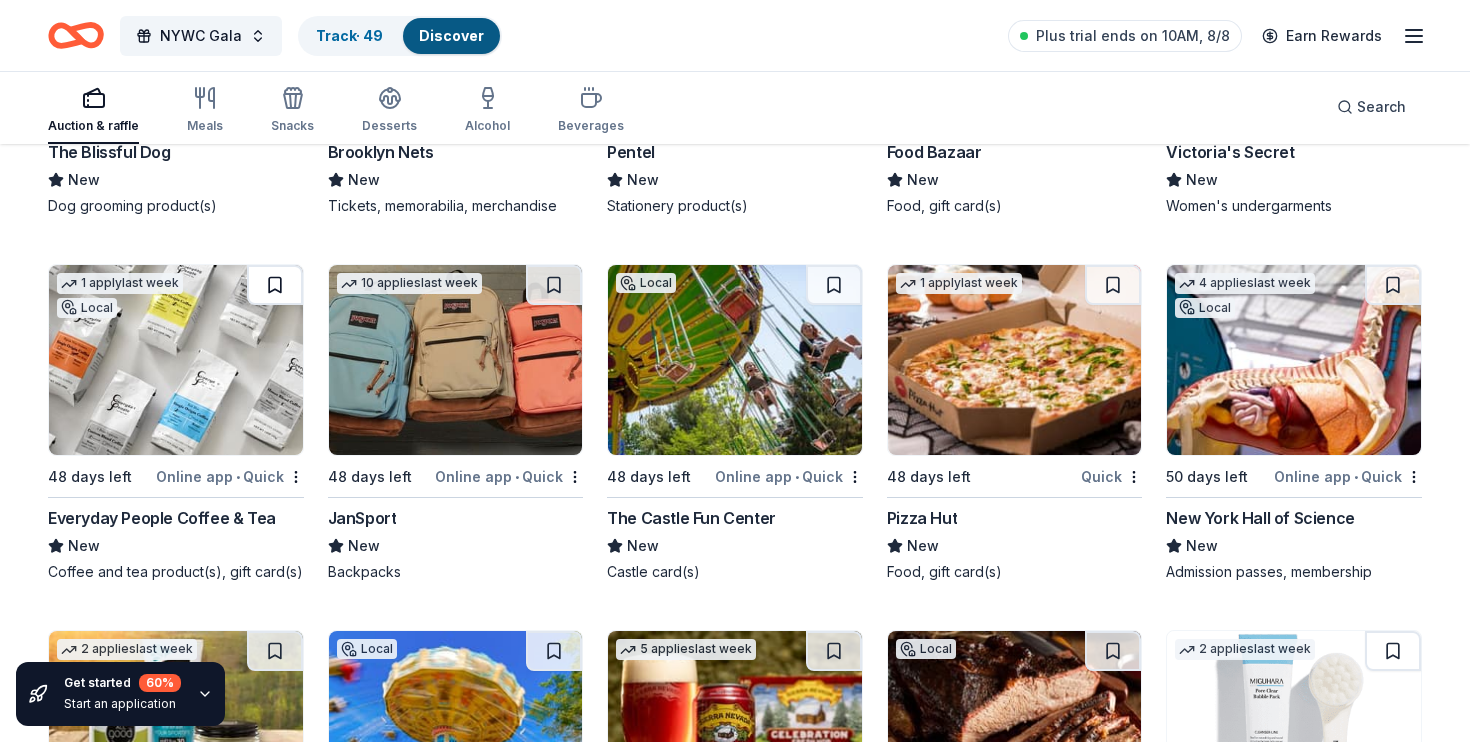 click at bounding box center (275, 285) 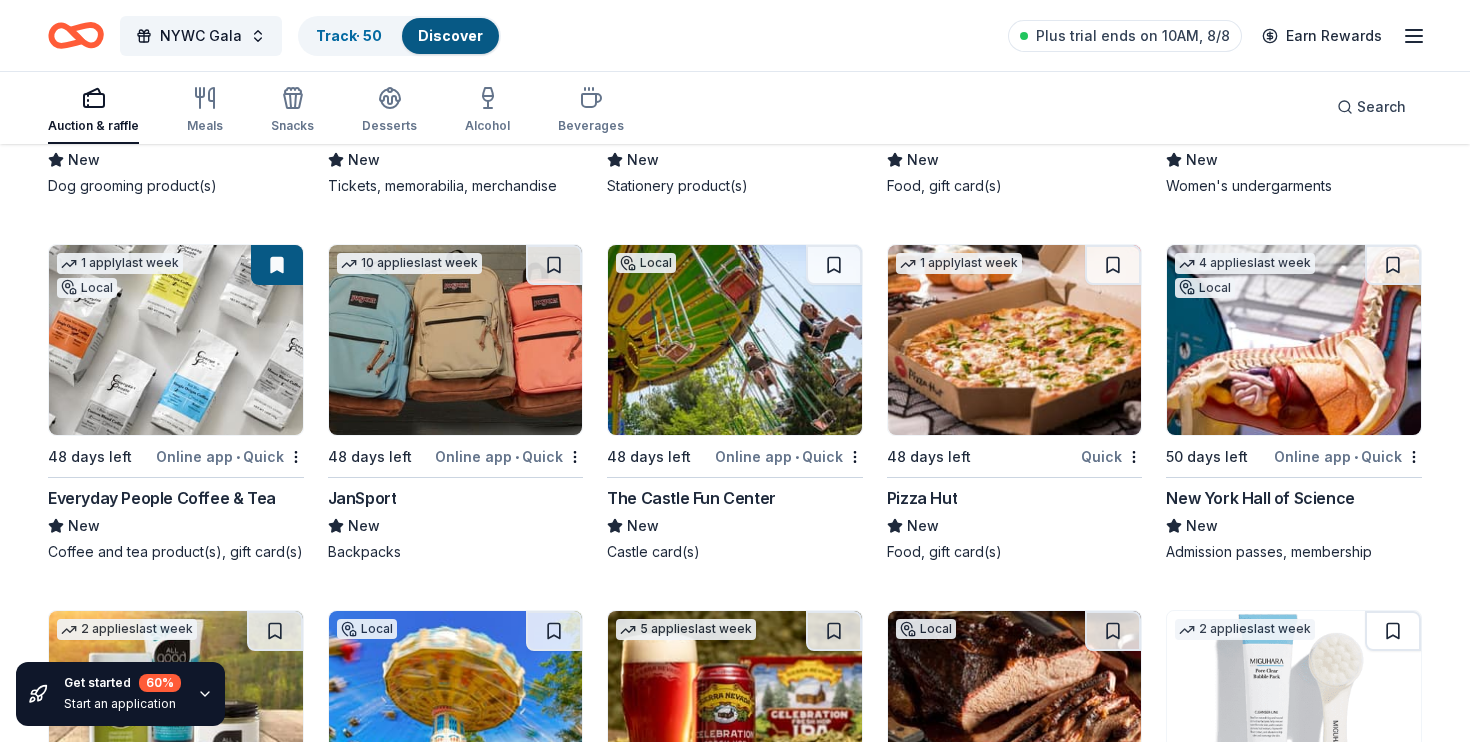 scroll, scrollTop: 14923, scrollLeft: 0, axis: vertical 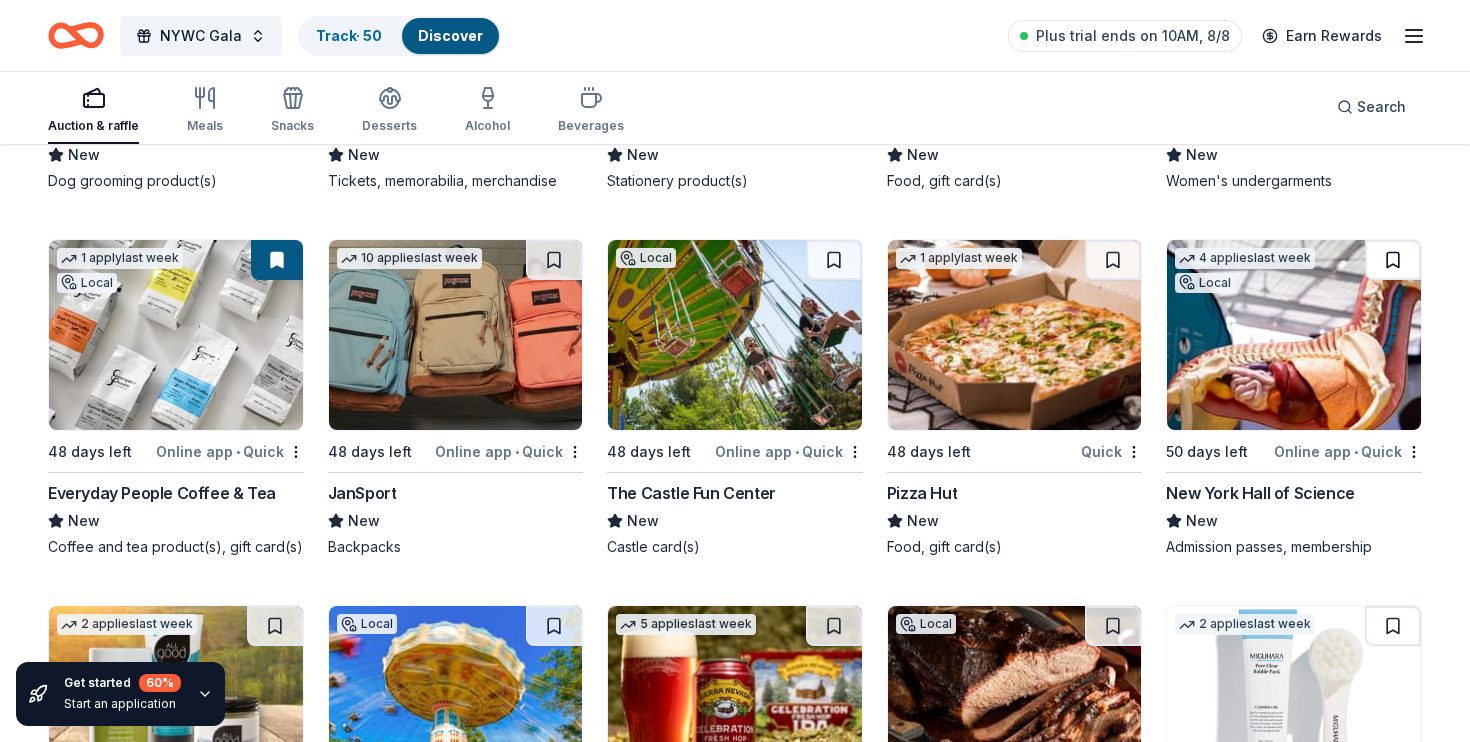 click at bounding box center (1393, 260) 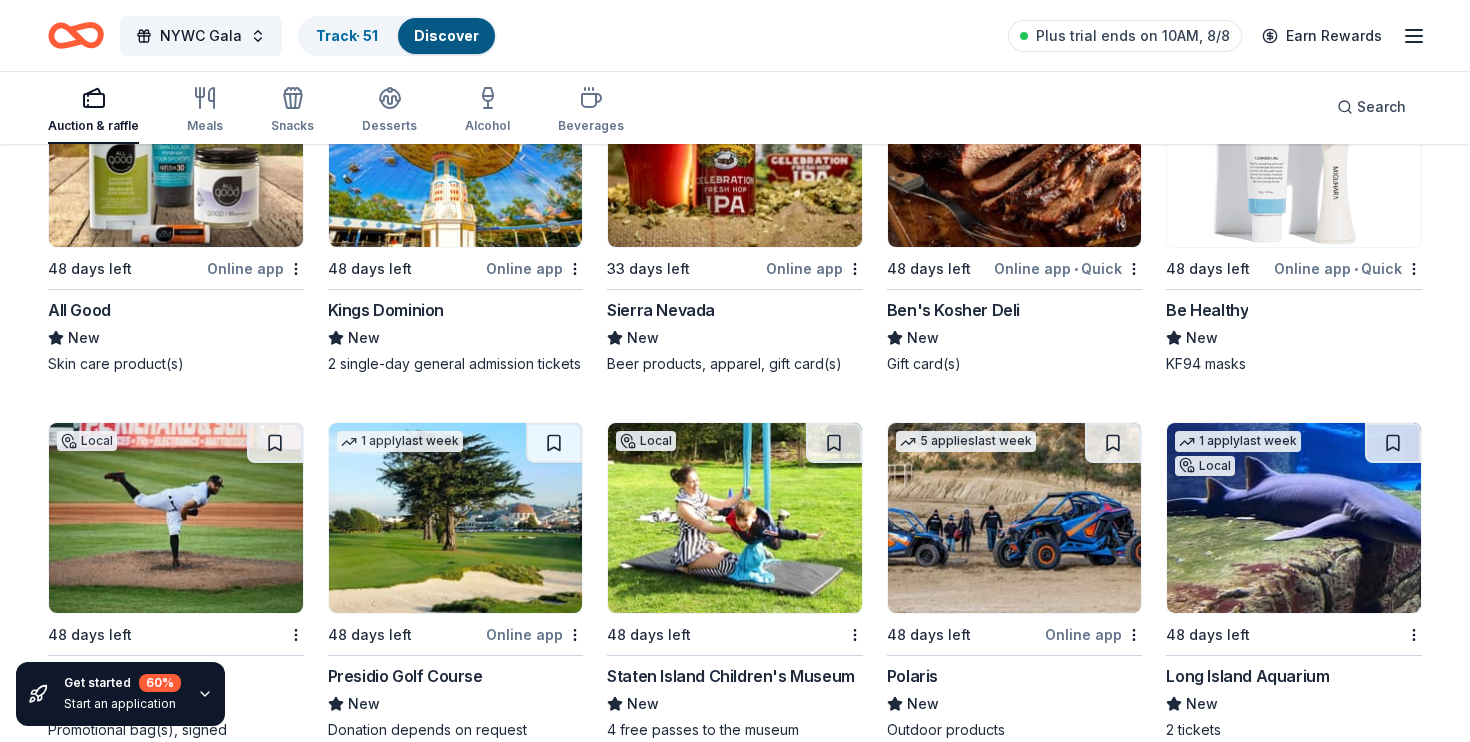 scroll, scrollTop: 15349, scrollLeft: 0, axis: vertical 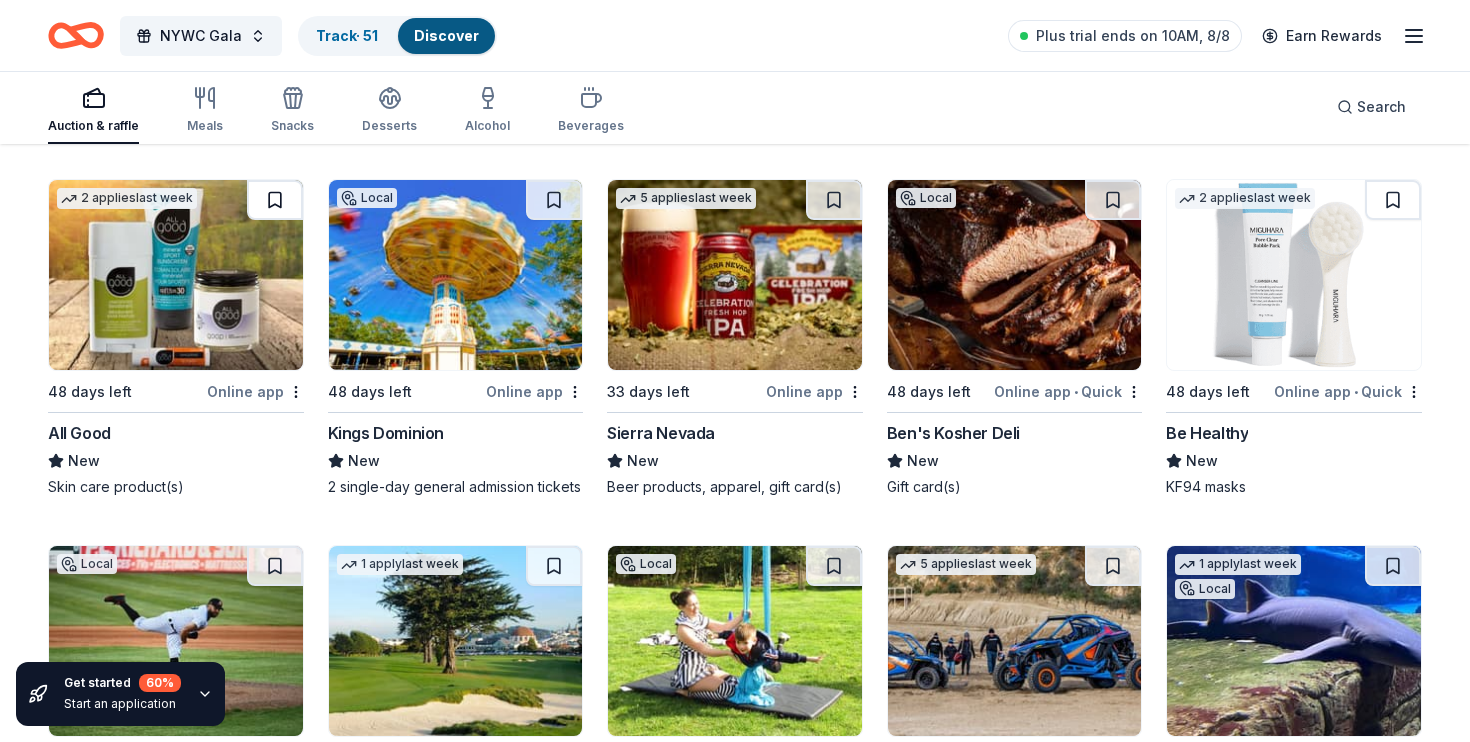 click at bounding box center [275, 200] 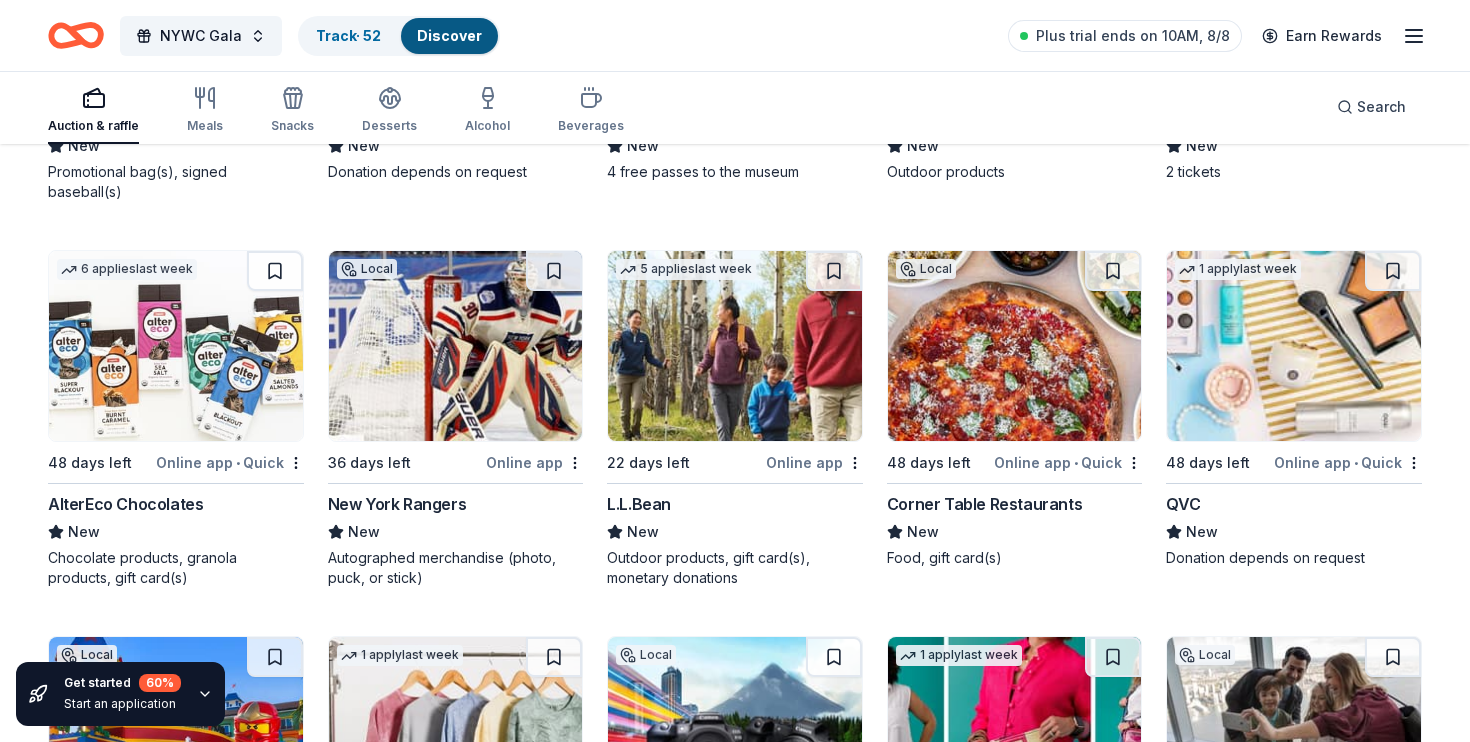 scroll, scrollTop: 16032, scrollLeft: 0, axis: vertical 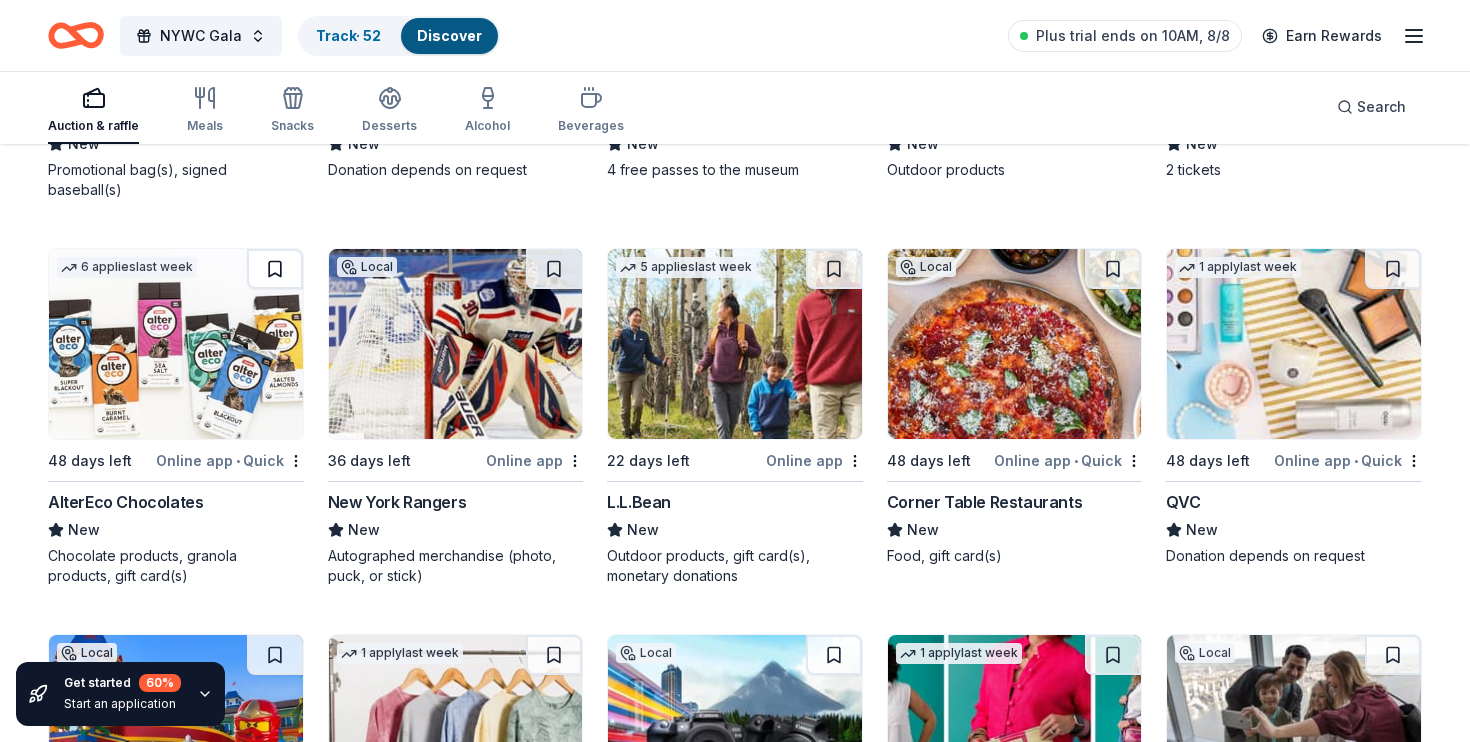 click at bounding box center [275, 269] 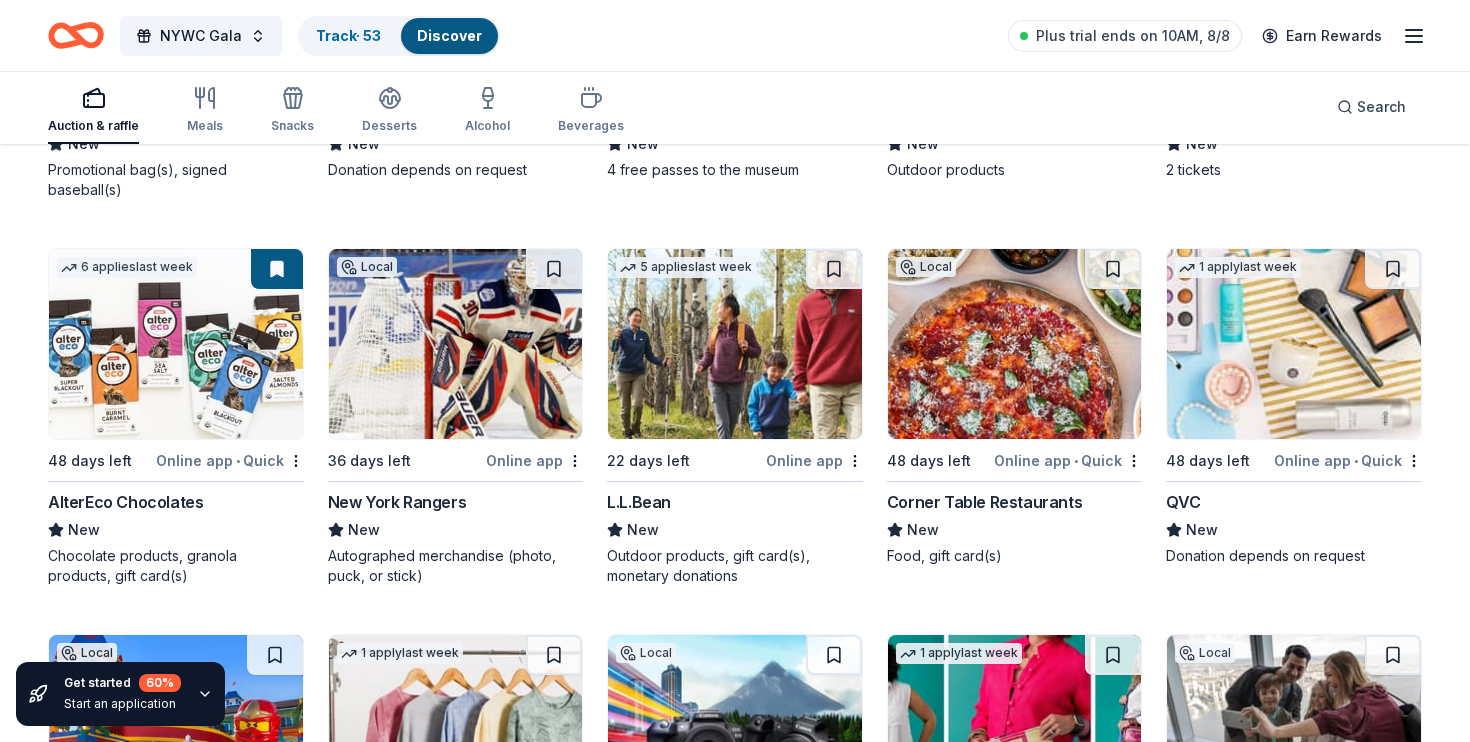 click at bounding box center (1015, 344) 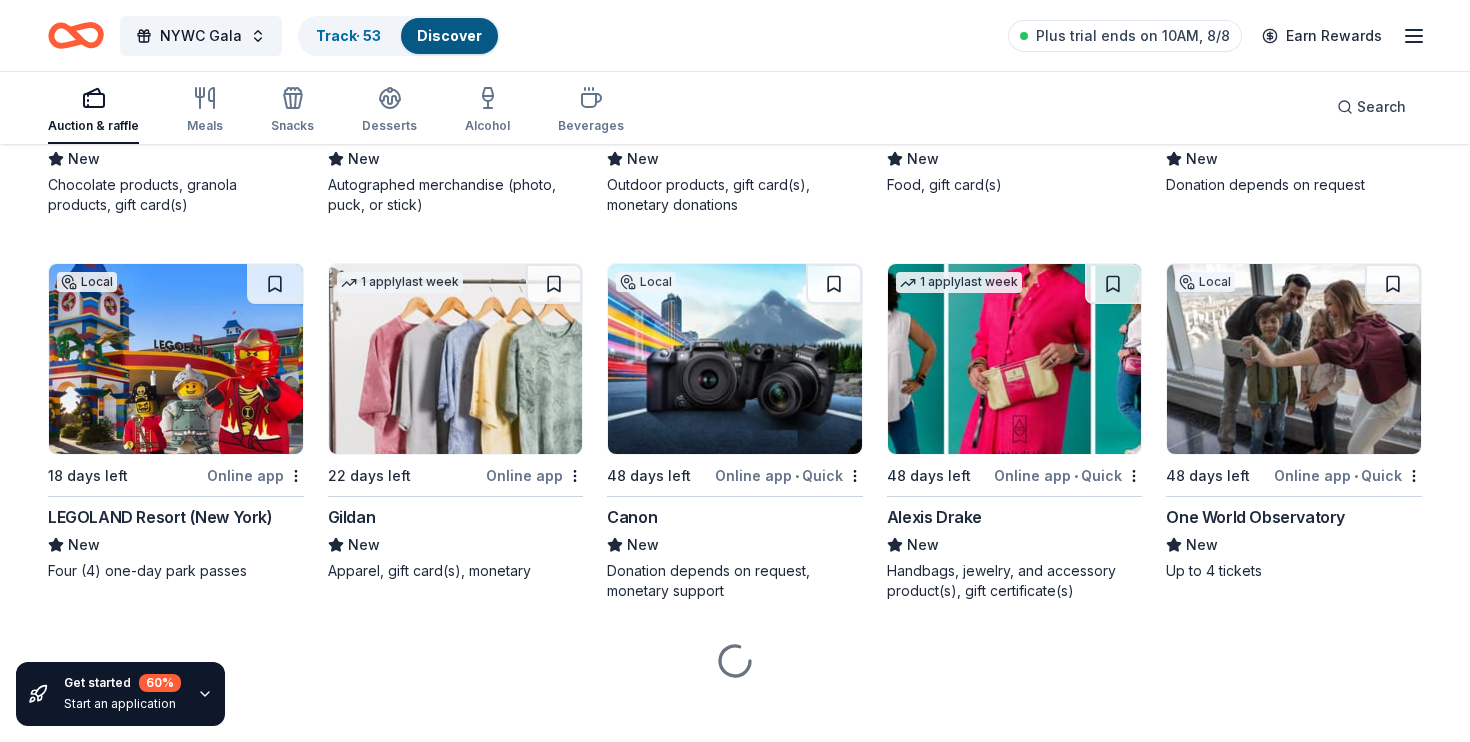 scroll, scrollTop: 16402, scrollLeft: 0, axis: vertical 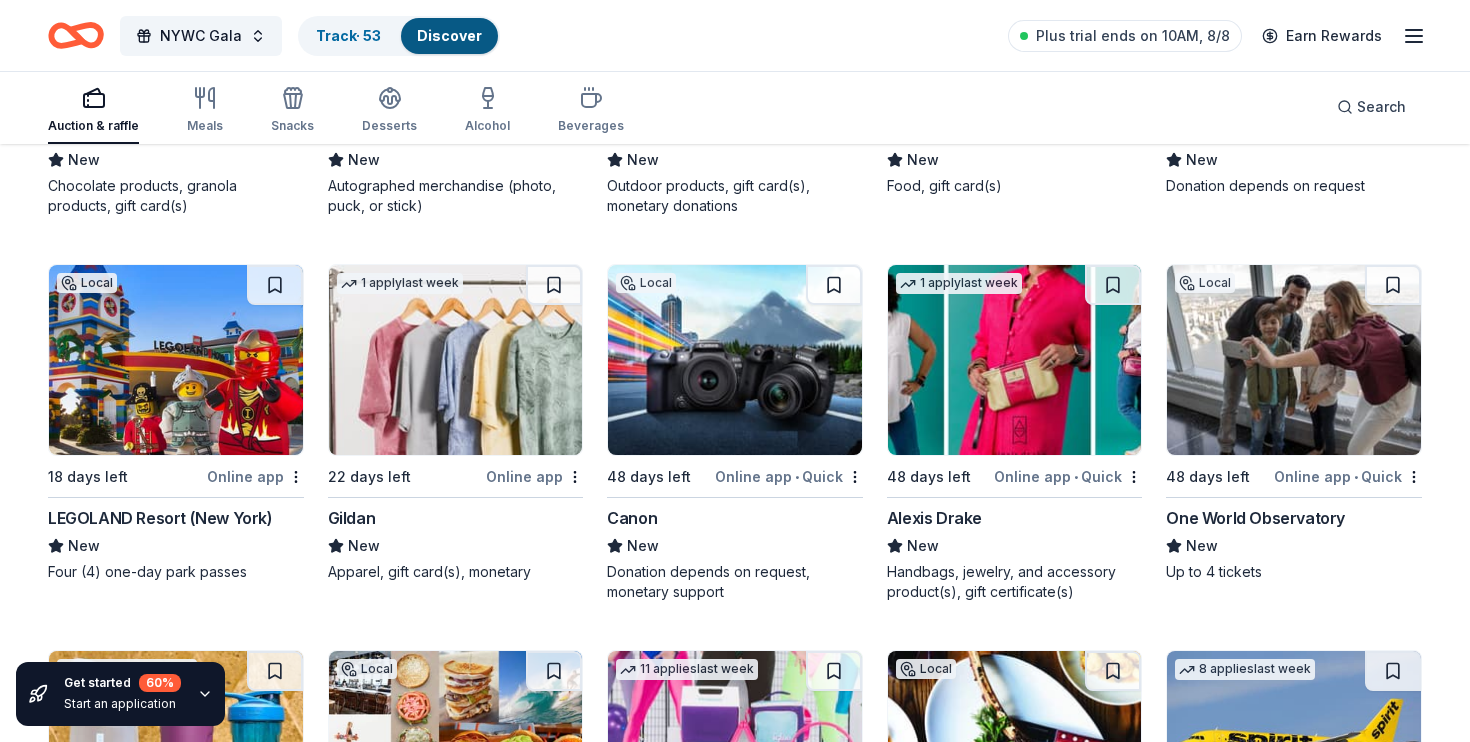 click at bounding box center (1015, 360) 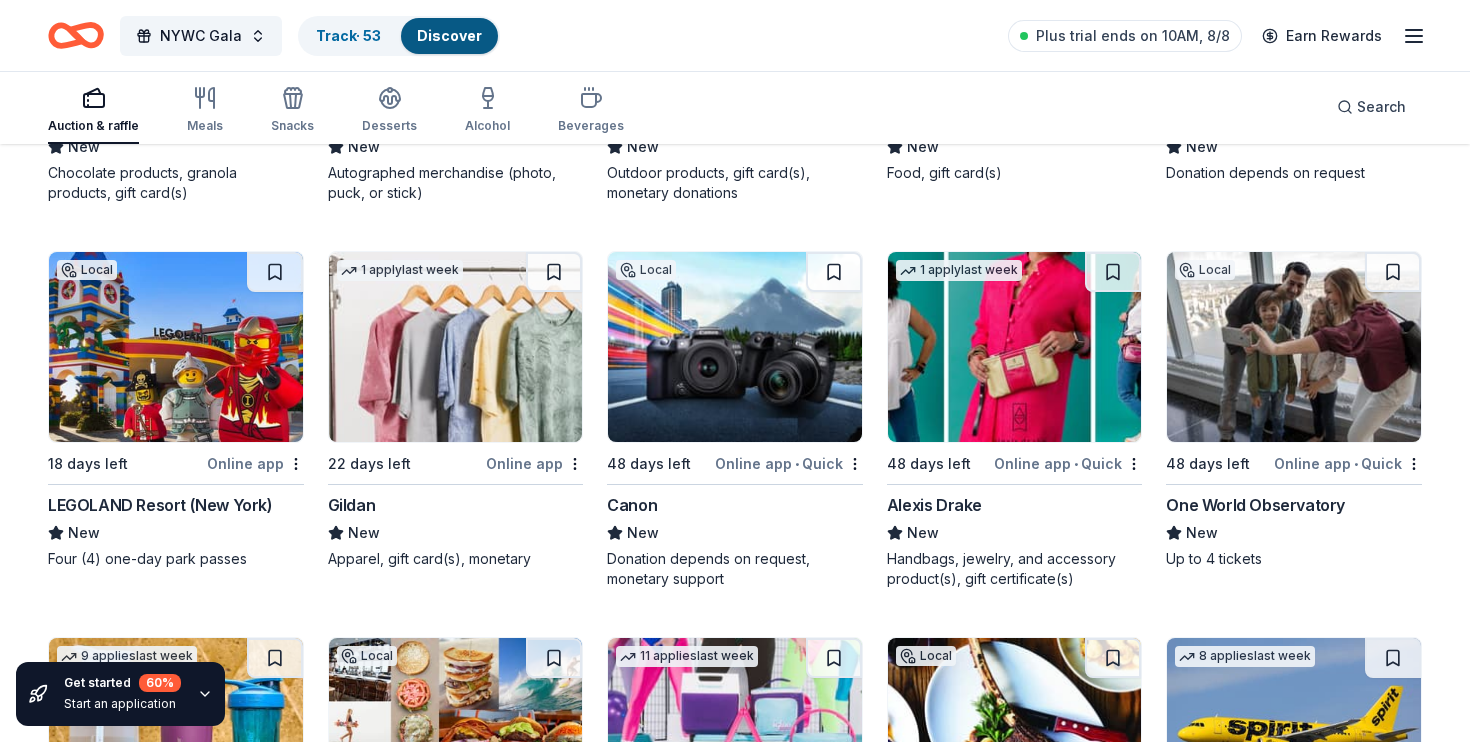 scroll, scrollTop: 16418, scrollLeft: 0, axis: vertical 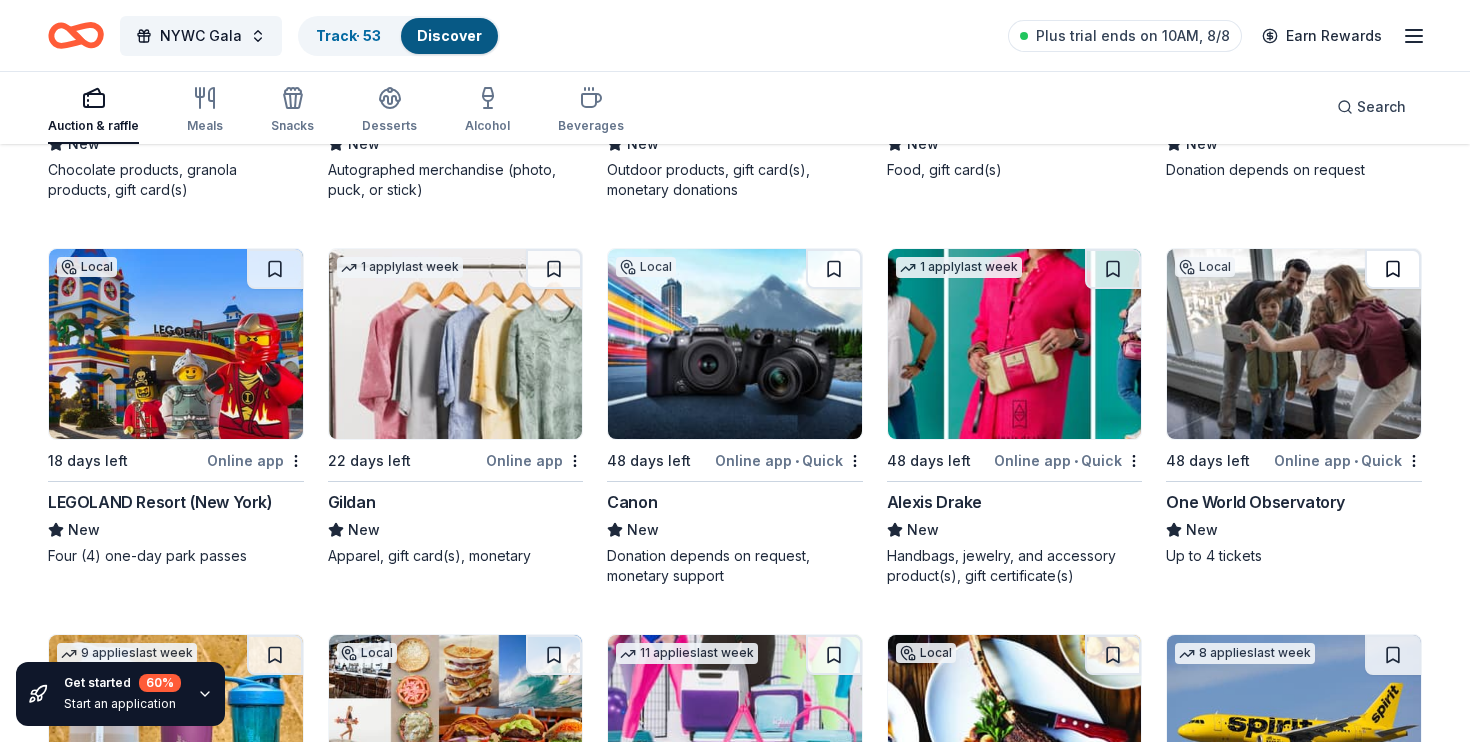 click at bounding box center [1393, 269] 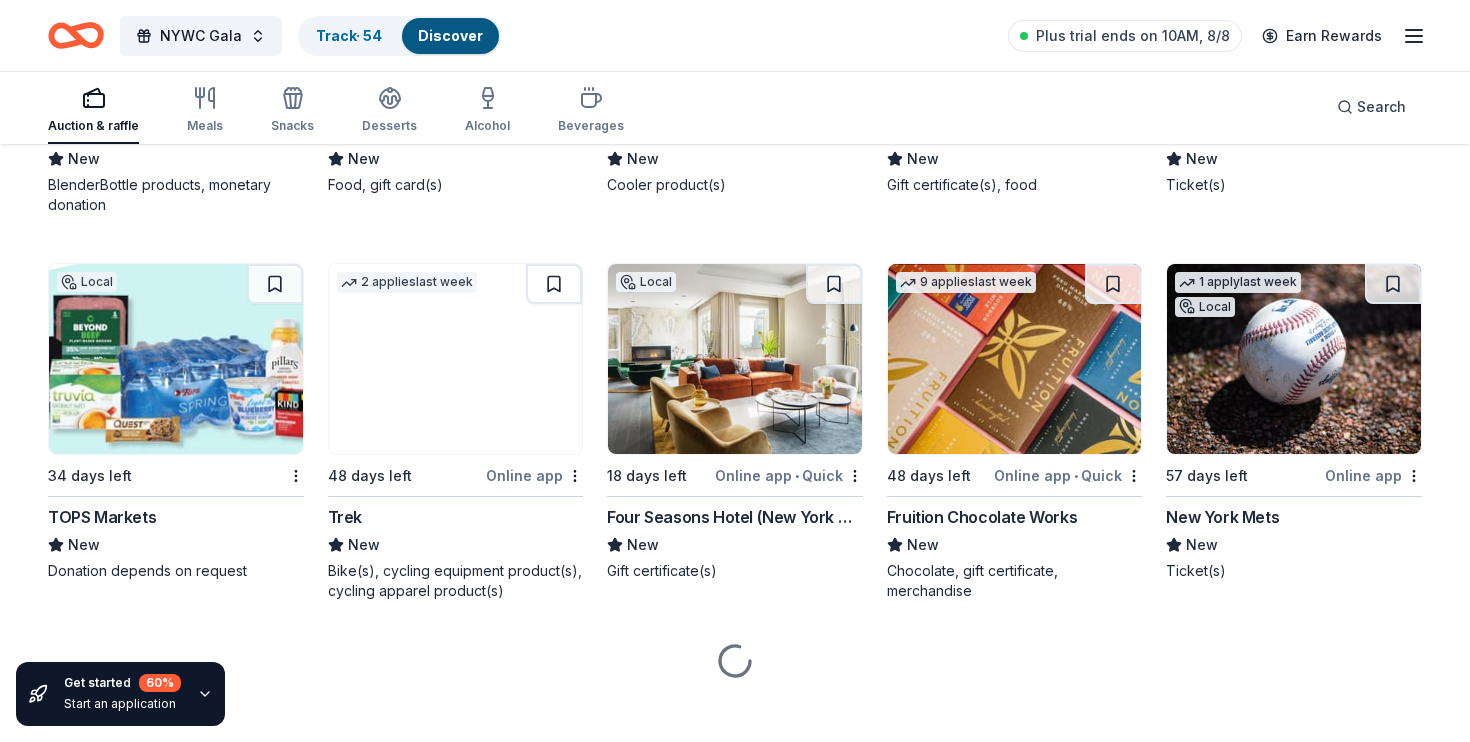 scroll, scrollTop: 17174, scrollLeft: 0, axis: vertical 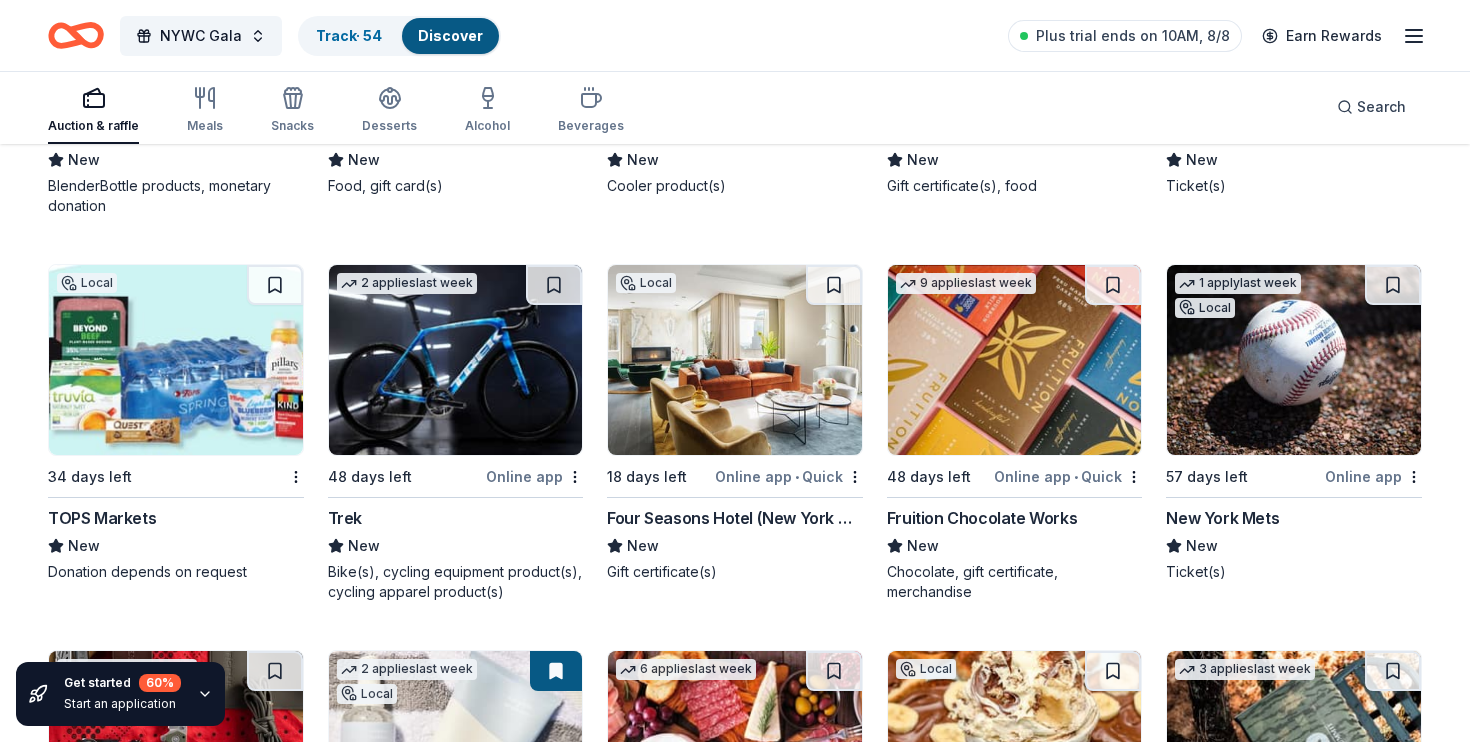 click at bounding box center [735, 360] 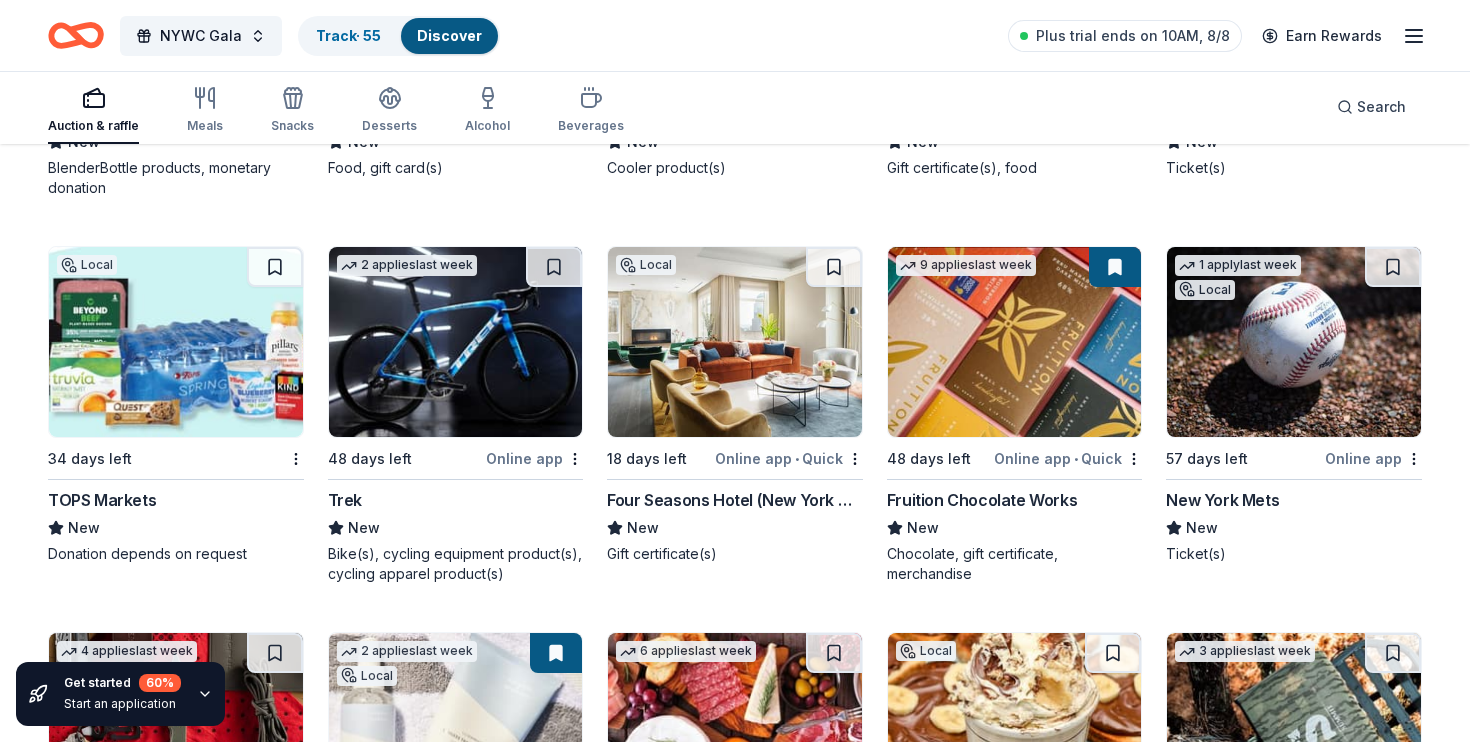 scroll, scrollTop: 17193, scrollLeft: 0, axis: vertical 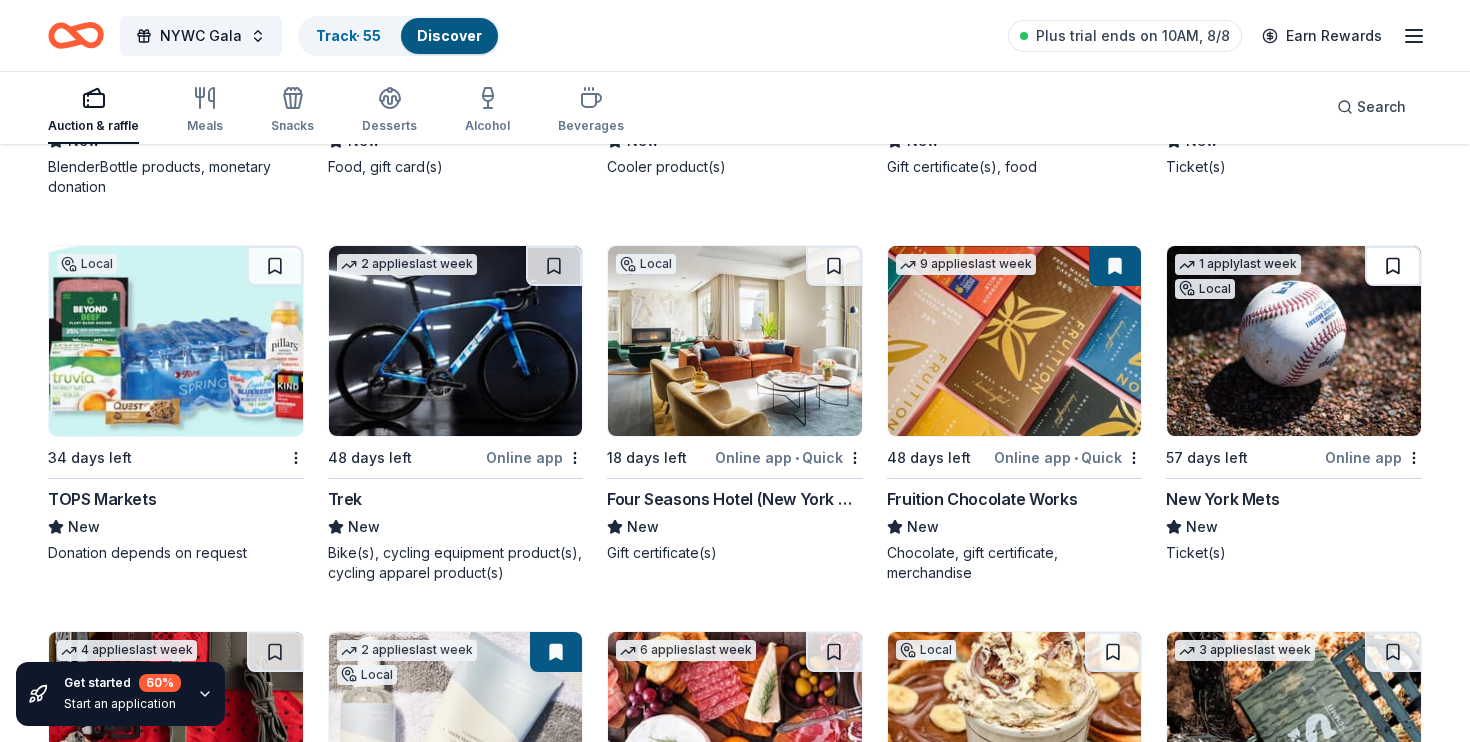 click at bounding box center [1393, 266] 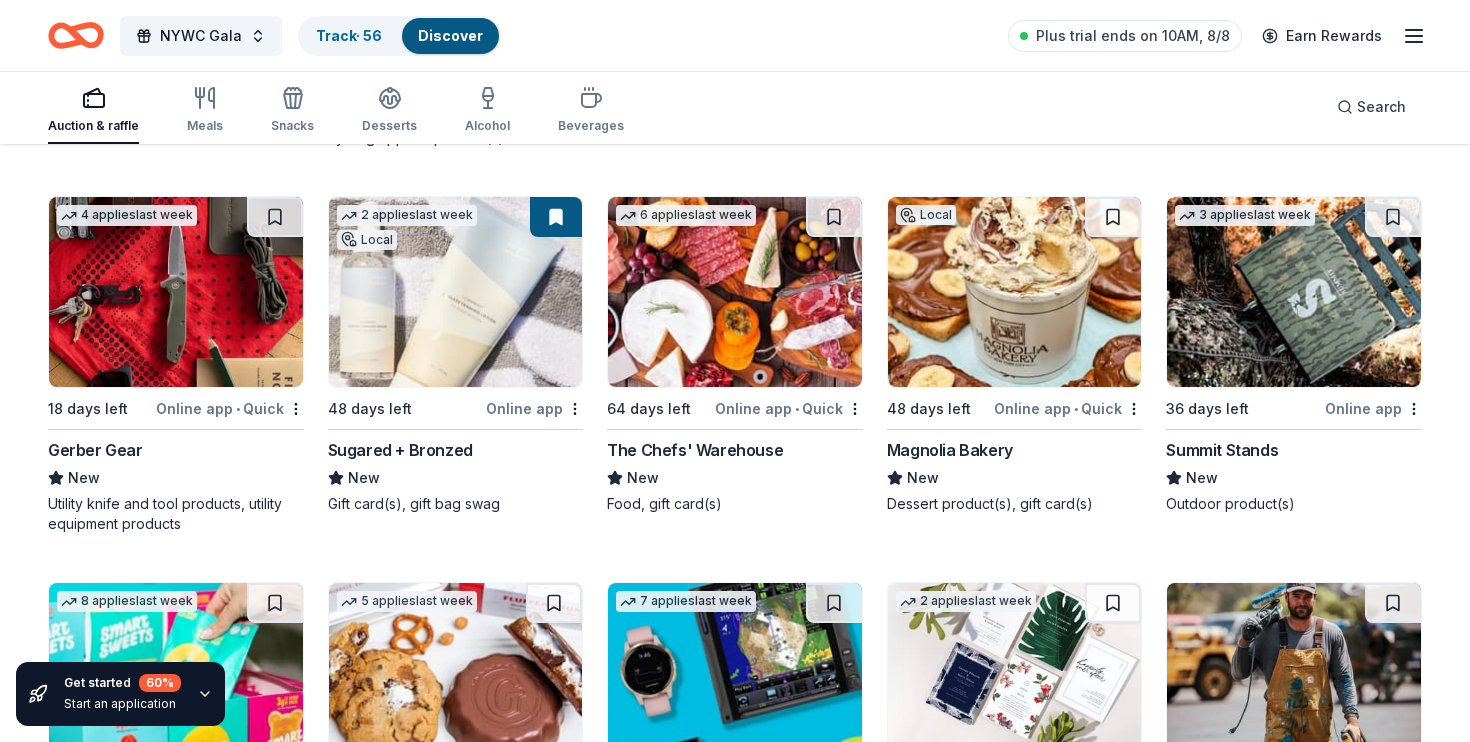scroll, scrollTop: 17629, scrollLeft: 0, axis: vertical 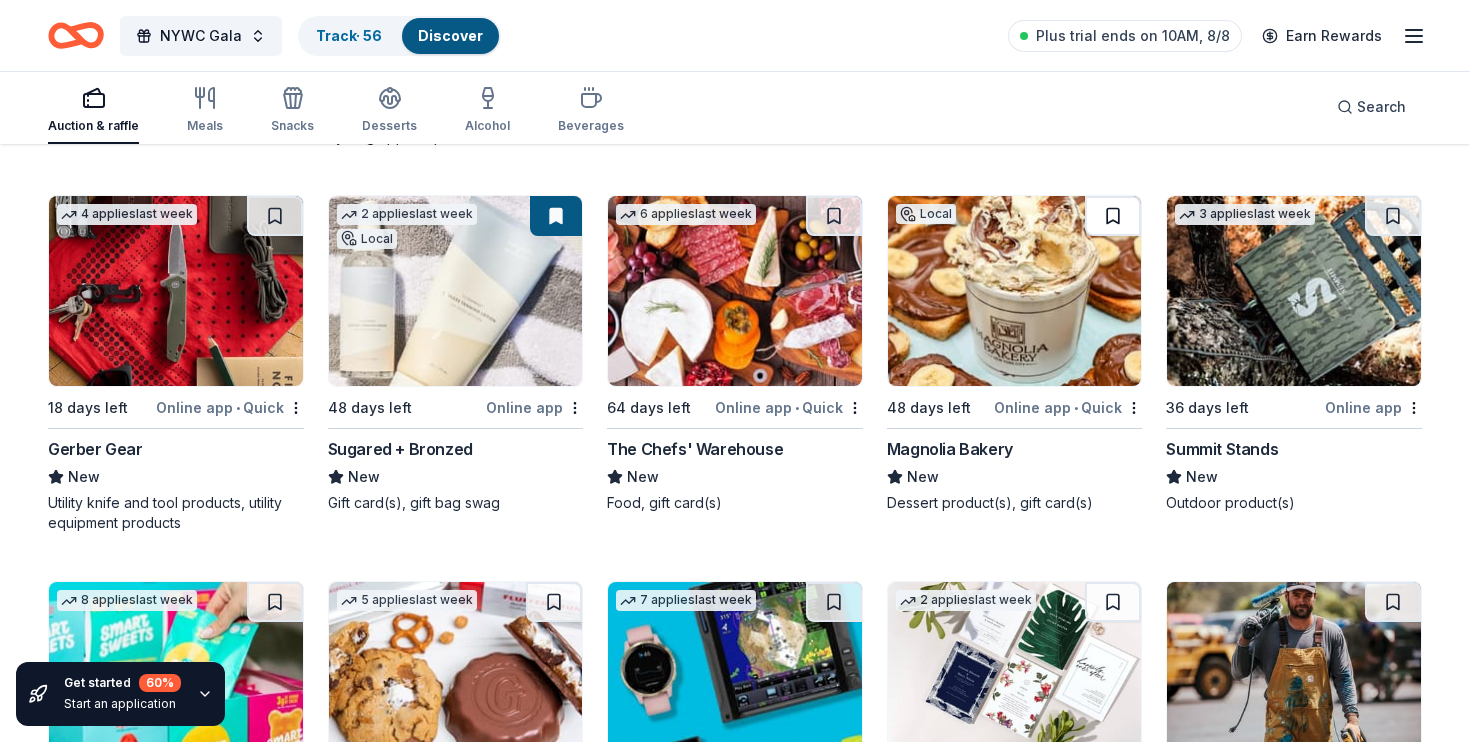 click at bounding box center (1113, 216) 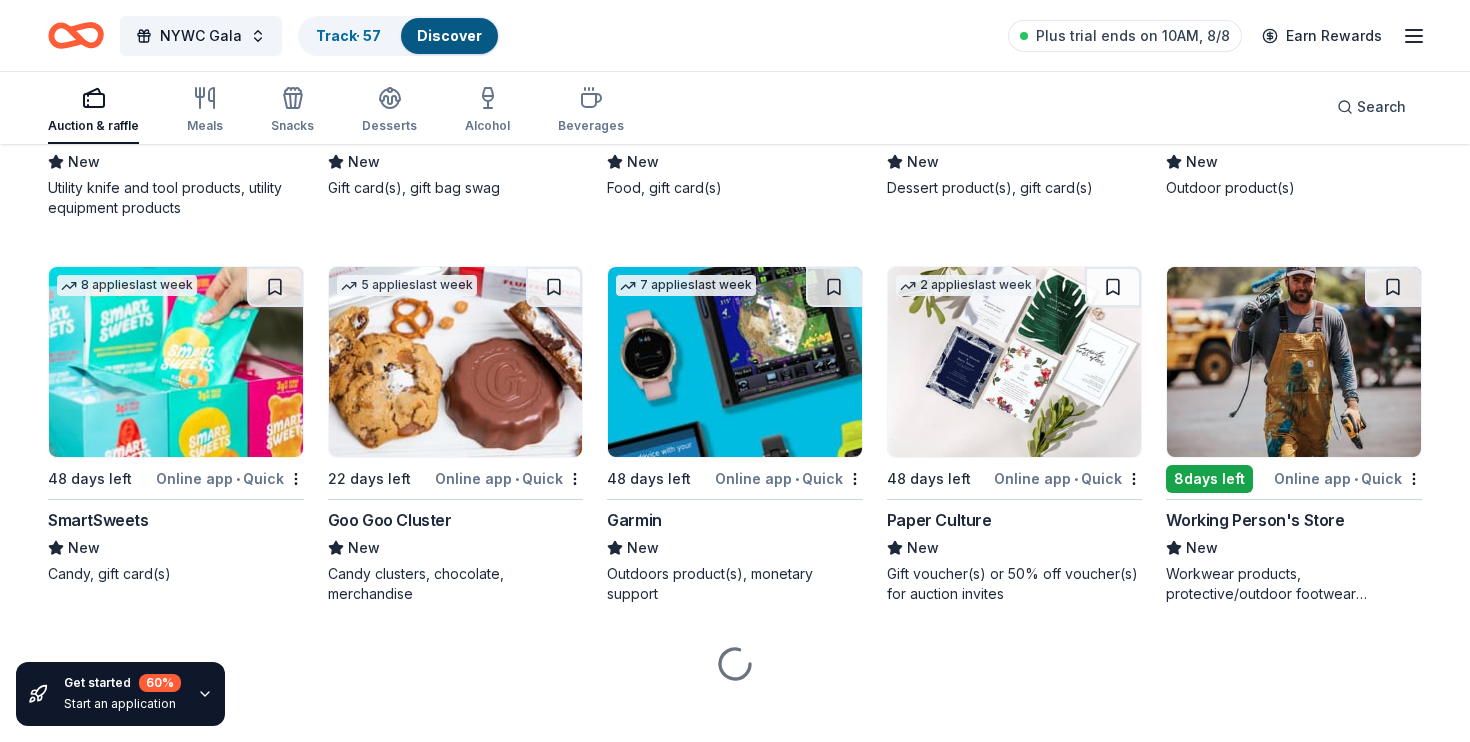 scroll, scrollTop: 17945, scrollLeft: 0, axis: vertical 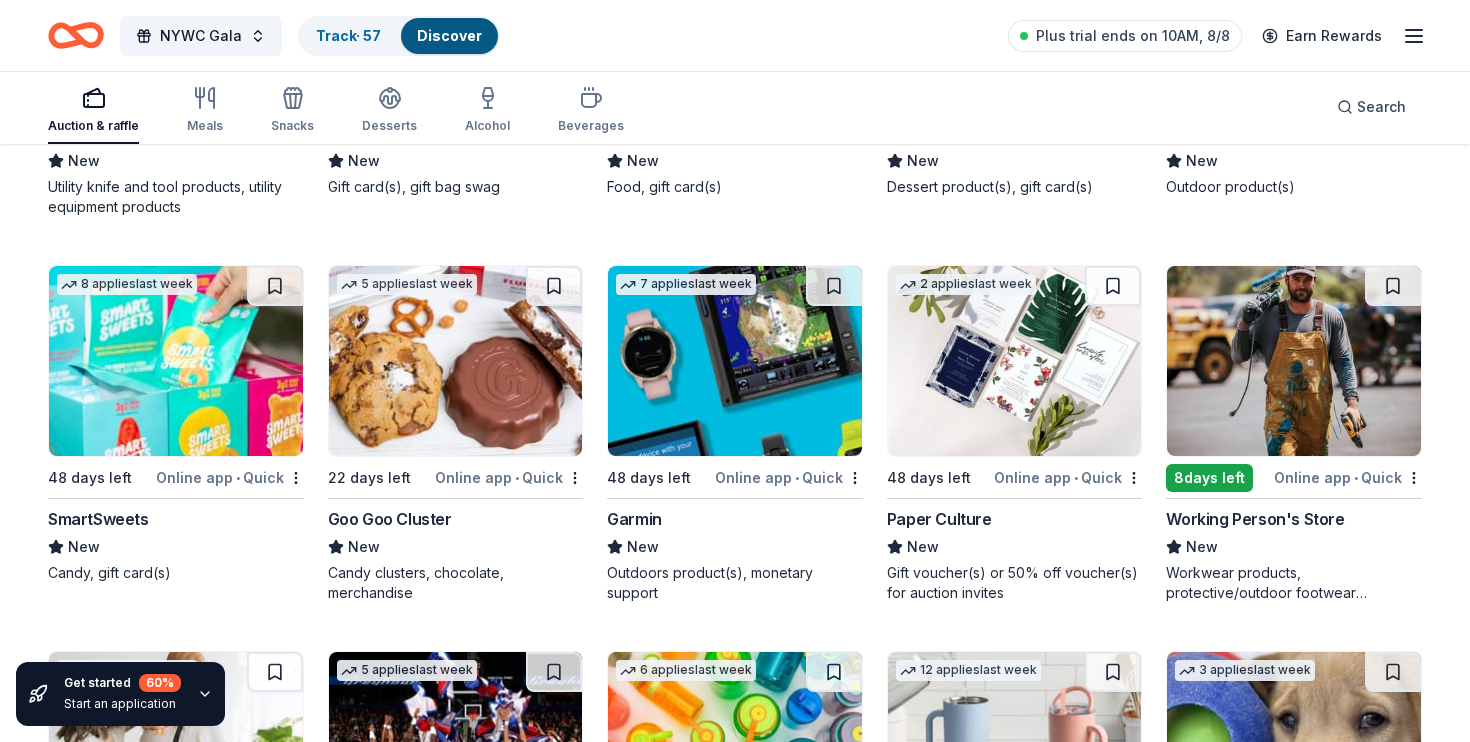 click at bounding box center (176, 361) 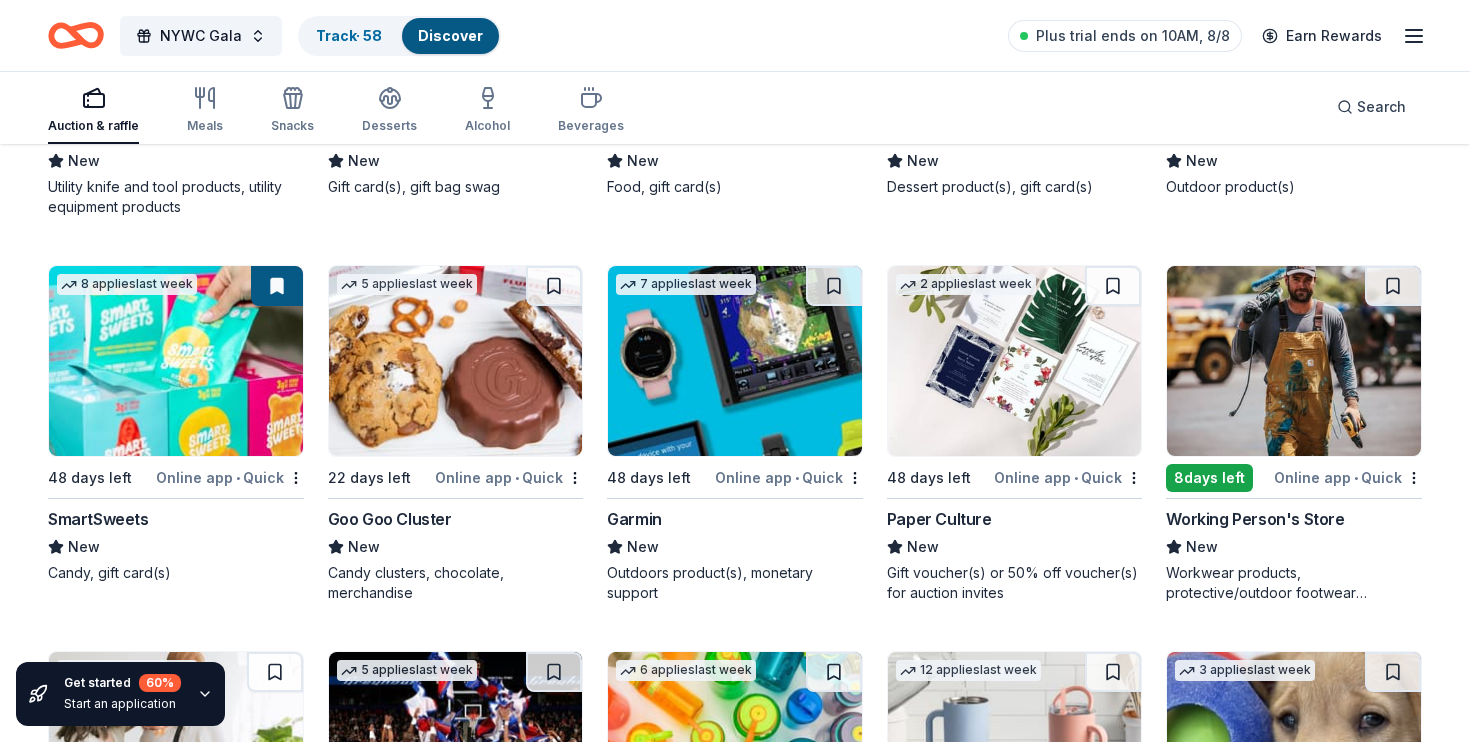 click at bounding box center [456, 361] 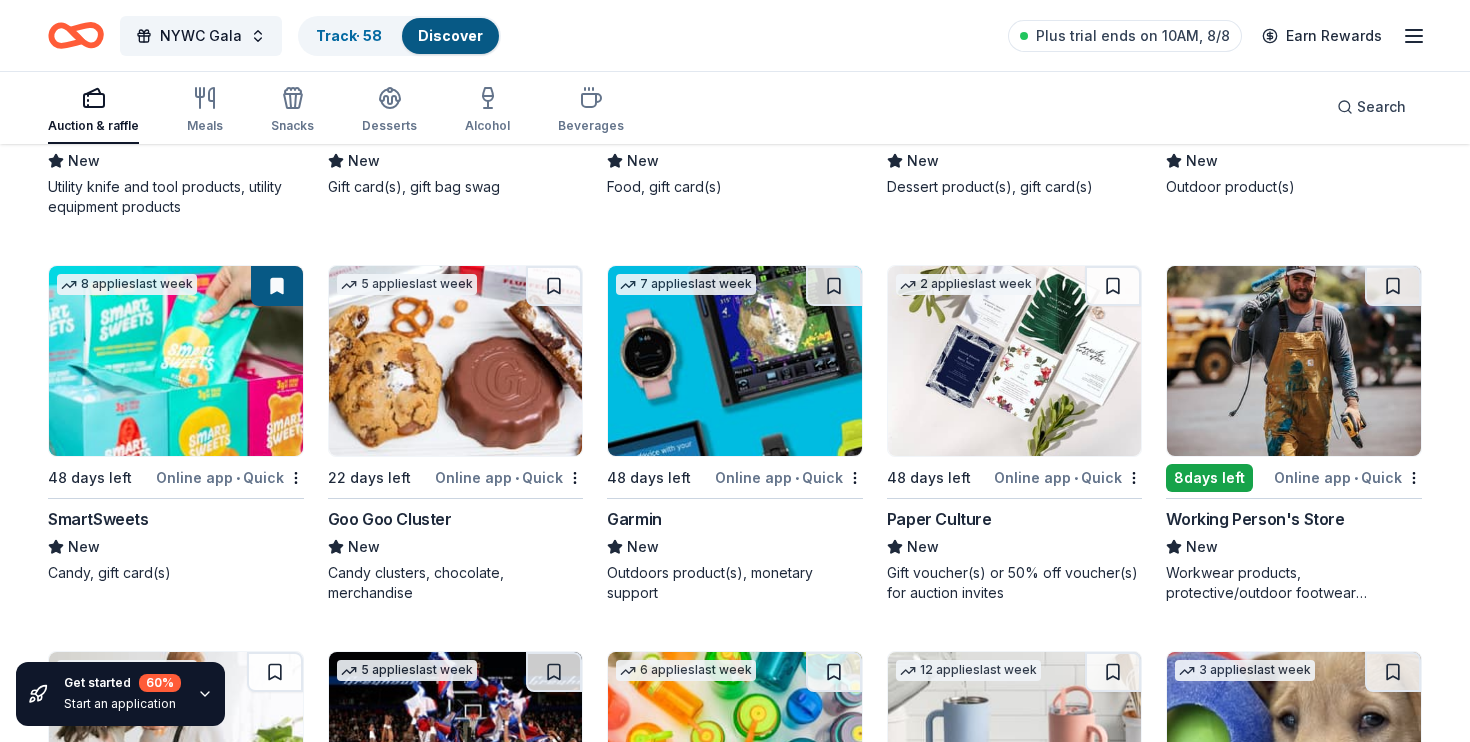 click at bounding box center (1015, 361) 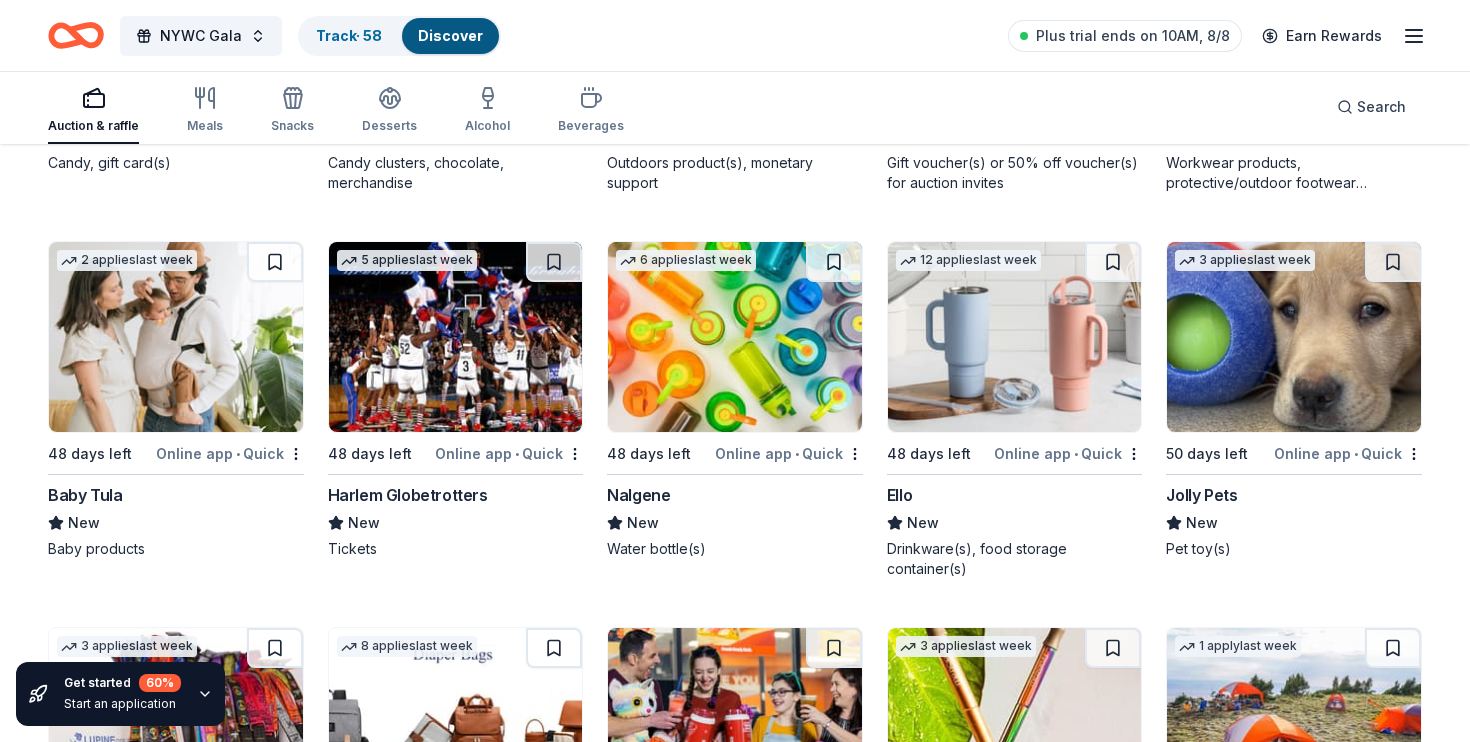 scroll, scrollTop: 18356, scrollLeft: 0, axis: vertical 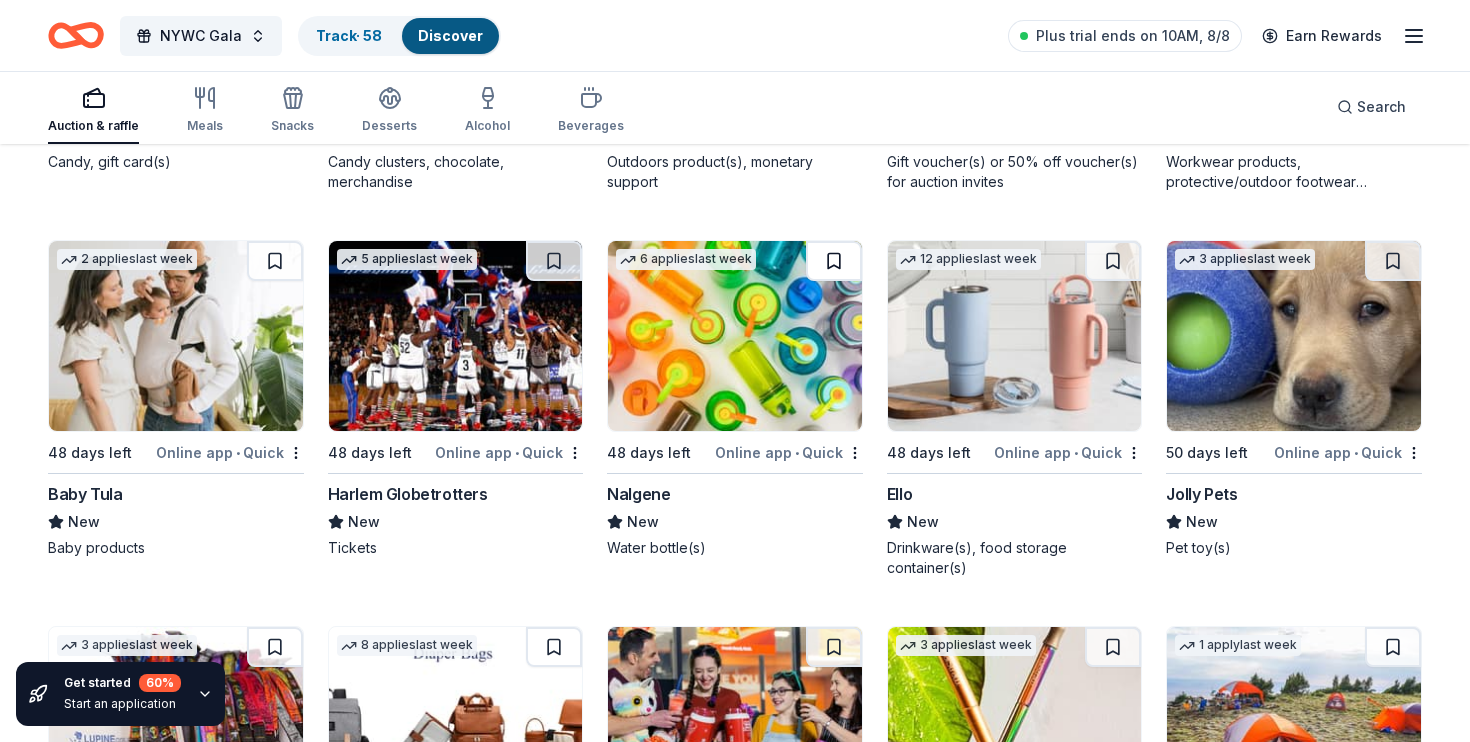 click at bounding box center (834, 261) 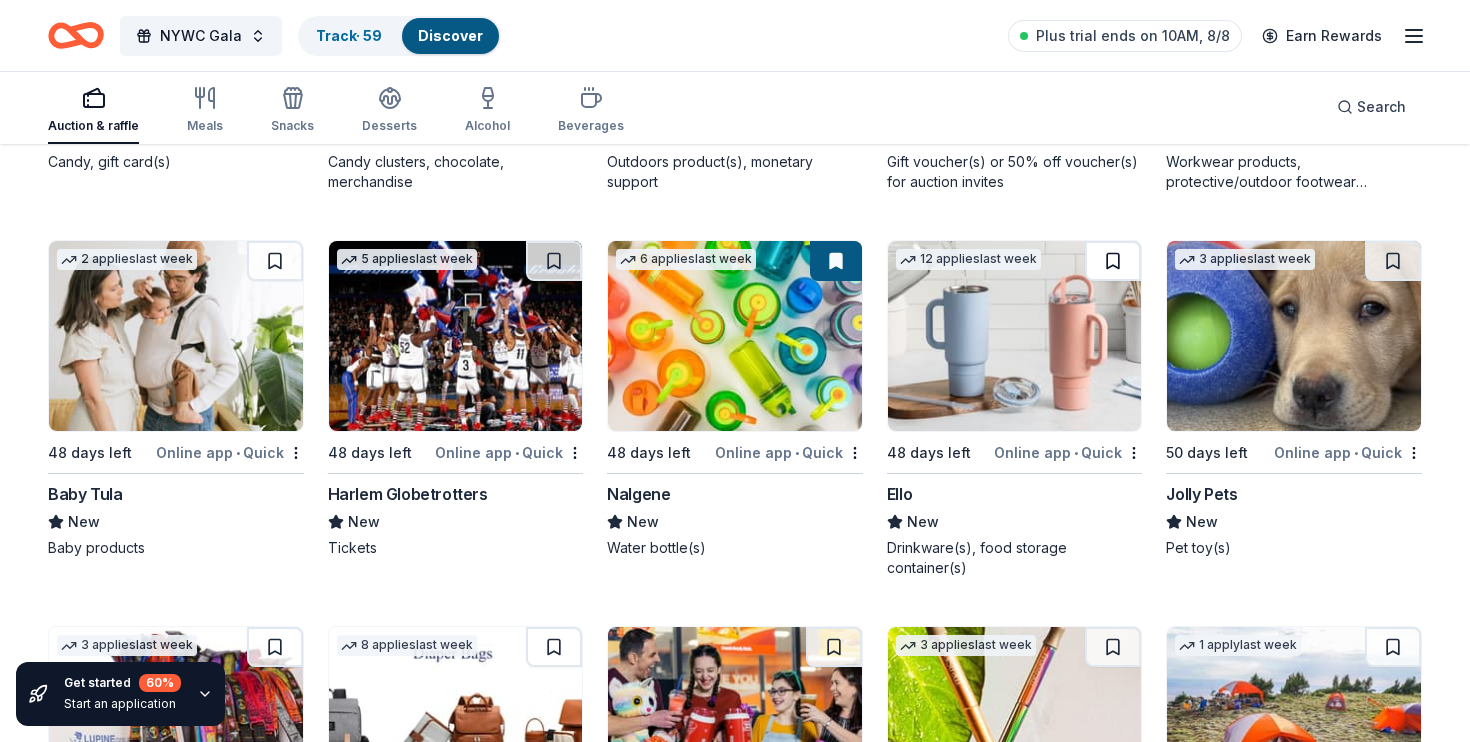 click at bounding box center (1113, 261) 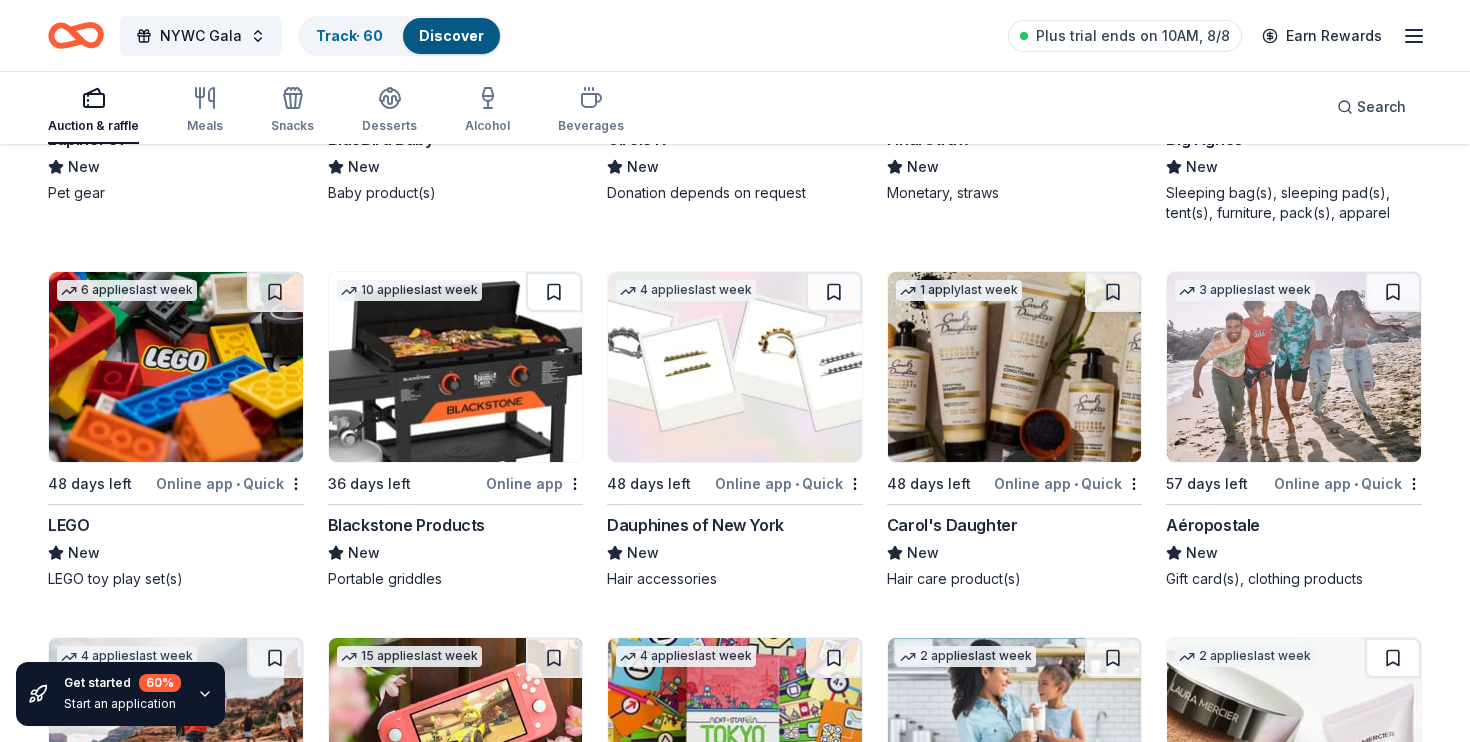 scroll, scrollTop: 19103, scrollLeft: 0, axis: vertical 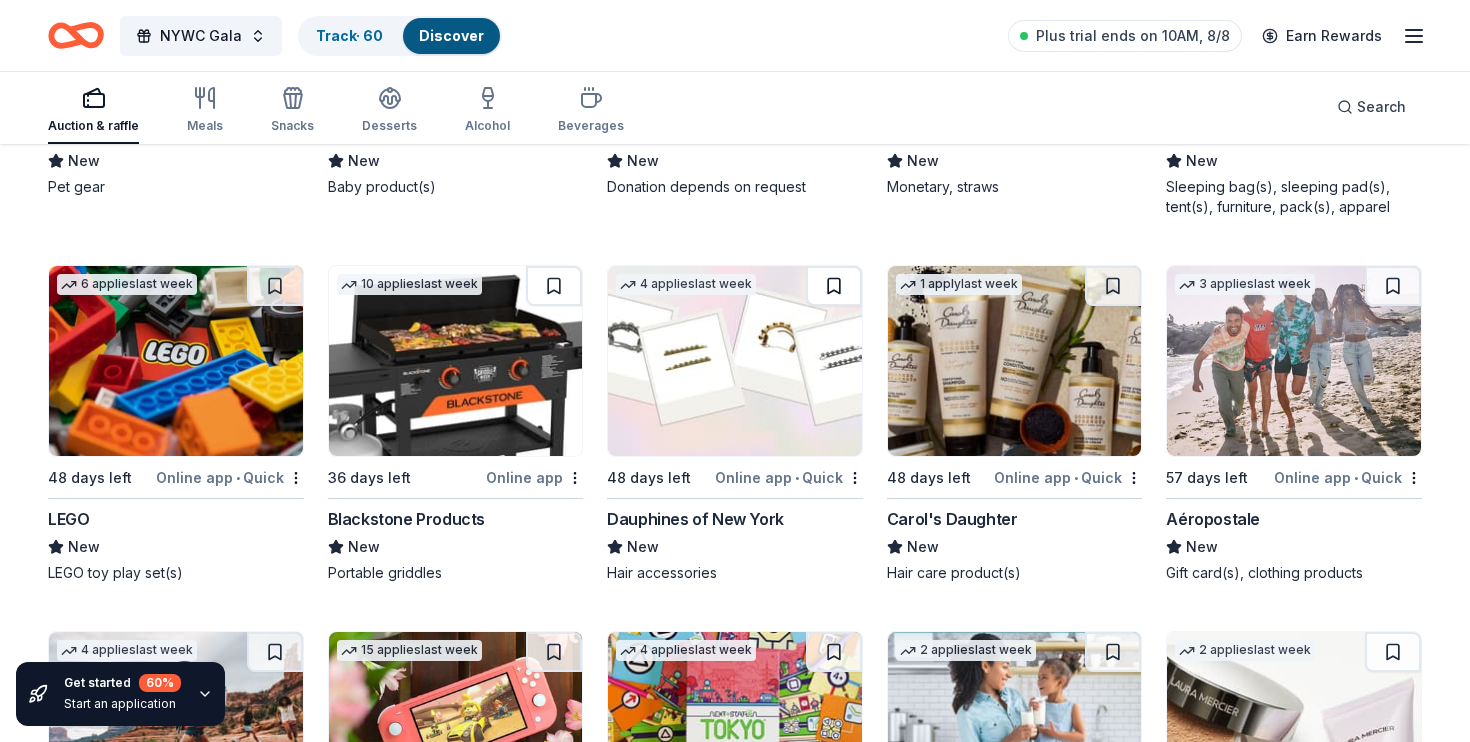 click at bounding box center [834, 286] 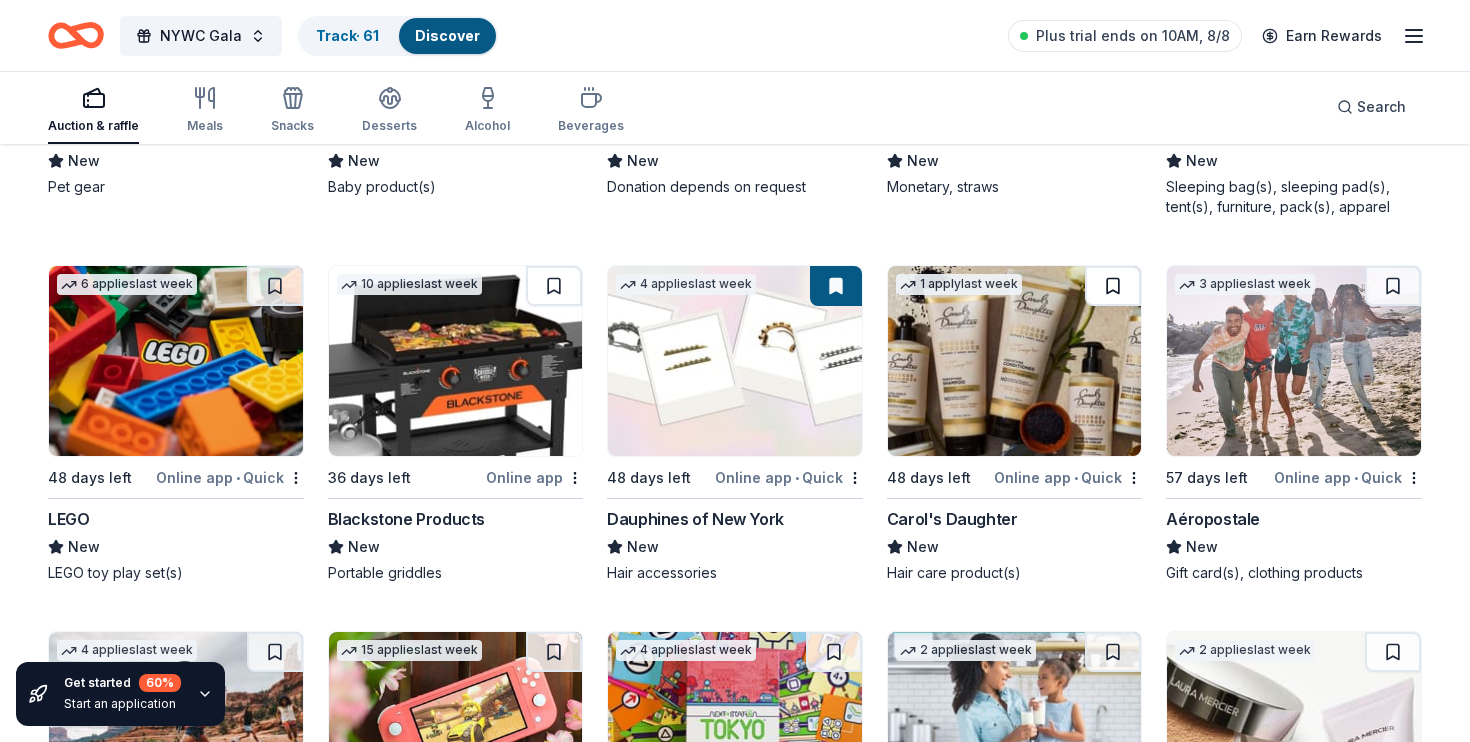 click at bounding box center [1113, 286] 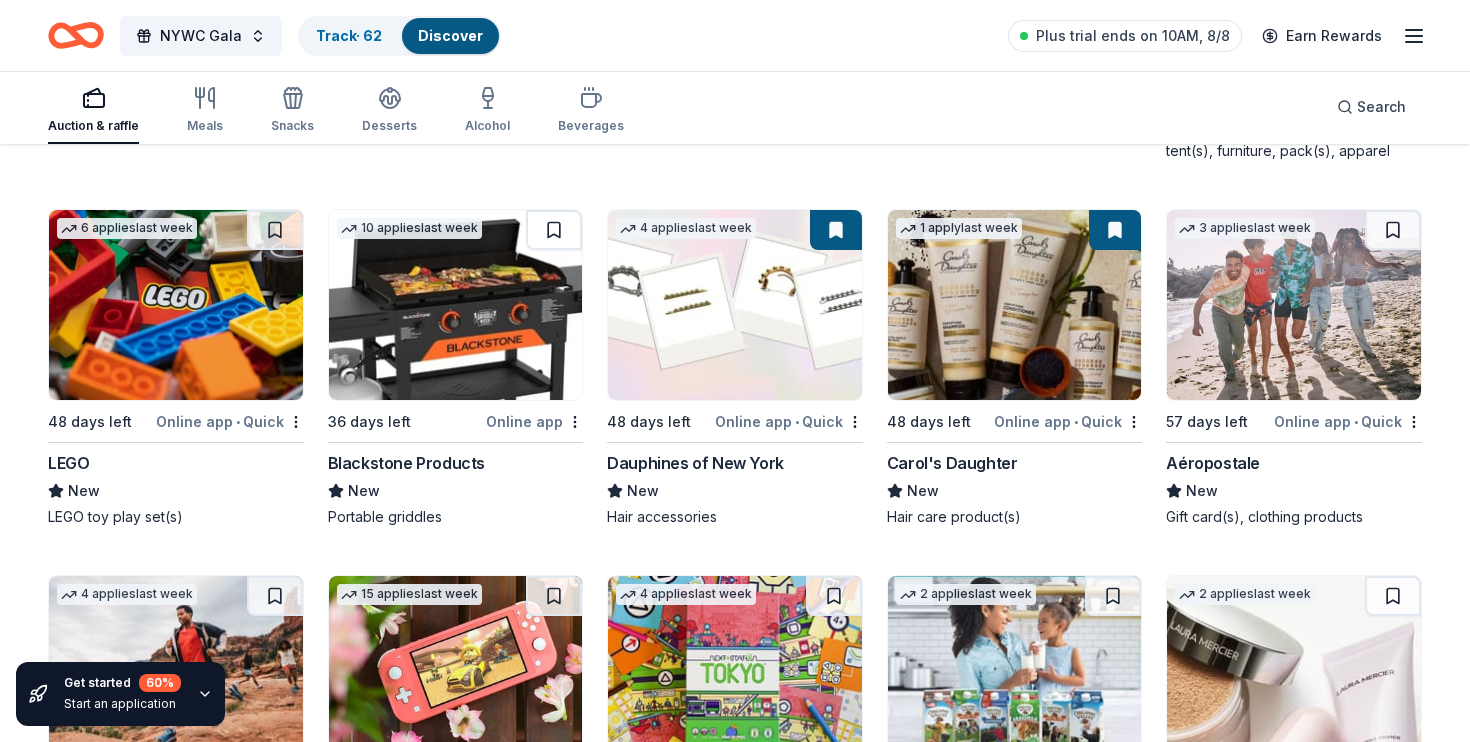 scroll, scrollTop: 19162, scrollLeft: 0, axis: vertical 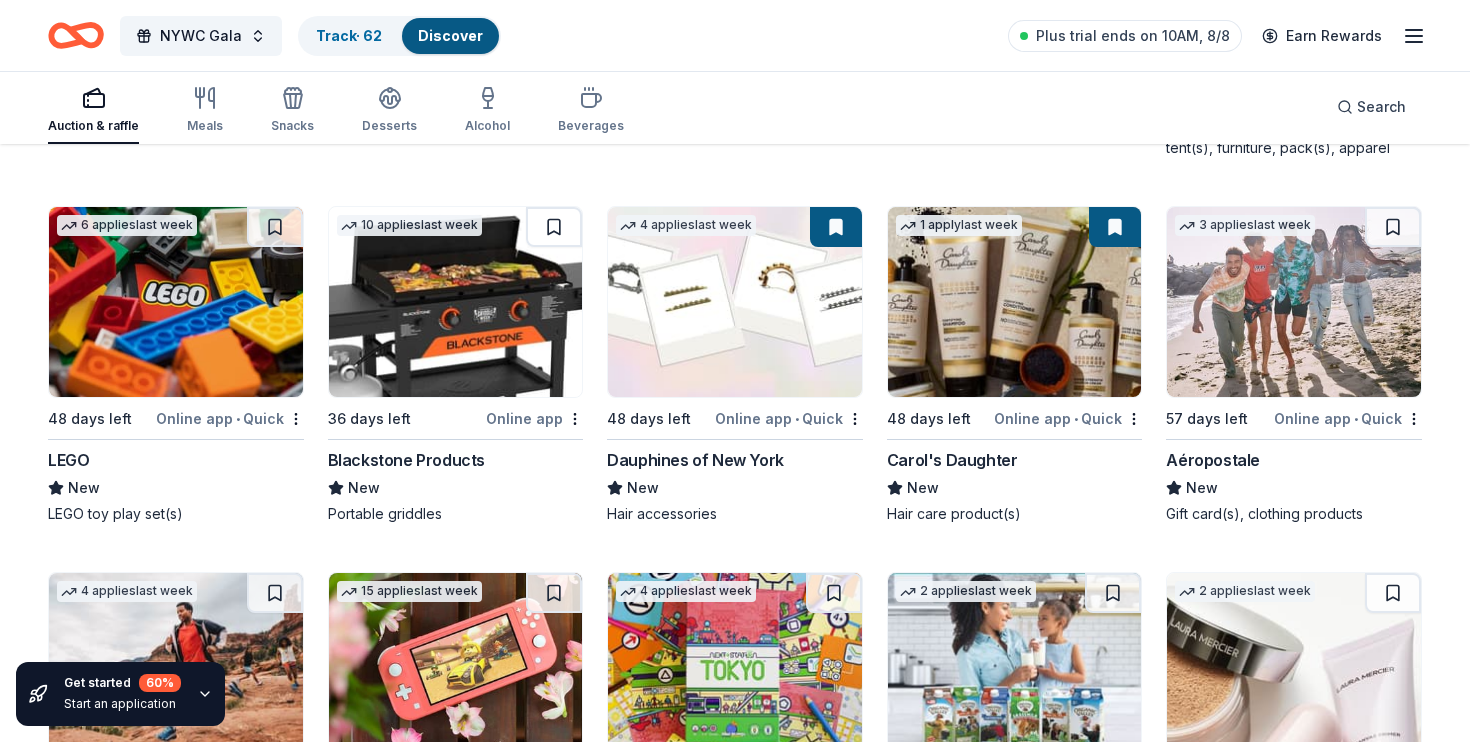 click at bounding box center [1015, 302] 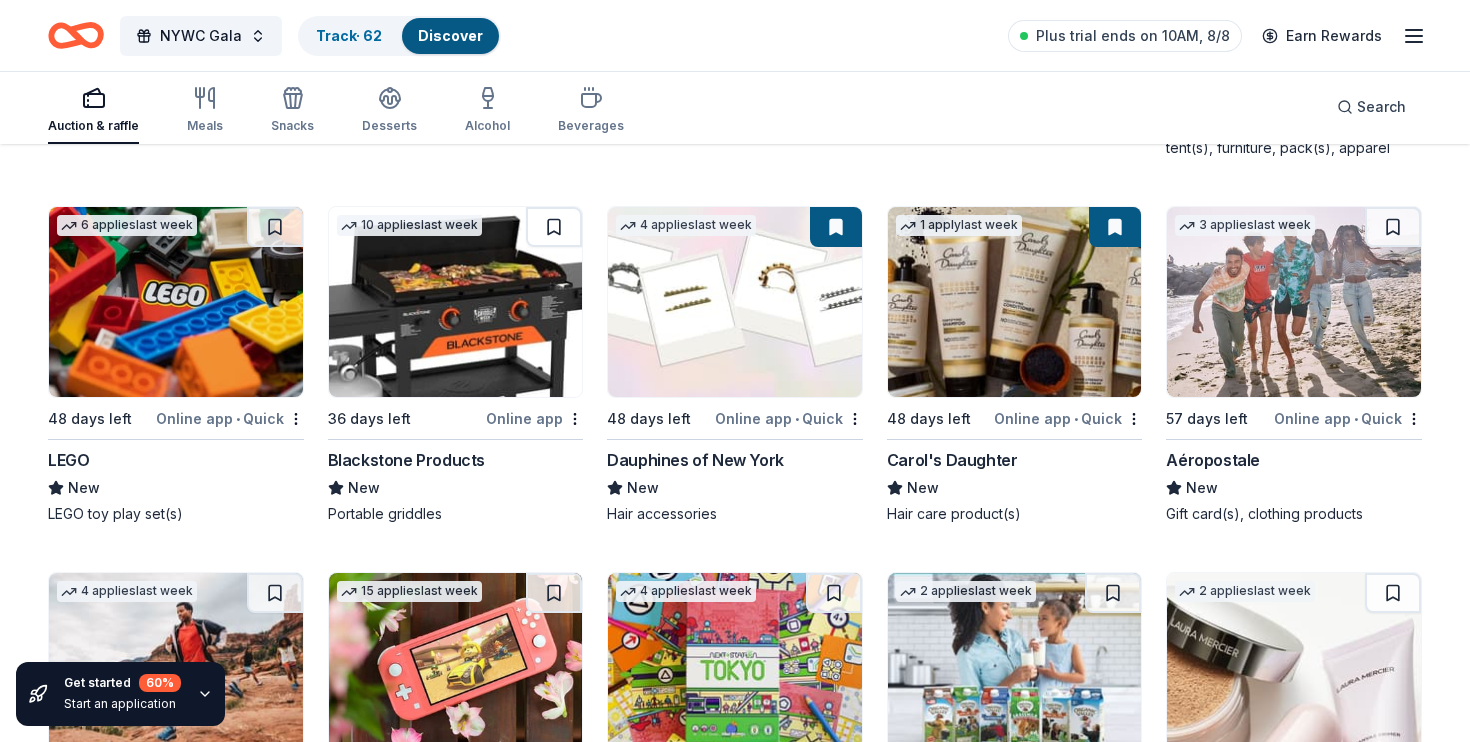click at bounding box center [1115, 227] 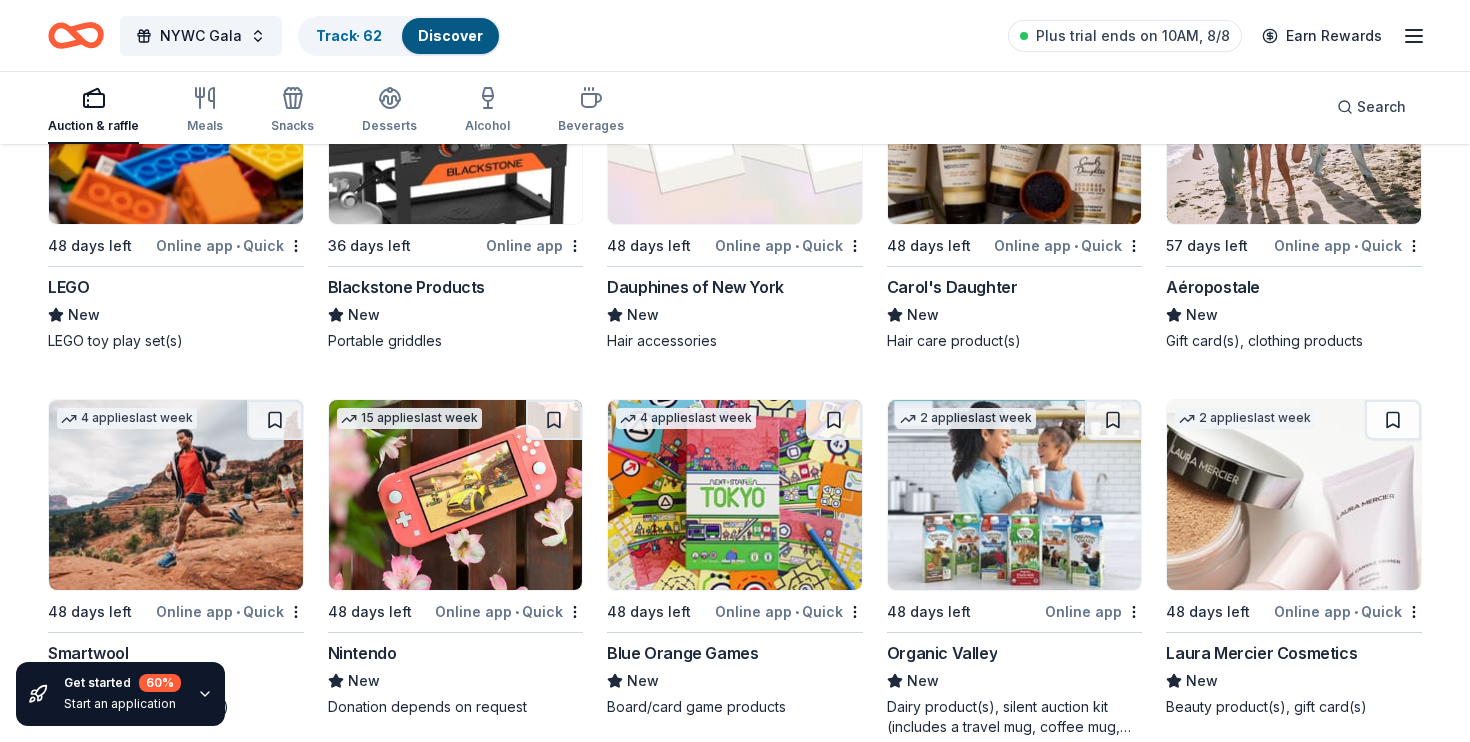 scroll, scrollTop: 19403, scrollLeft: 0, axis: vertical 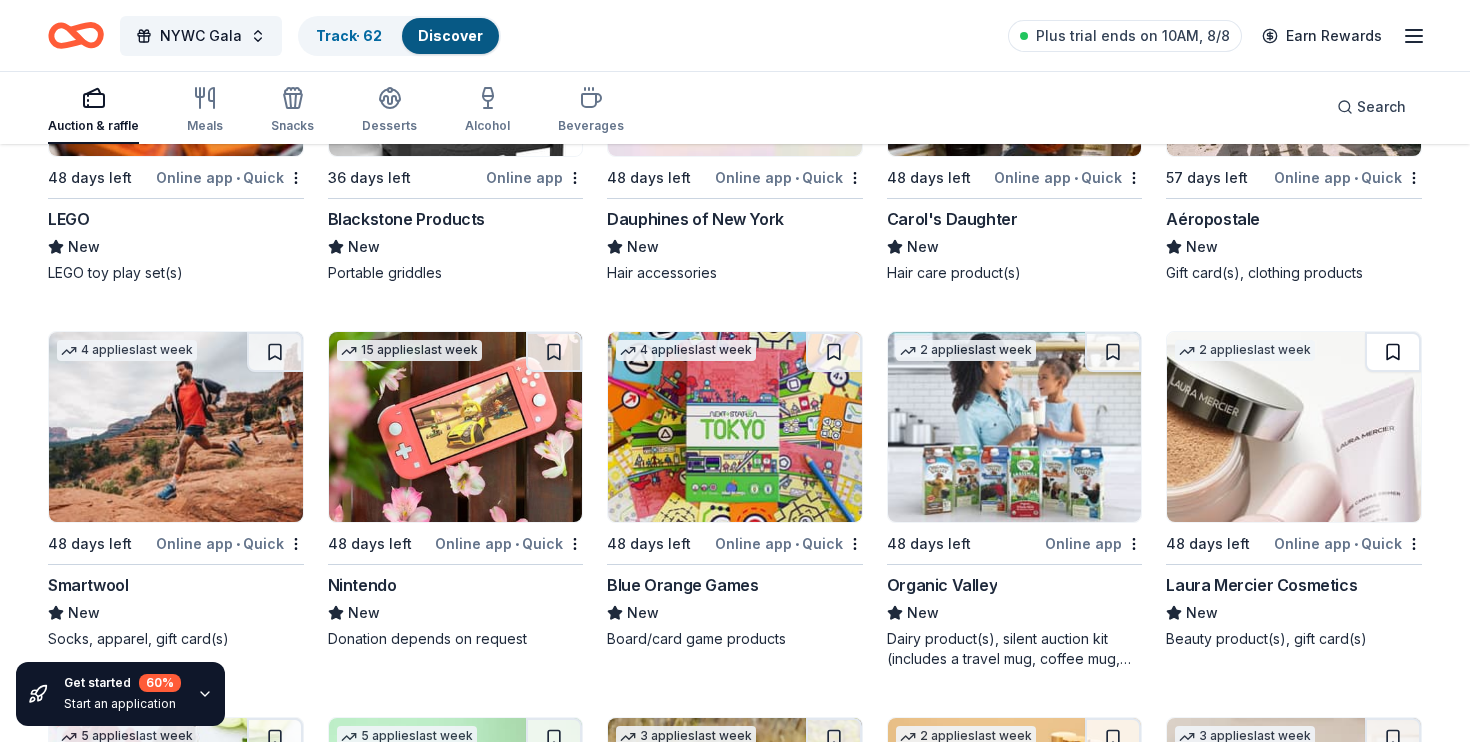 click at bounding box center [1393, 352] 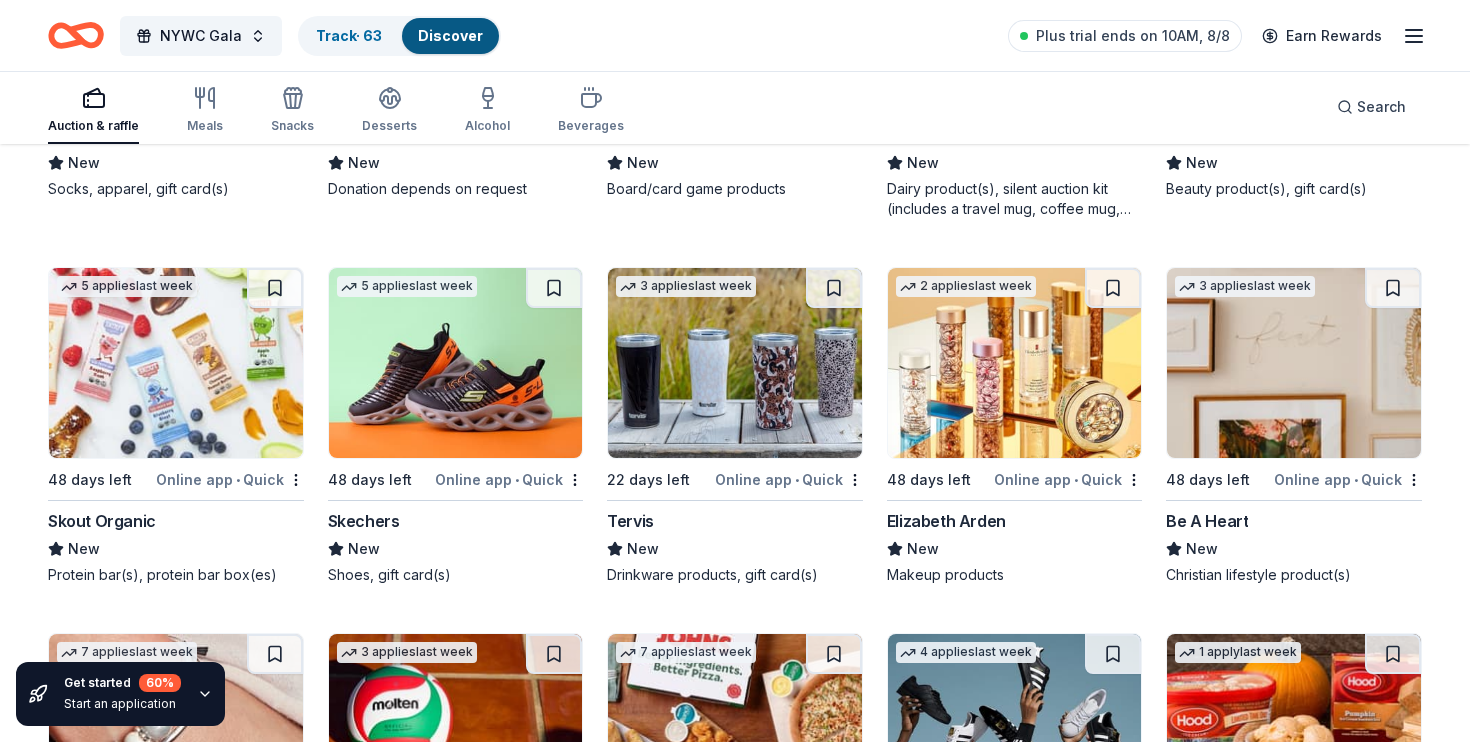 scroll, scrollTop: 19855, scrollLeft: 0, axis: vertical 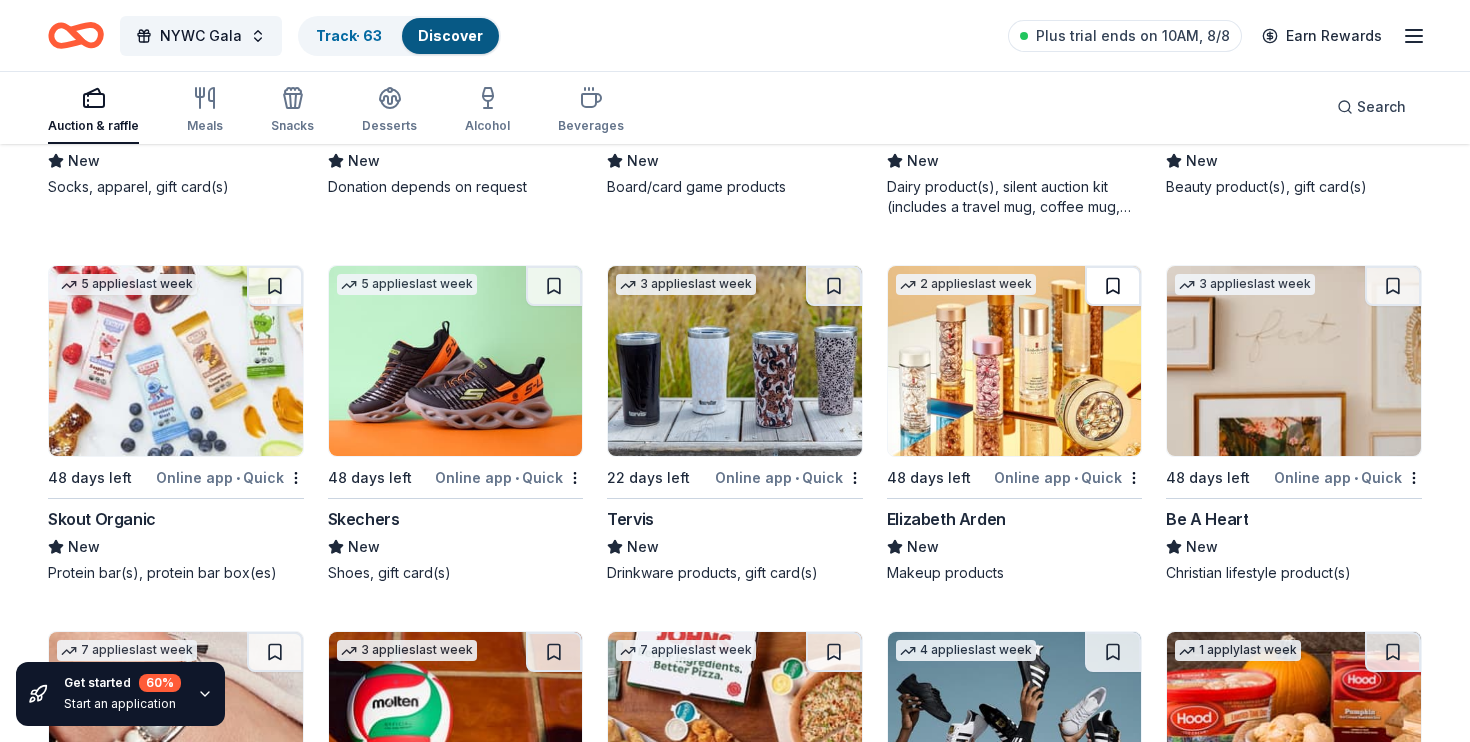 click at bounding box center (1113, 286) 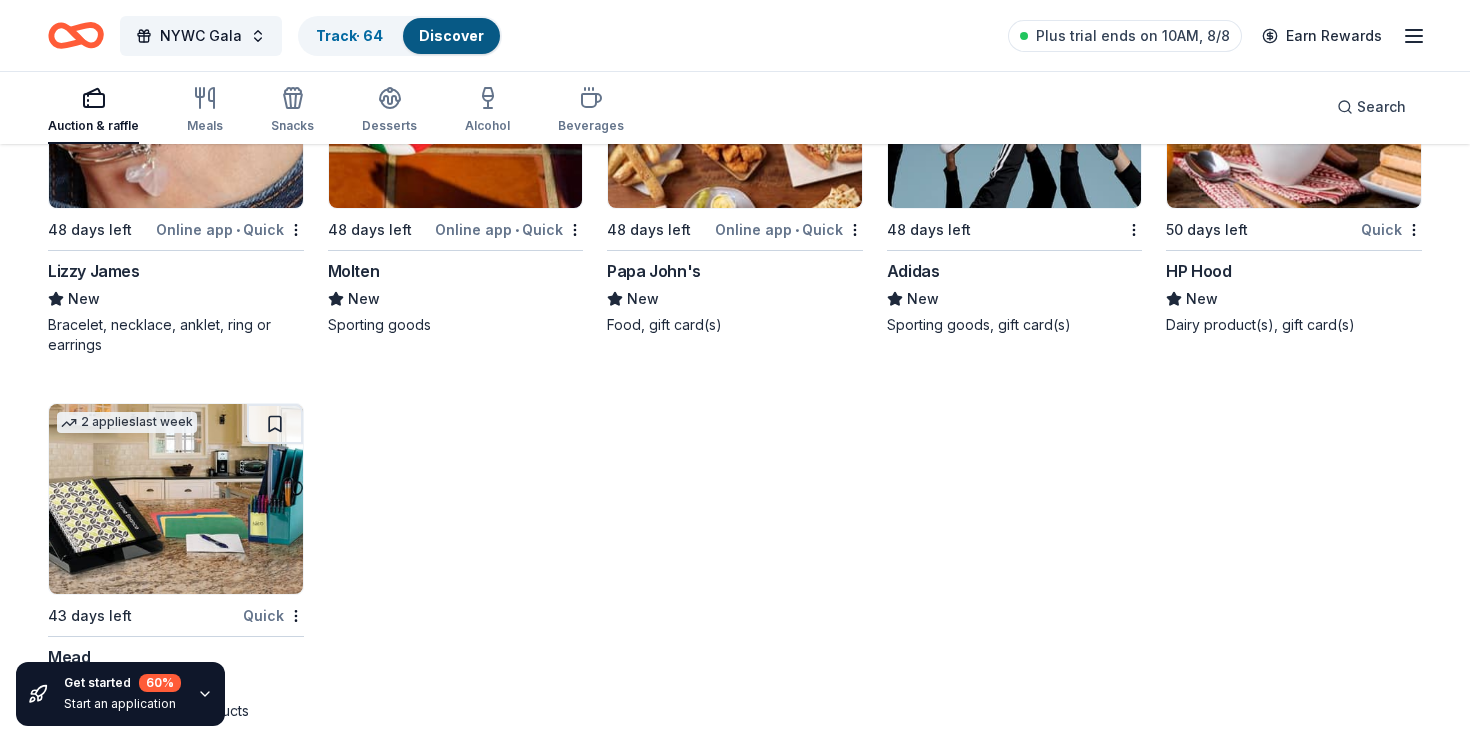 scroll, scrollTop: 20468, scrollLeft: 0, axis: vertical 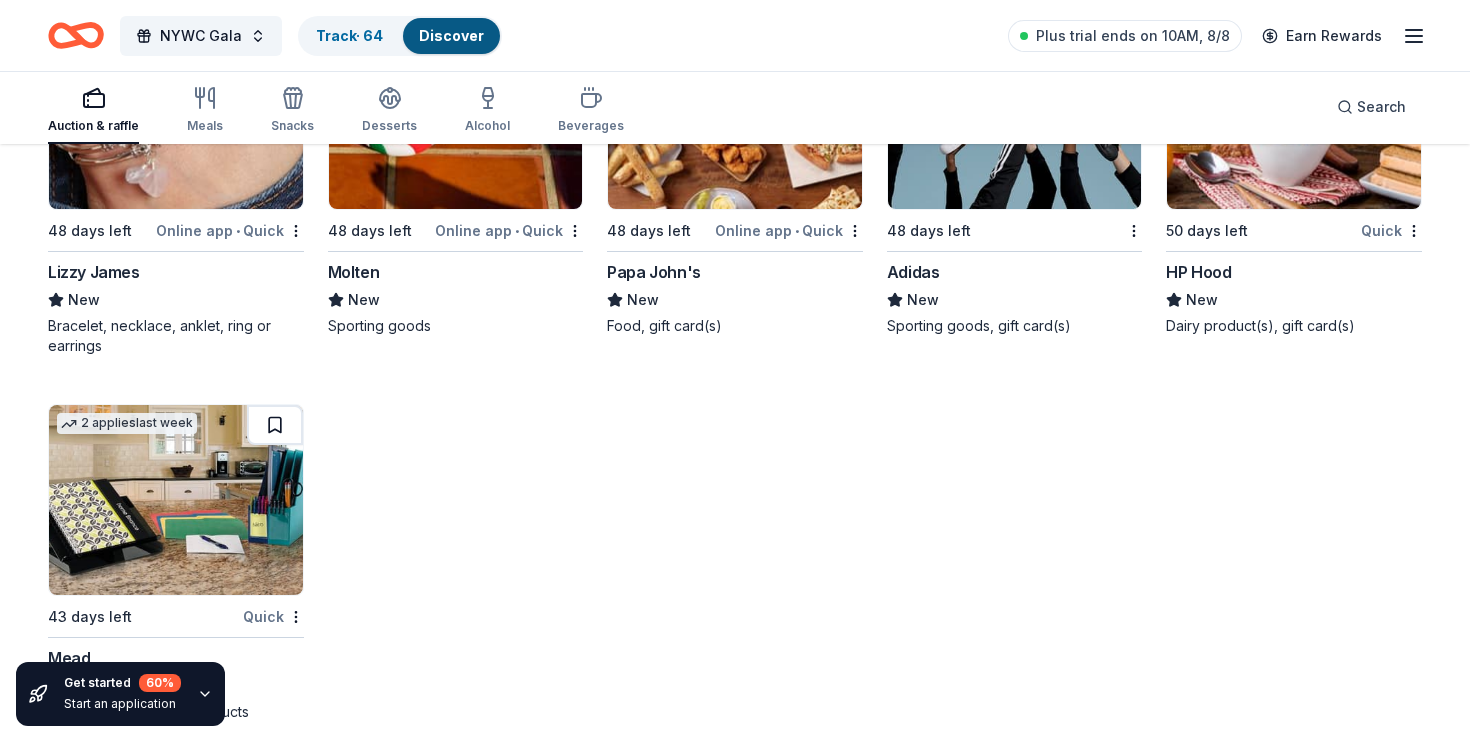 click at bounding box center [275, 425] 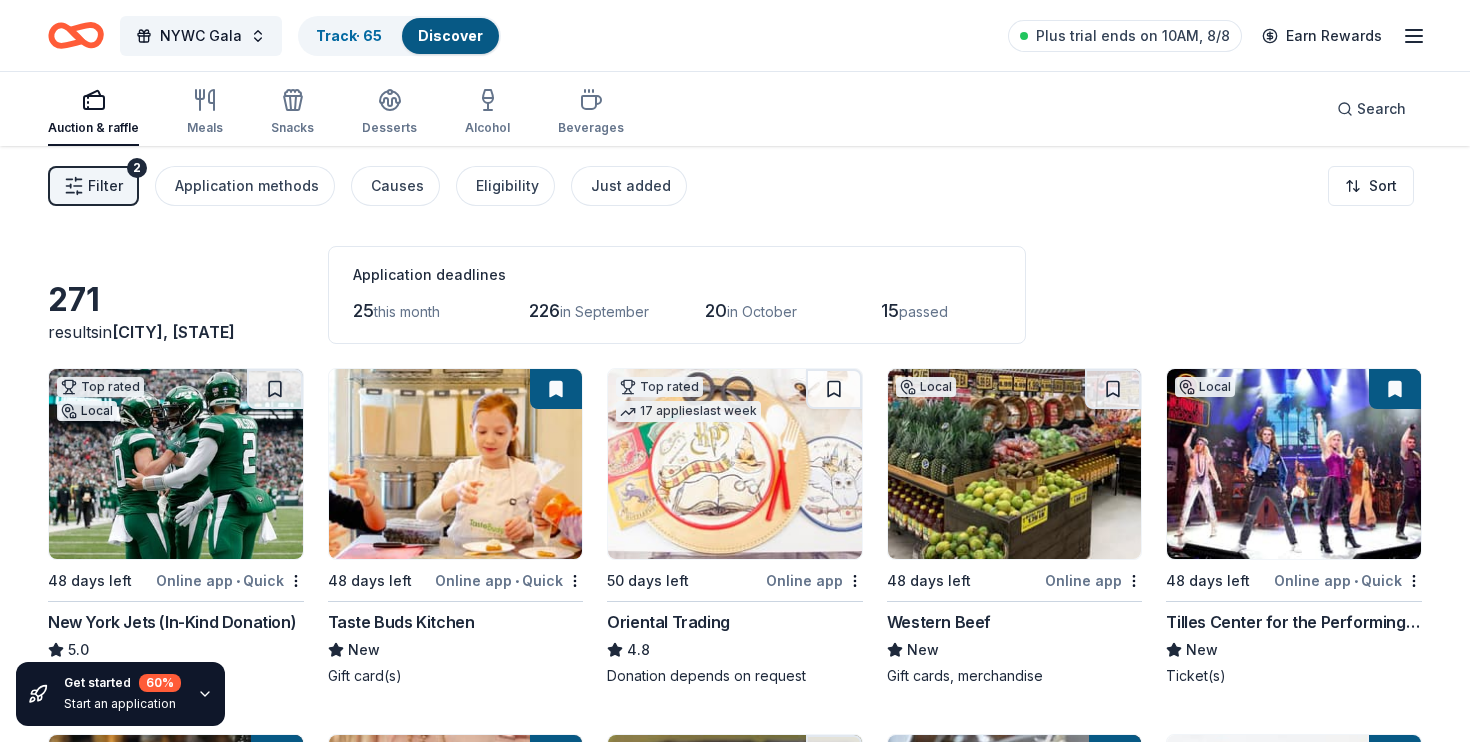 scroll, scrollTop: 0, scrollLeft: 0, axis: both 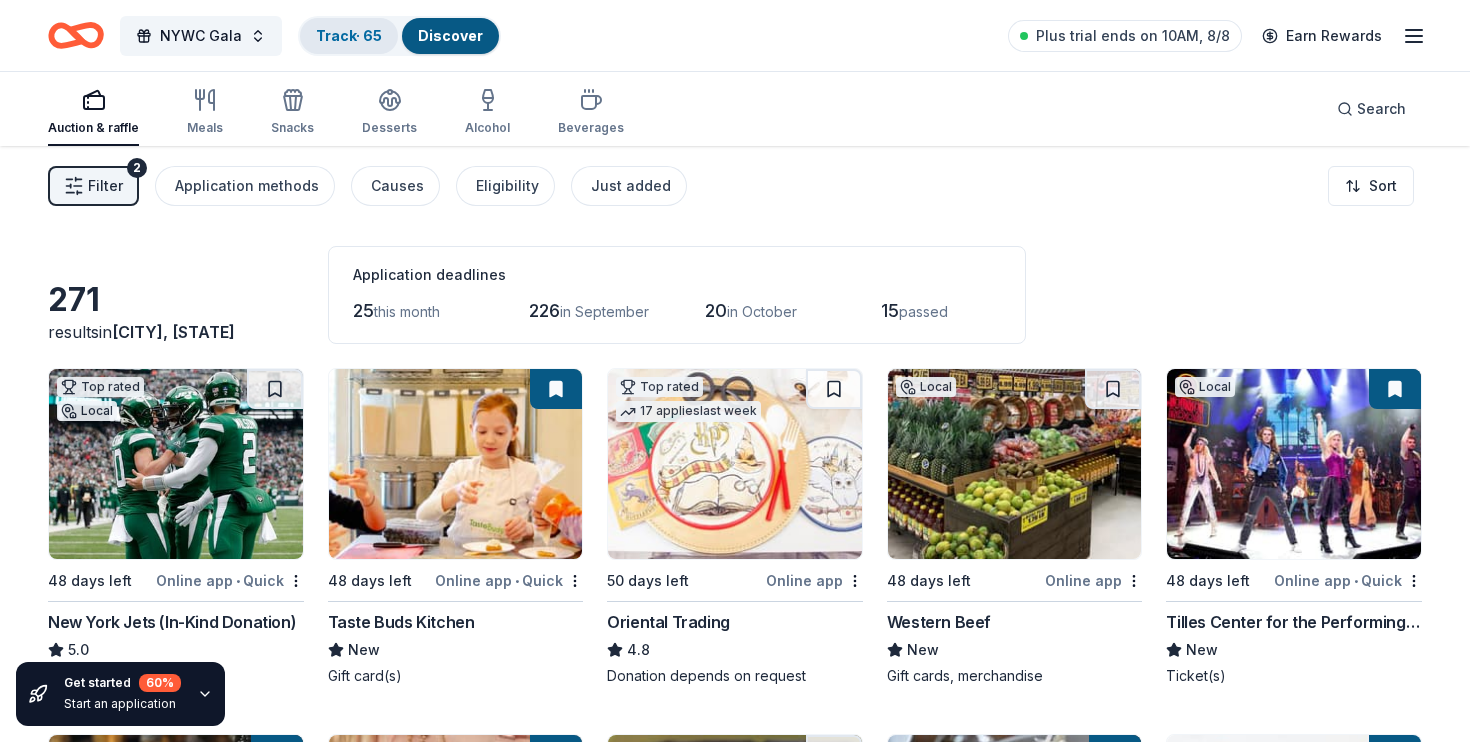 click on "Track  · 65" at bounding box center [349, 35] 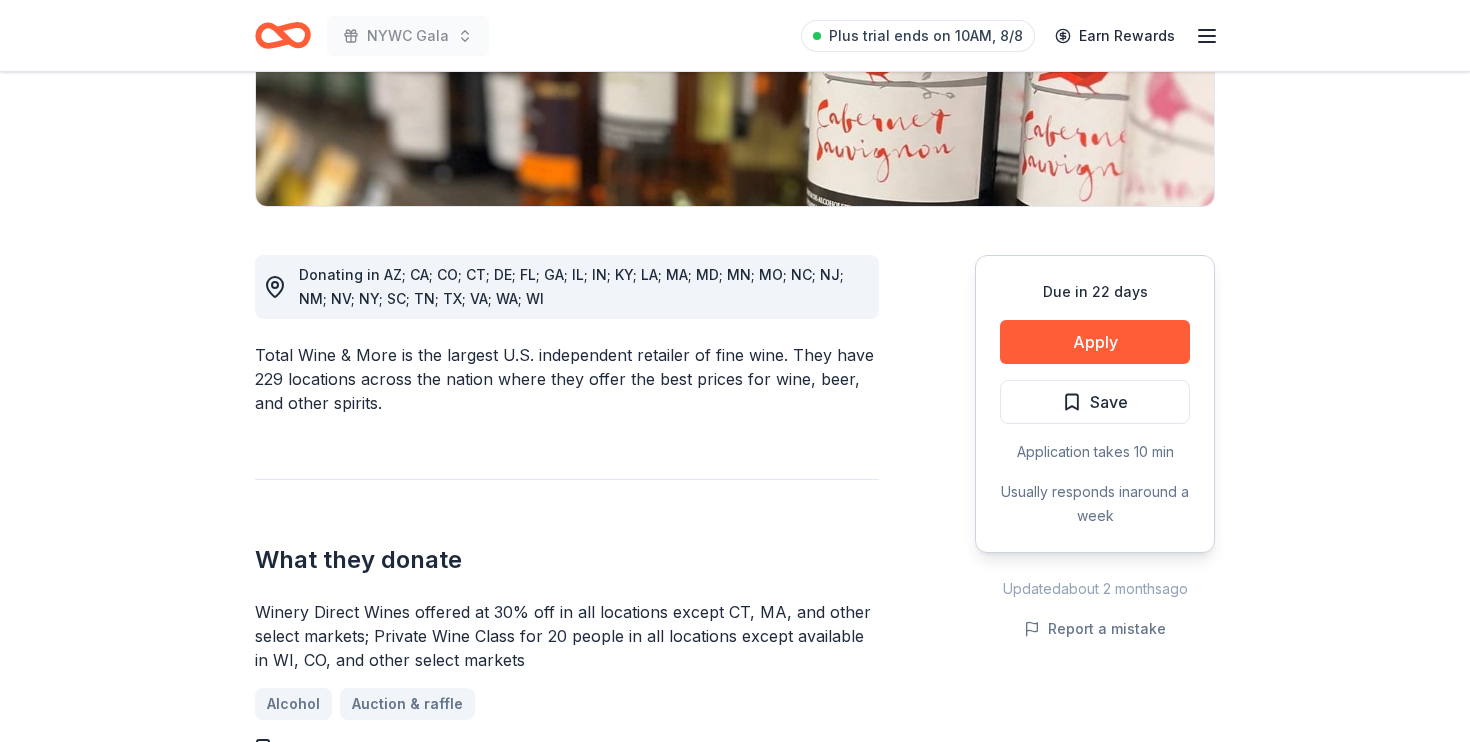 scroll, scrollTop: 388, scrollLeft: 0, axis: vertical 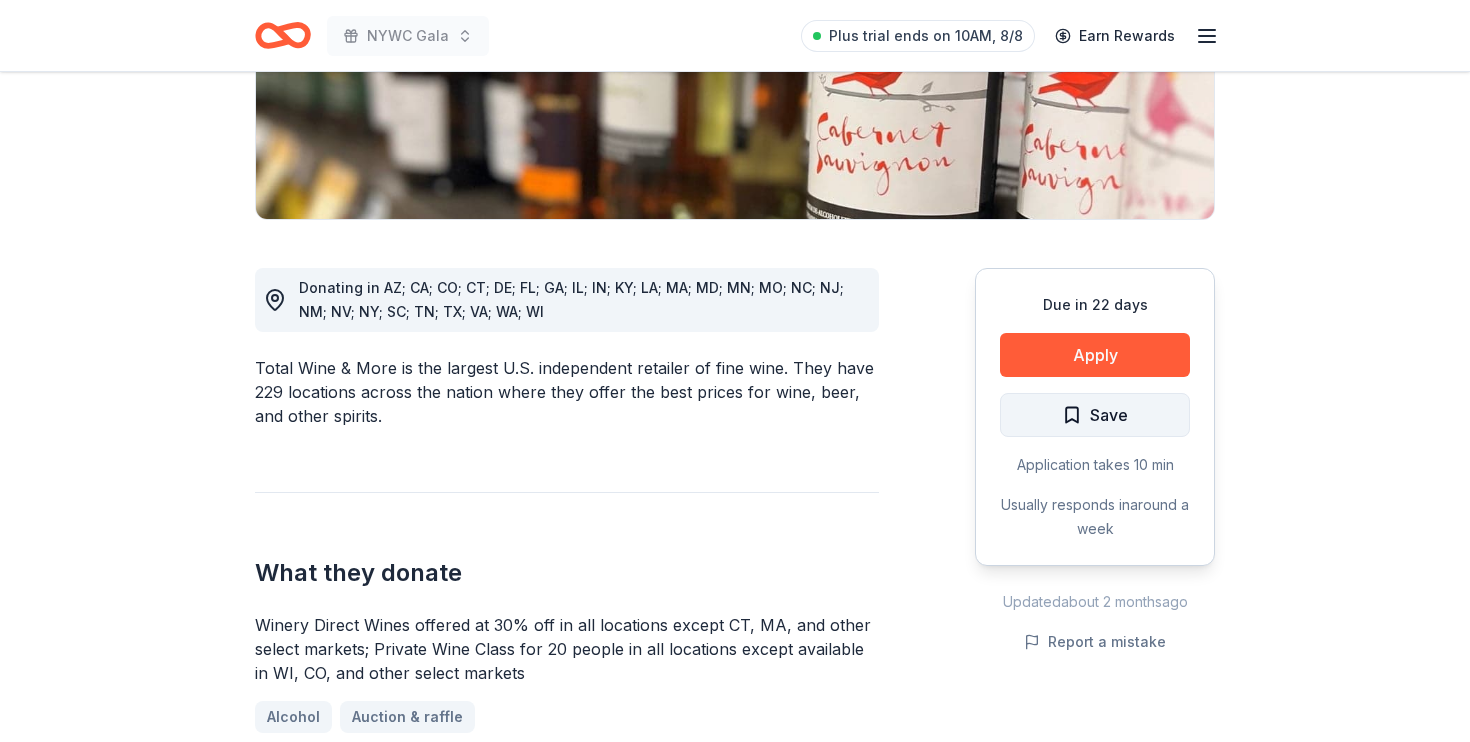 click on "Save" at bounding box center [1095, 415] 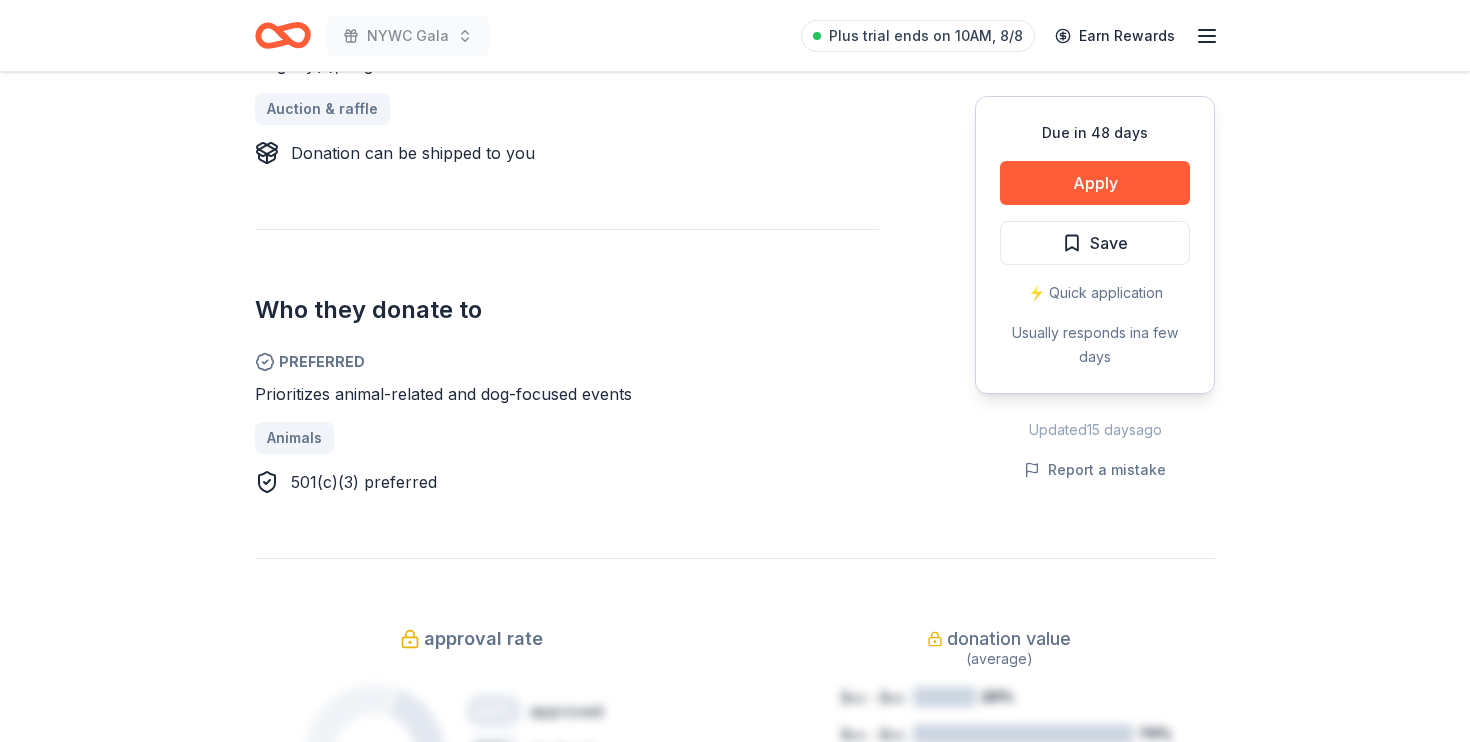 scroll, scrollTop: 941, scrollLeft: 0, axis: vertical 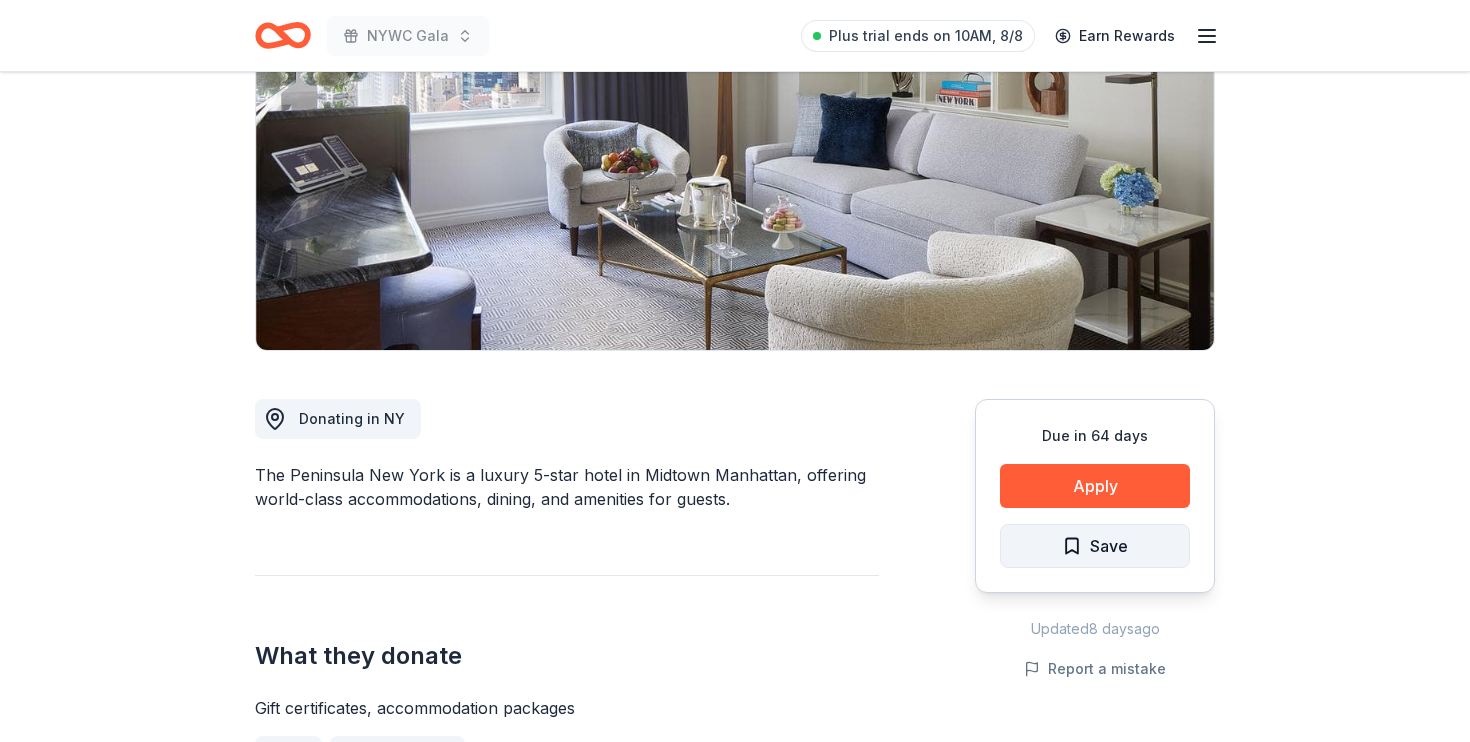 click on "Save" at bounding box center (1109, 546) 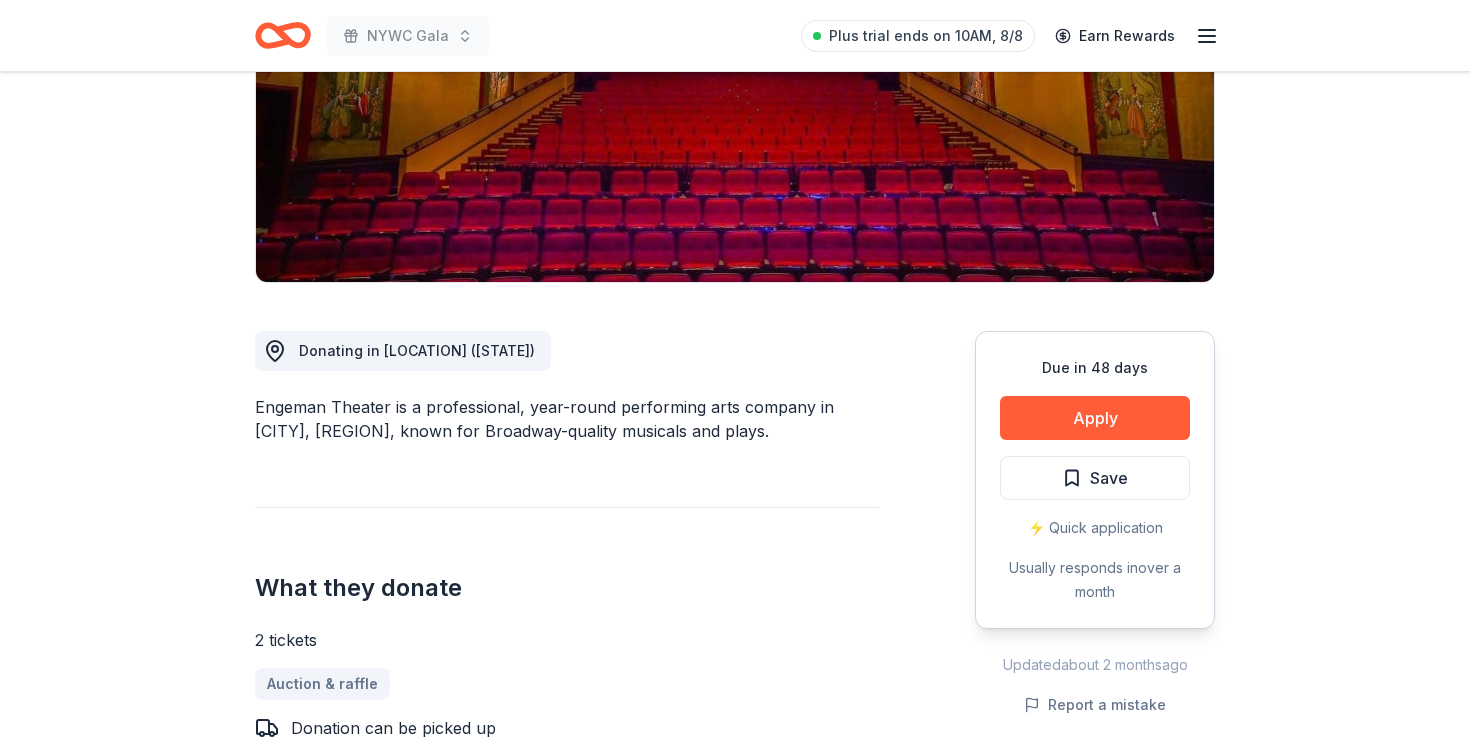 scroll, scrollTop: 329, scrollLeft: 0, axis: vertical 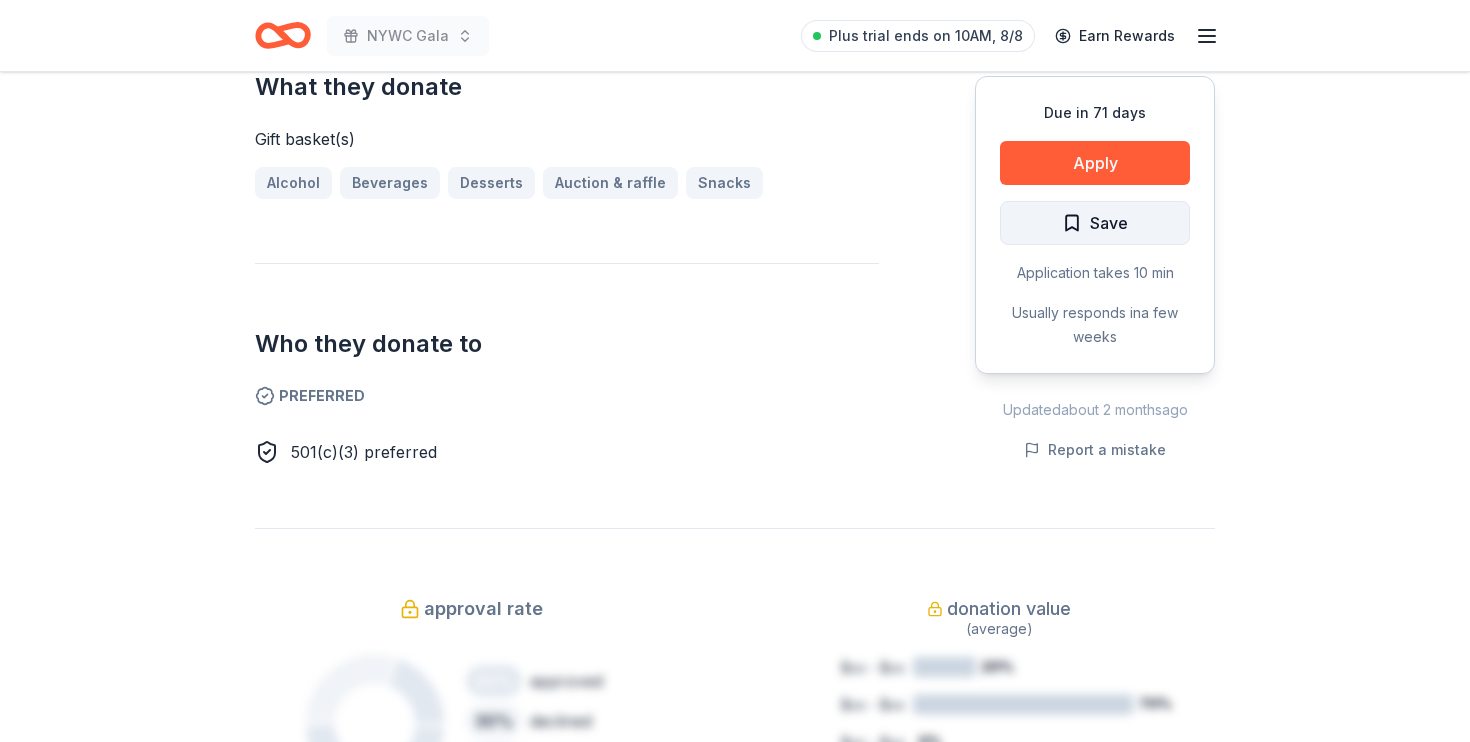 click on "Save" at bounding box center (1109, 223) 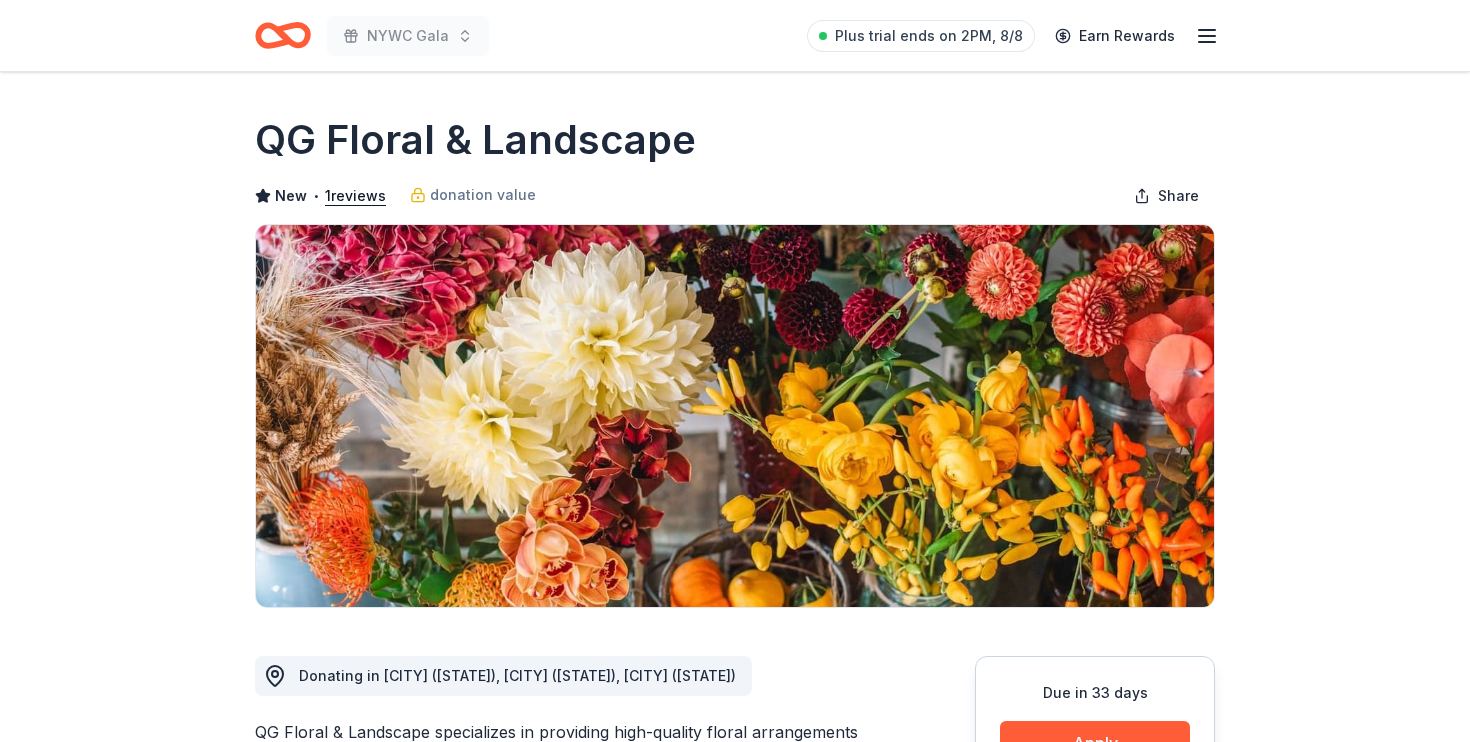 scroll, scrollTop: 0, scrollLeft: 0, axis: both 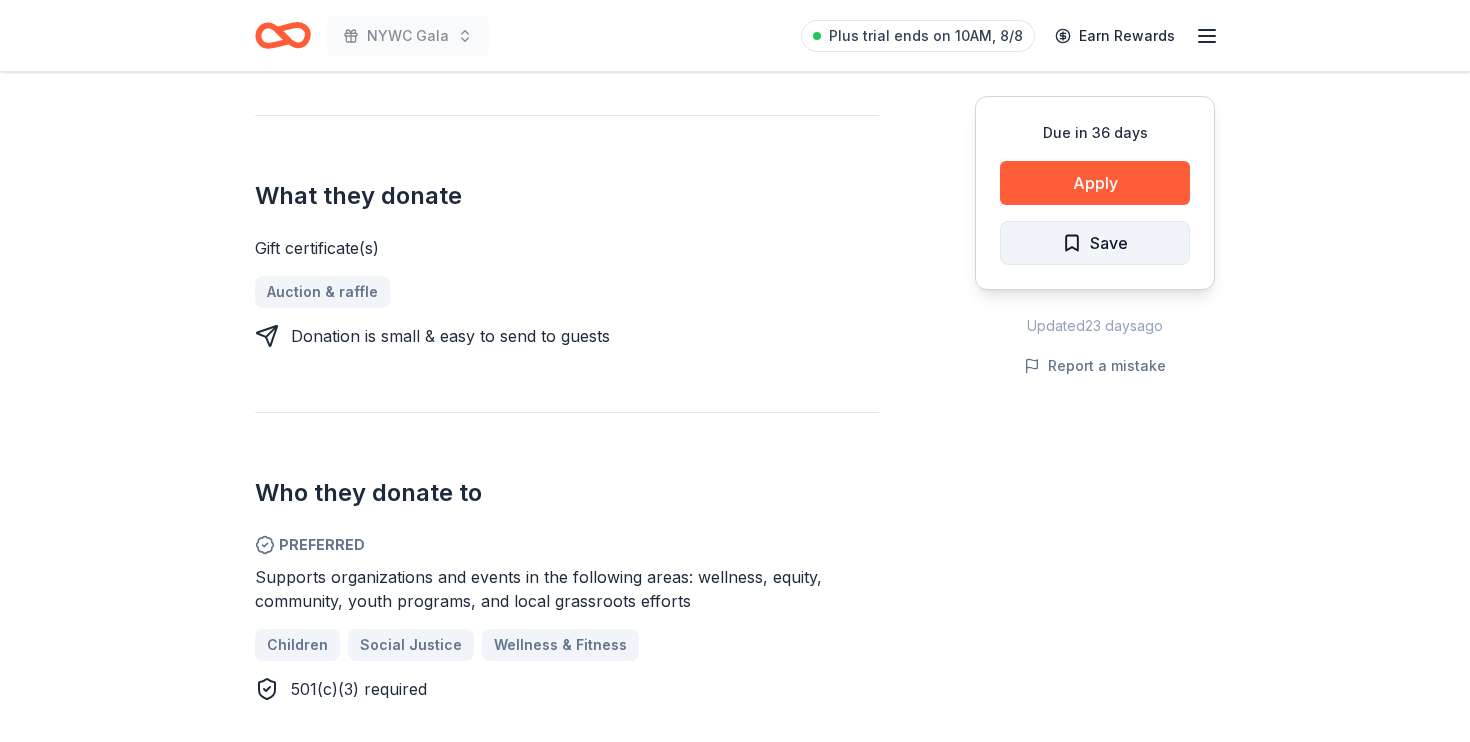 click on "Save" at bounding box center (1095, 243) 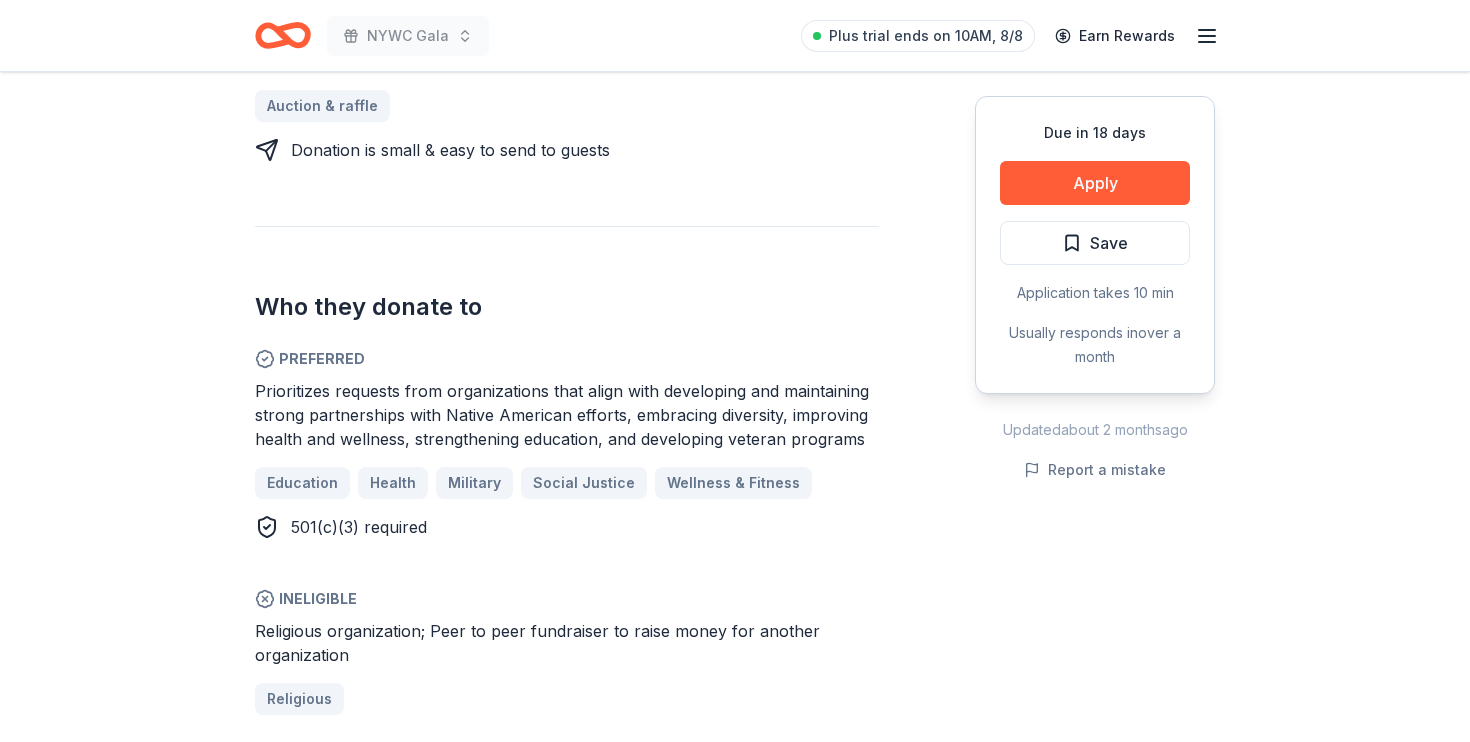 scroll, scrollTop: 953, scrollLeft: 0, axis: vertical 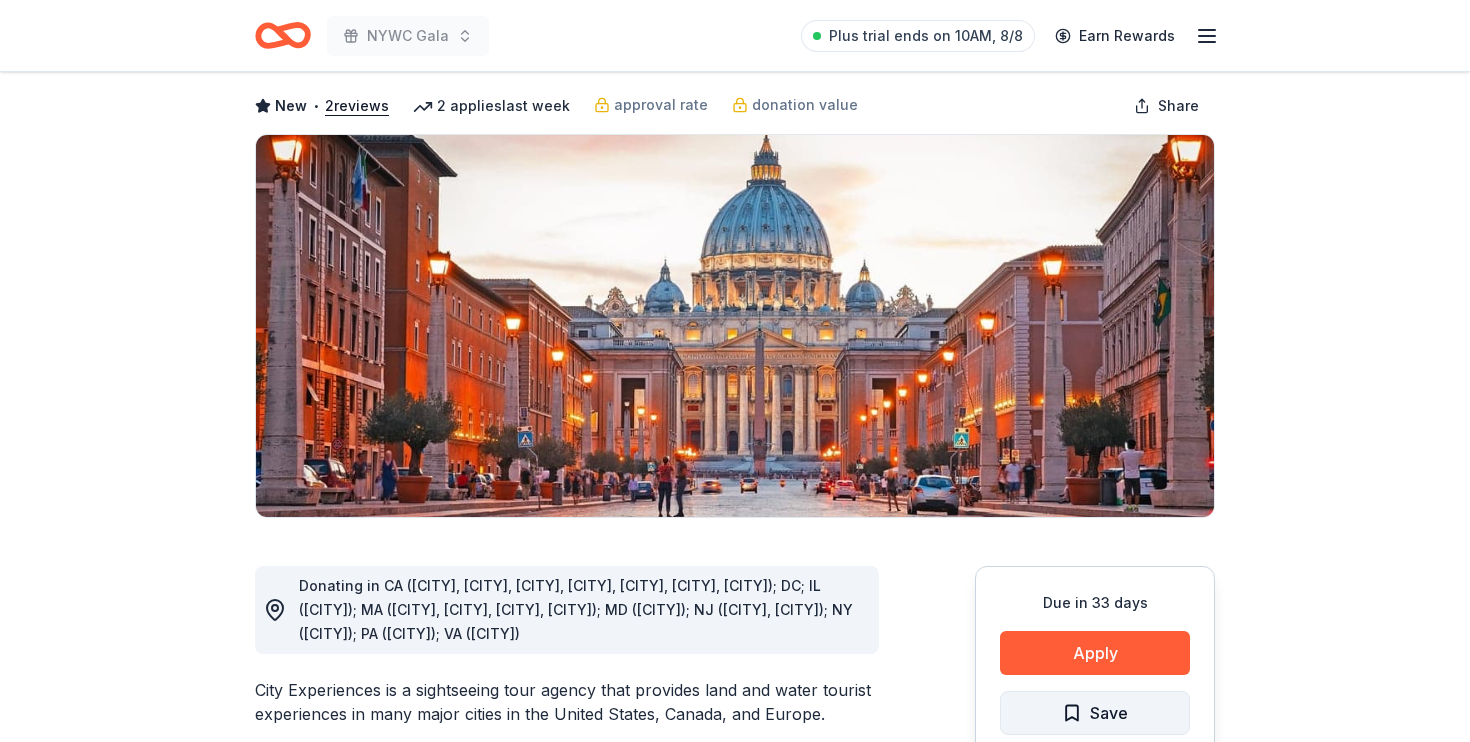click on "Save" at bounding box center [1109, 713] 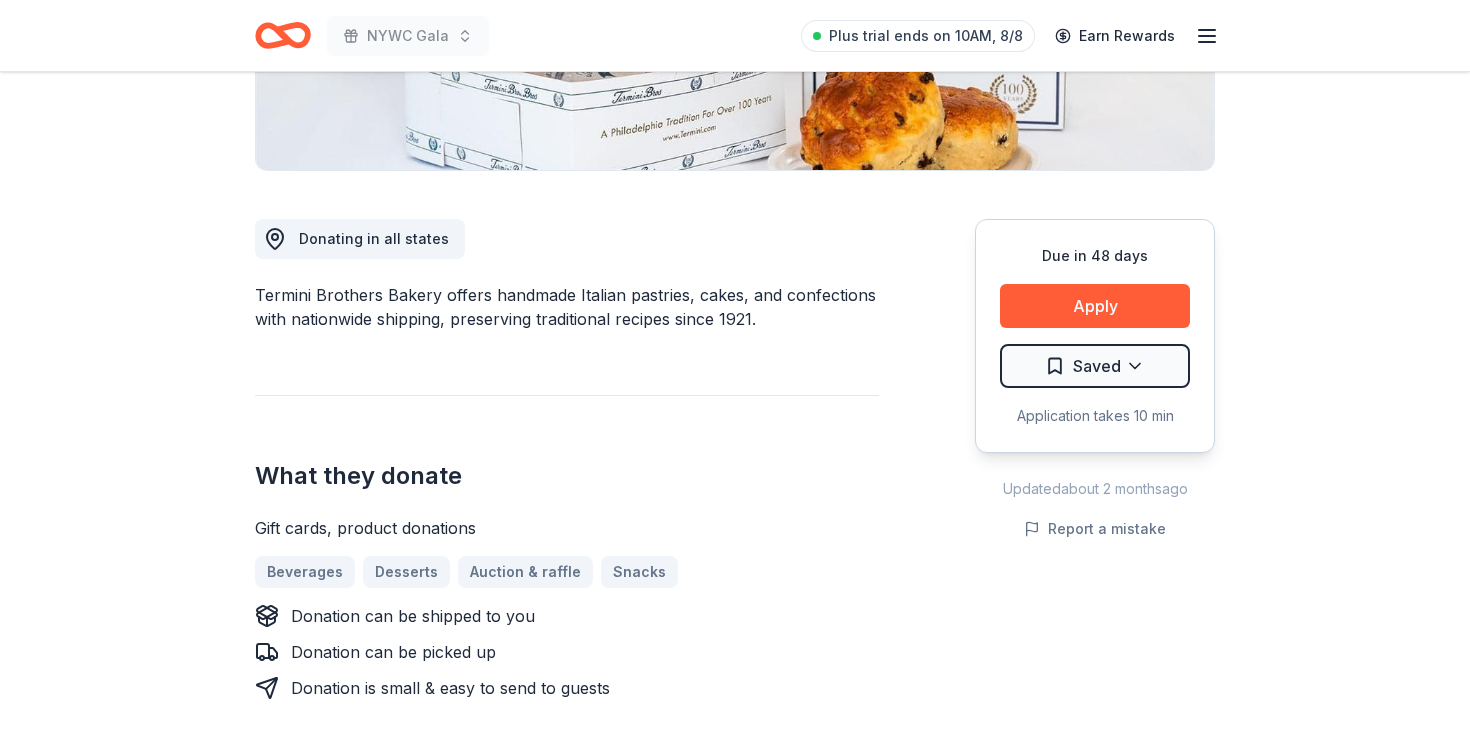 scroll, scrollTop: 442, scrollLeft: 0, axis: vertical 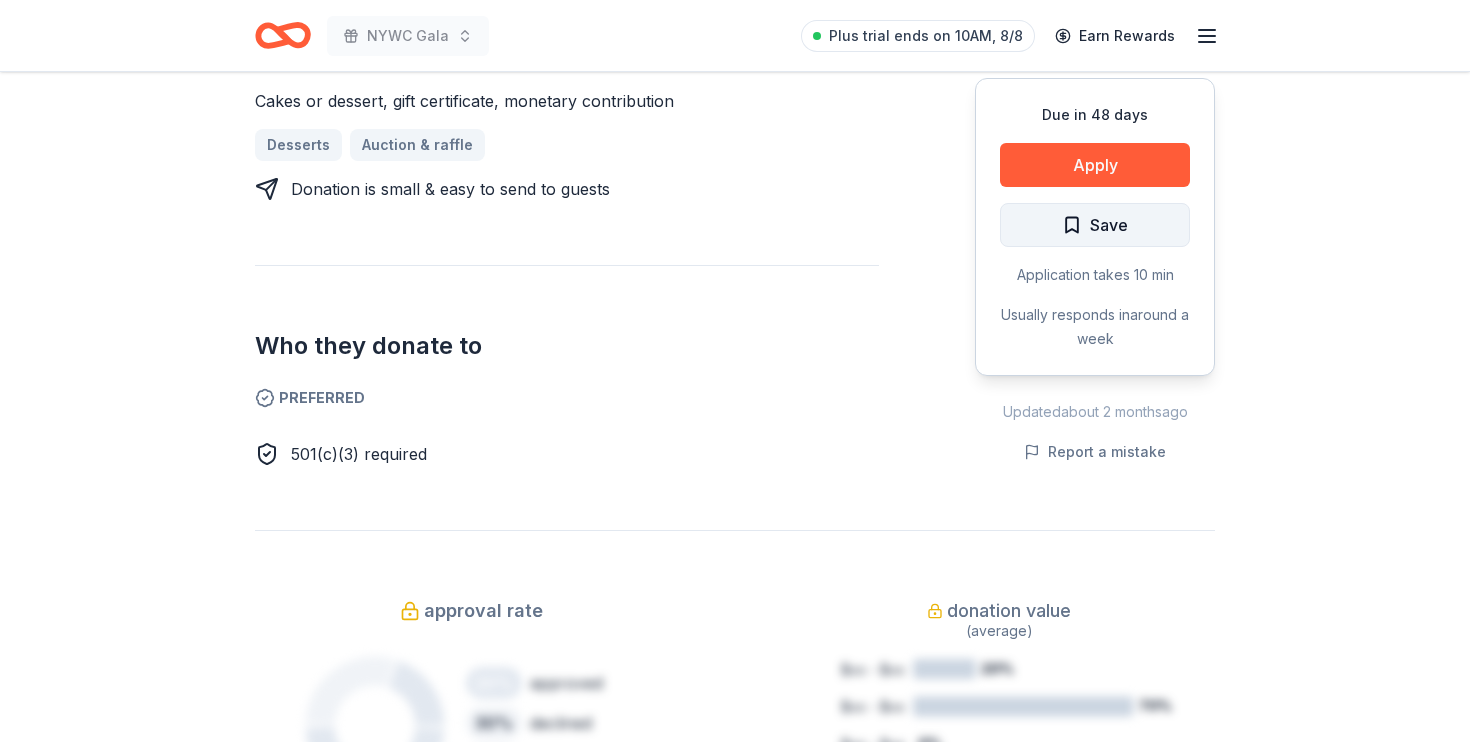 click on "Save" at bounding box center (1109, 225) 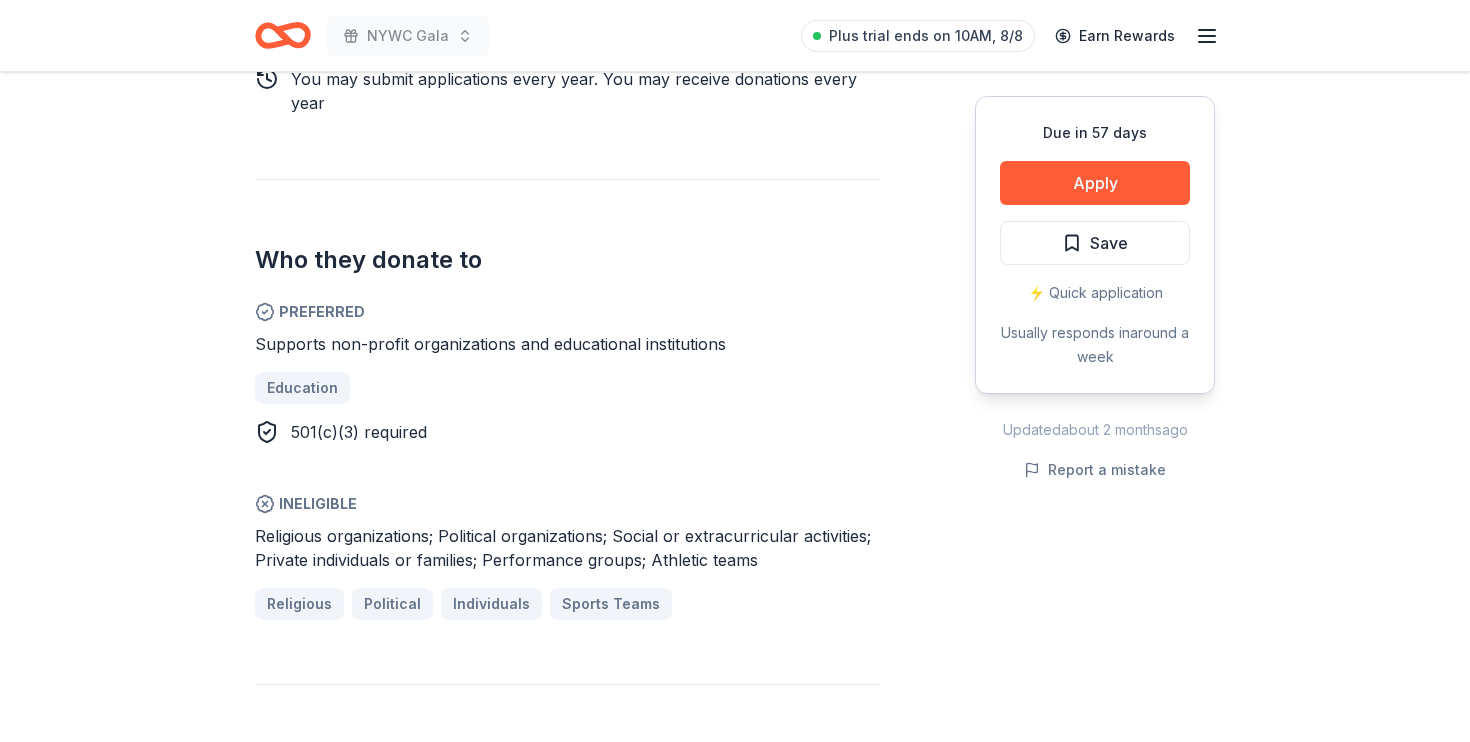 scroll, scrollTop: 1040, scrollLeft: 0, axis: vertical 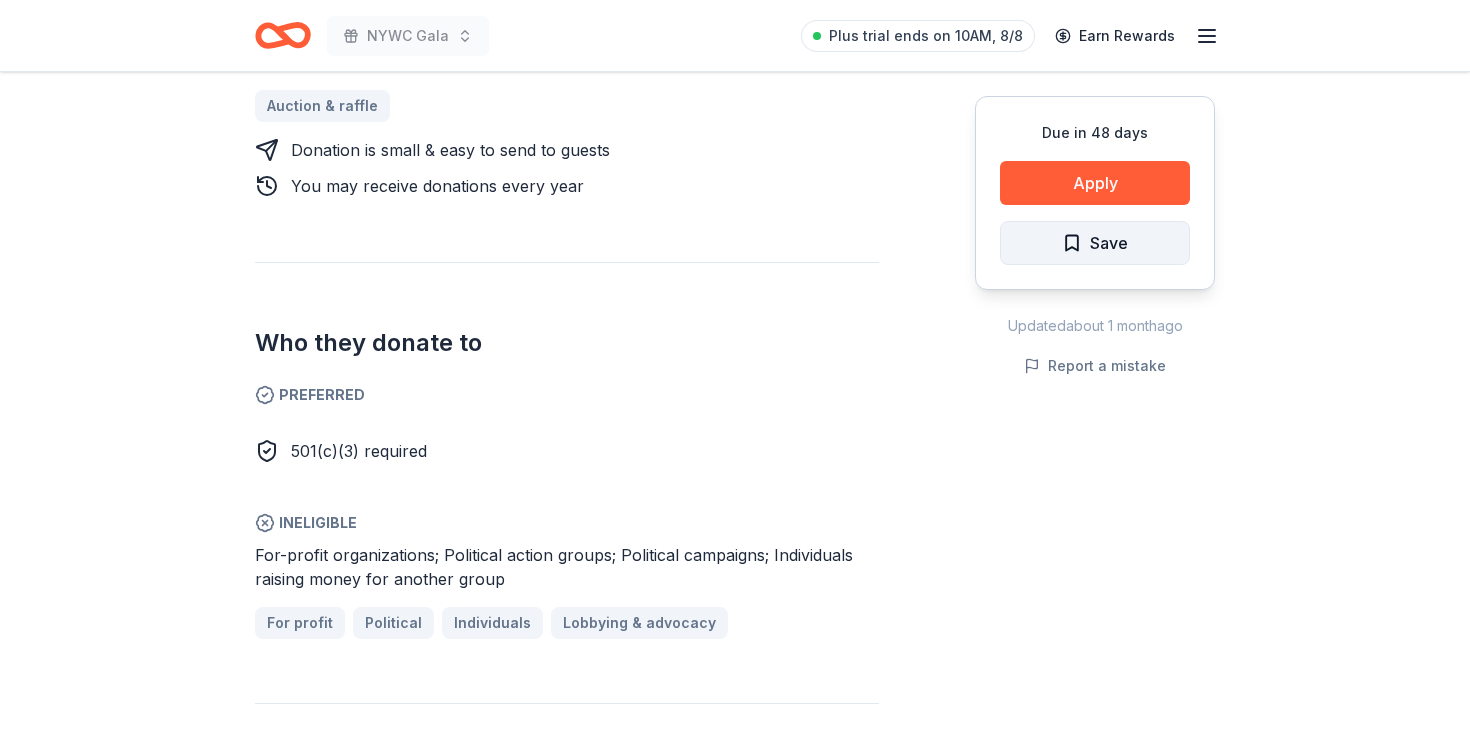 click on "Save" at bounding box center [1109, 243] 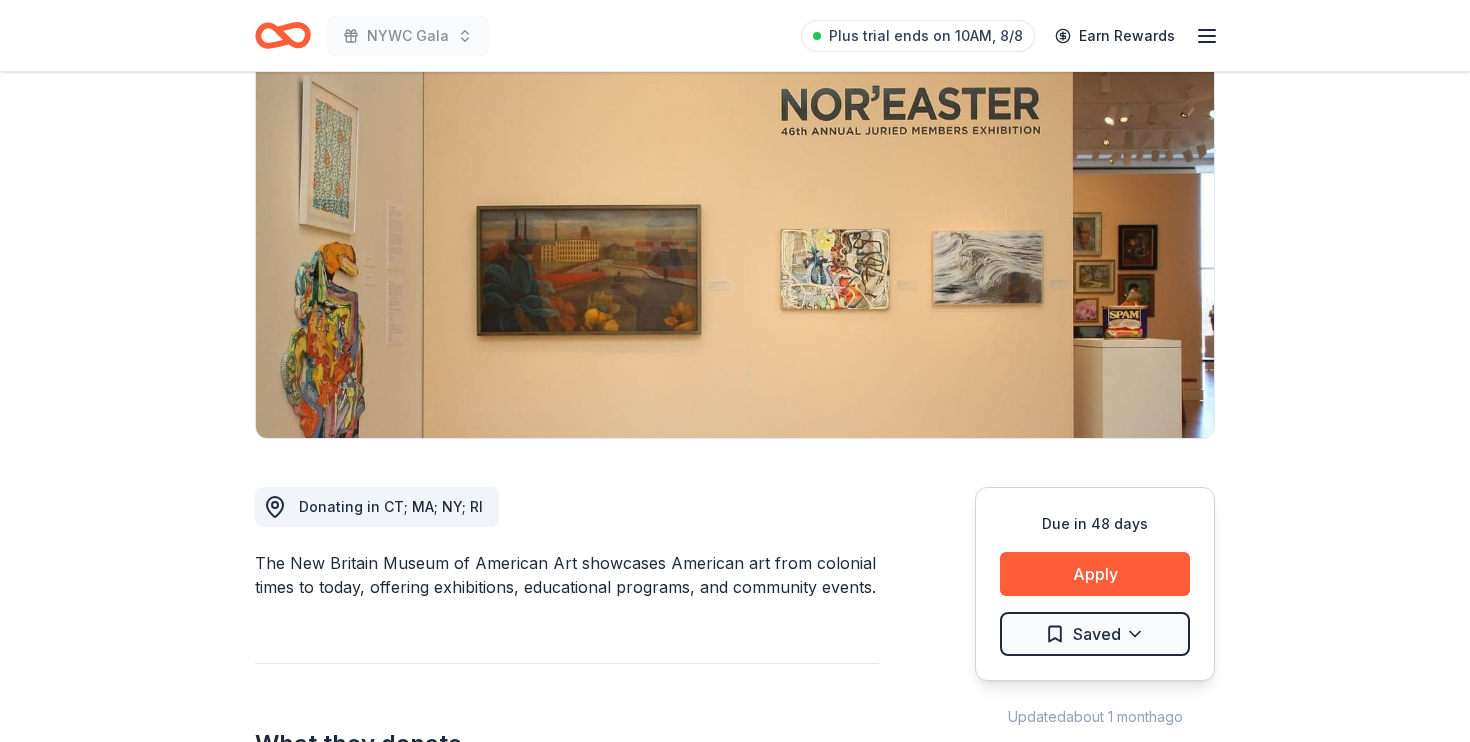 scroll, scrollTop: 168, scrollLeft: 0, axis: vertical 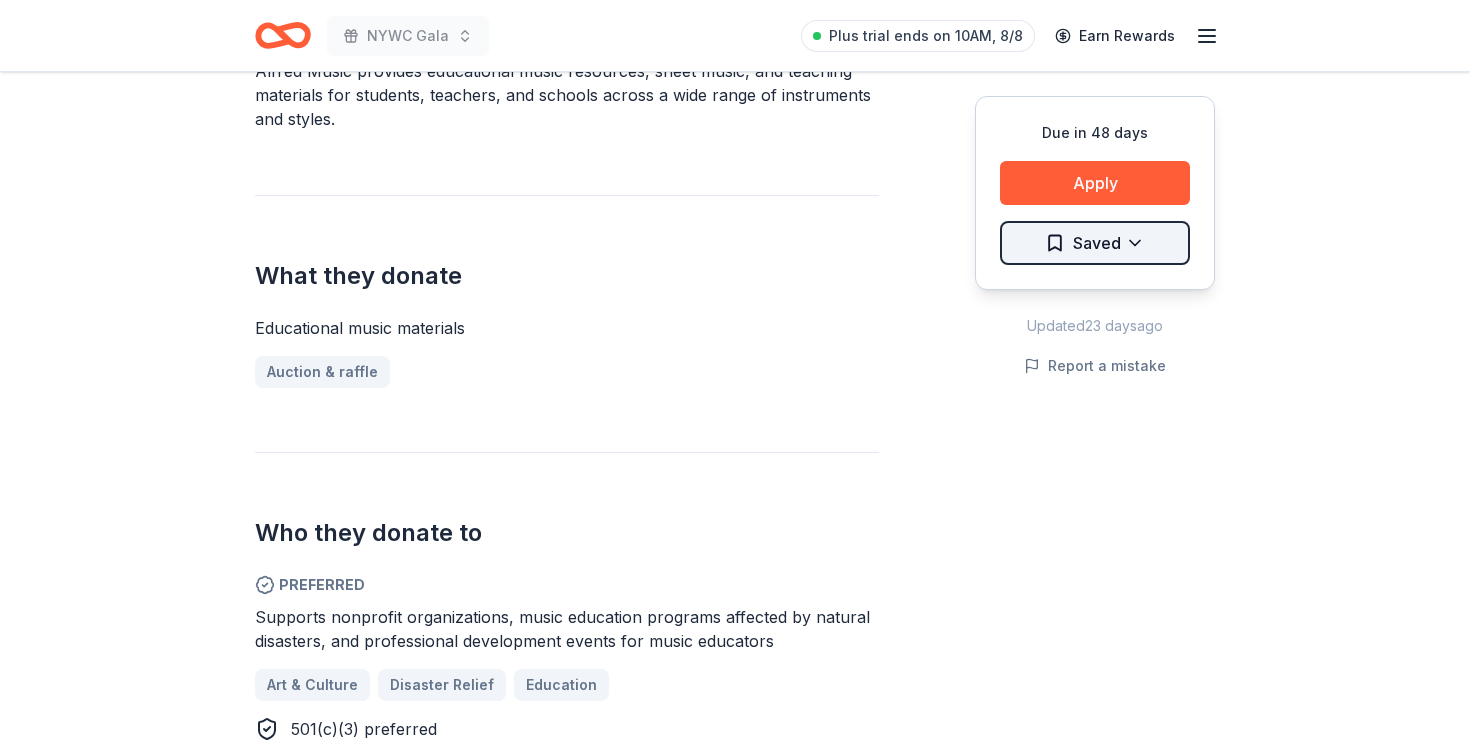 click on "[STATE]WC Gala  Plus trial ends on 10AM, 8/8 Earn Rewards Due in 48 days Share Alfred Music New Share Donating in all states Alfred Music provides educational music resources, sheet music, and teaching materials for students, teachers, and schools across a wide range of instruments and styles. What they donate Educational music materials Auction & raffle Who they donate to Preferred Supports nonprofit organizations, music education programs affected by natural disasters, and professional development events for music educators Art & Culture Disaster Relief Education 501(c)(3) preferred Upgrade to Pro to view approval rates and average donation values Due in 48 days Apply Saved Updated 23 days ago Report a mistake New Be the first to review this company! Leave a review Similar donors 4 applies last week 48 days left Online app Urban Air Adventure Park 4.8 Admission ticket(s) Local 48 days left Online app Fry The Coop New Food, gift cards Local 18 days left Online app Bartolotta Restaurants New Local Online app" at bounding box center (735, -290) 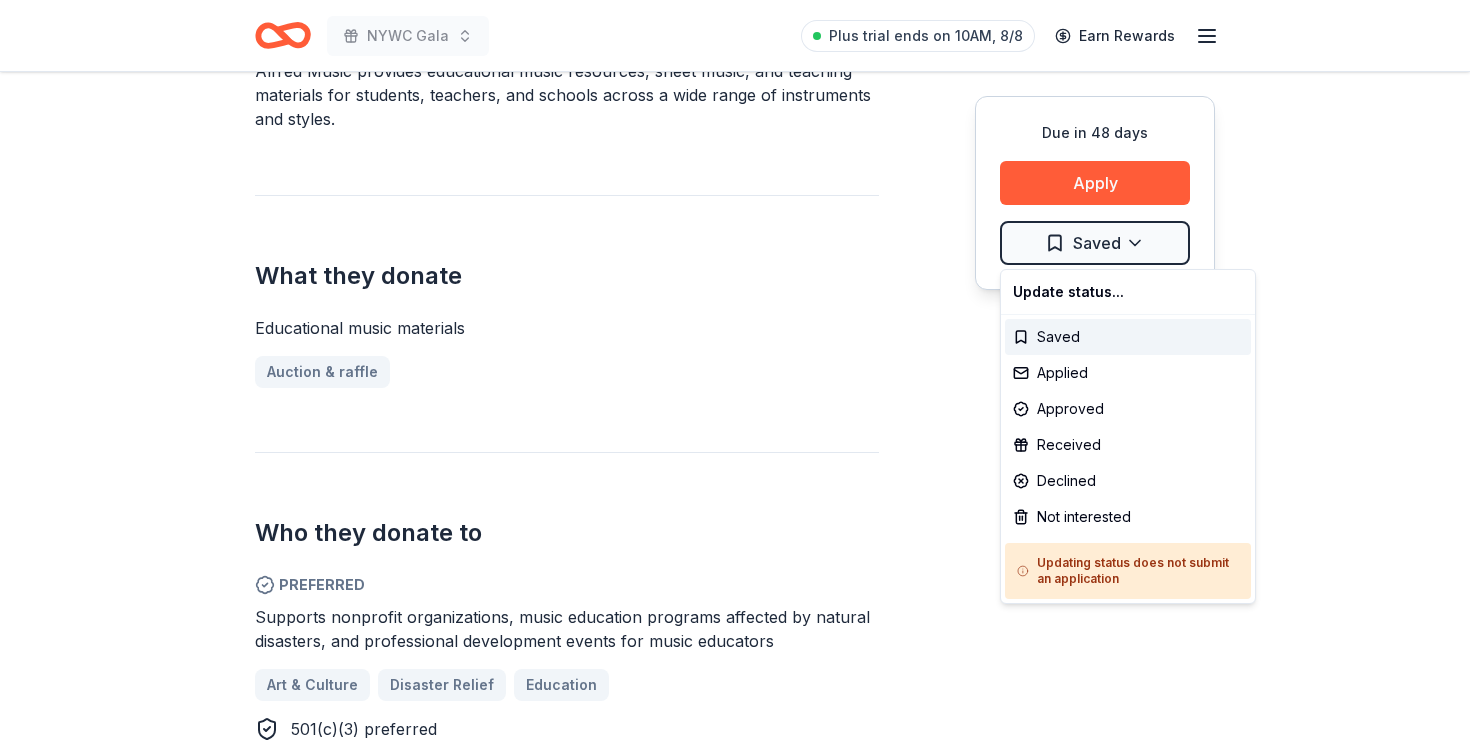 click on "[STATE]WC Gala  Plus trial ends on 10AM, 8/8 Earn Rewards Due in 48 days Share Alfred Music New Share Donating in all states Alfred Music provides educational music resources, sheet music, and teaching materials for students, teachers, and schools across a wide range of instruments and styles. What they donate Educational music materials Auction & raffle Who they donate to Preferred Supports nonprofit organizations, music education programs affected by natural disasters, and professional development events for music educators Art & Culture Disaster Relief Education 501(c)(3) preferred Upgrade to Pro to view approval rates and average donation values Due in 48 days Apply Saved Updated 23 days ago Report a mistake New Be the first to review this company! Leave a review Similar donors 4 applies last week 48 days left Online app Urban Air Adventure Park 4.8 Admission ticket(s) Local 48 days left Online app Fry The Coop New Food, gift cards Local 18 days left Online app Bartolotta Restaurants New Local Online app" at bounding box center (735, -290) 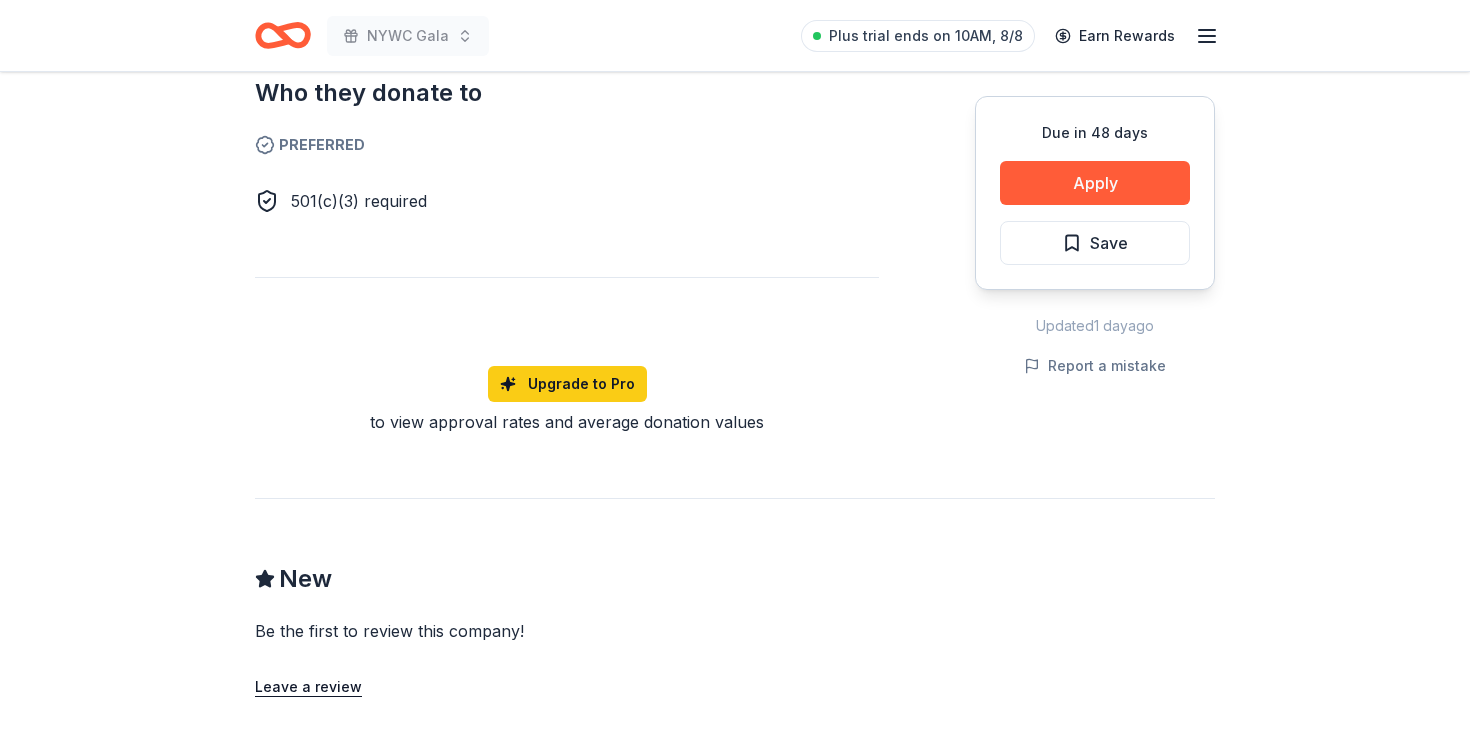 scroll, scrollTop: 1119, scrollLeft: 0, axis: vertical 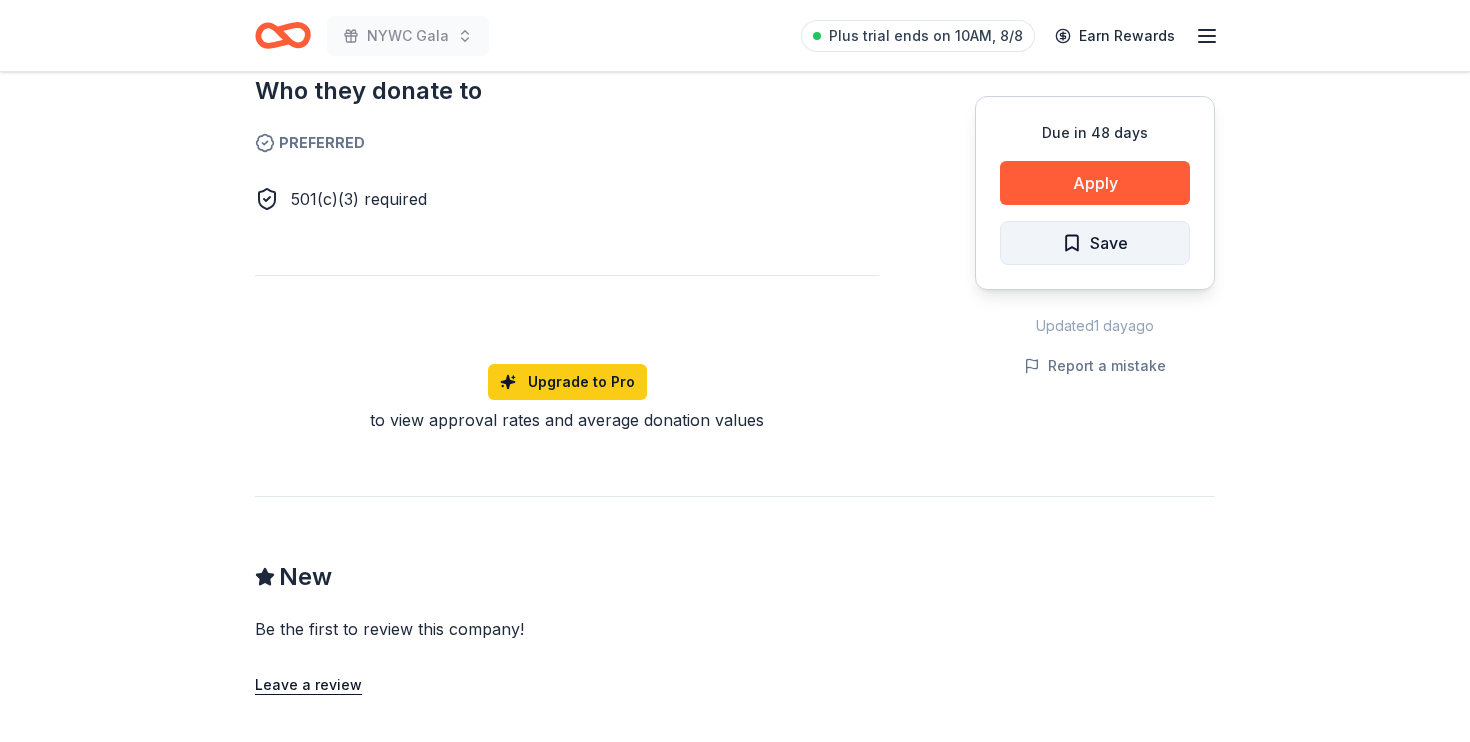 click on "Save" at bounding box center (1109, 243) 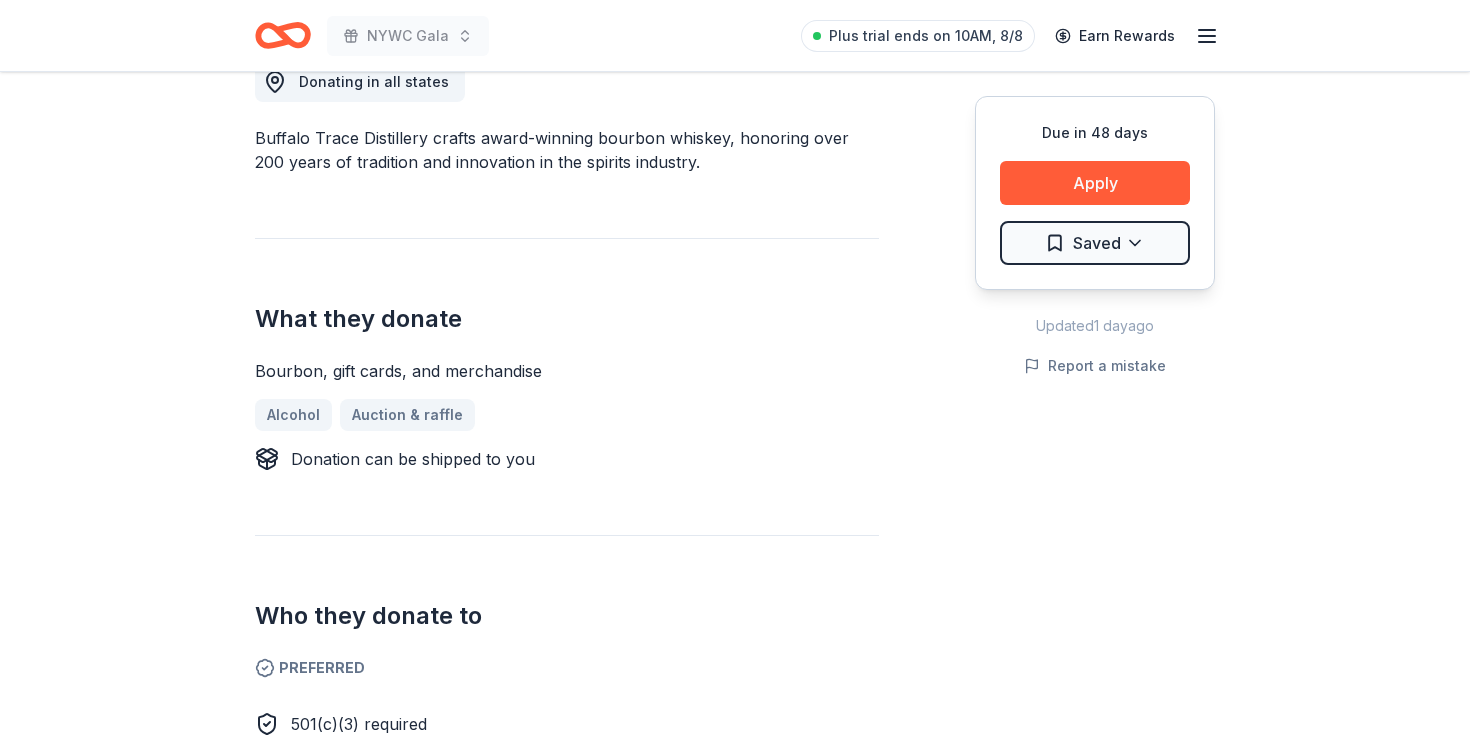 scroll, scrollTop: 592, scrollLeft: 0, axis: vertical 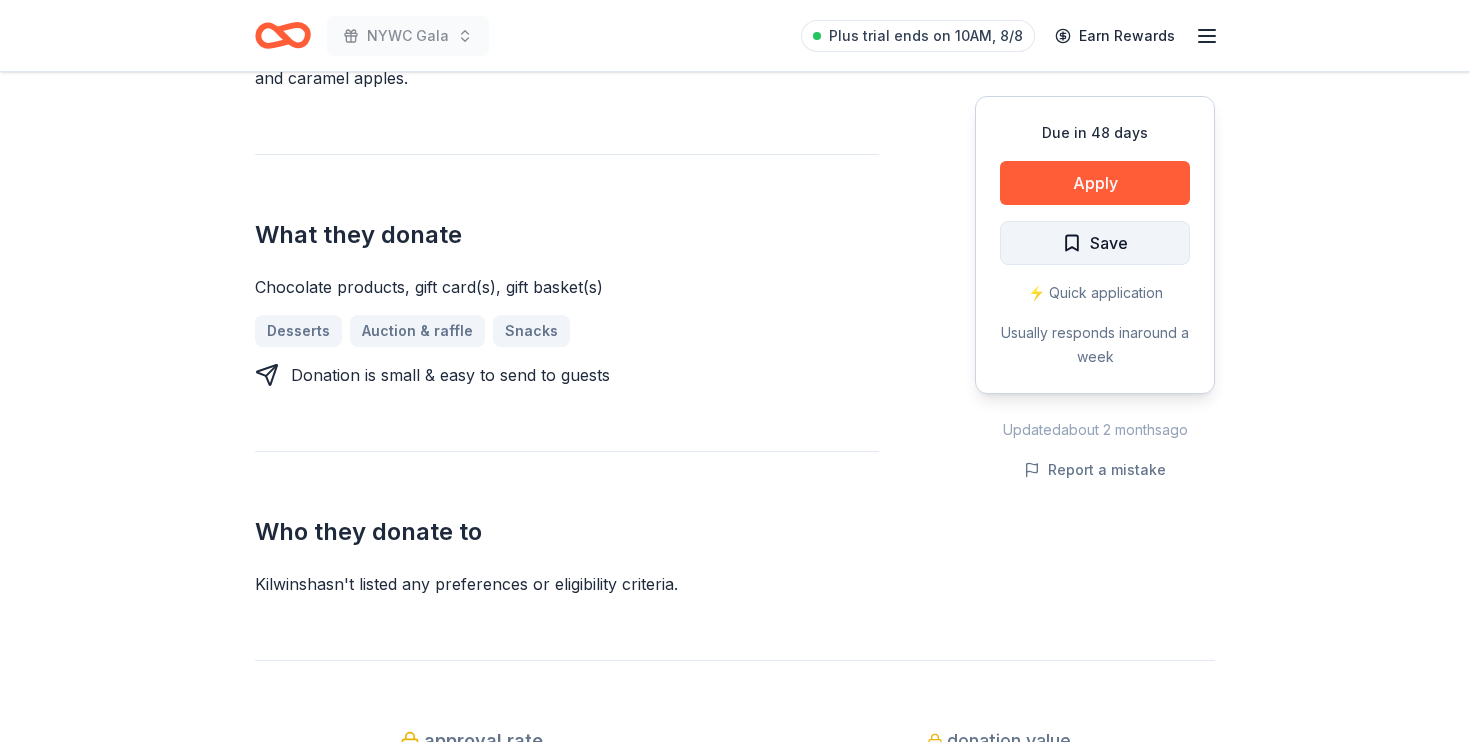click on "Save" at bounding box center [1095, 243] 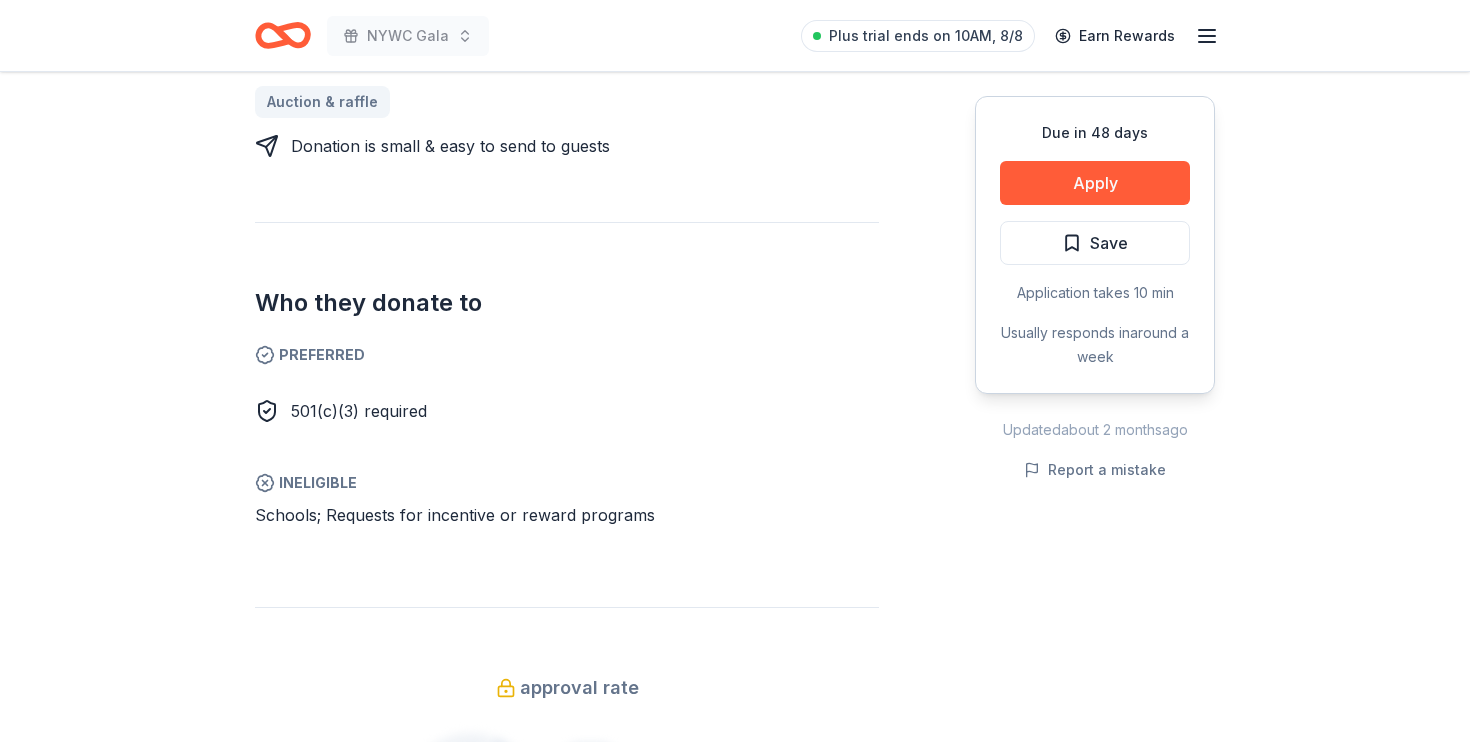 scroll, scrollTop: 910, scrollLeft: 0, axis: vertical 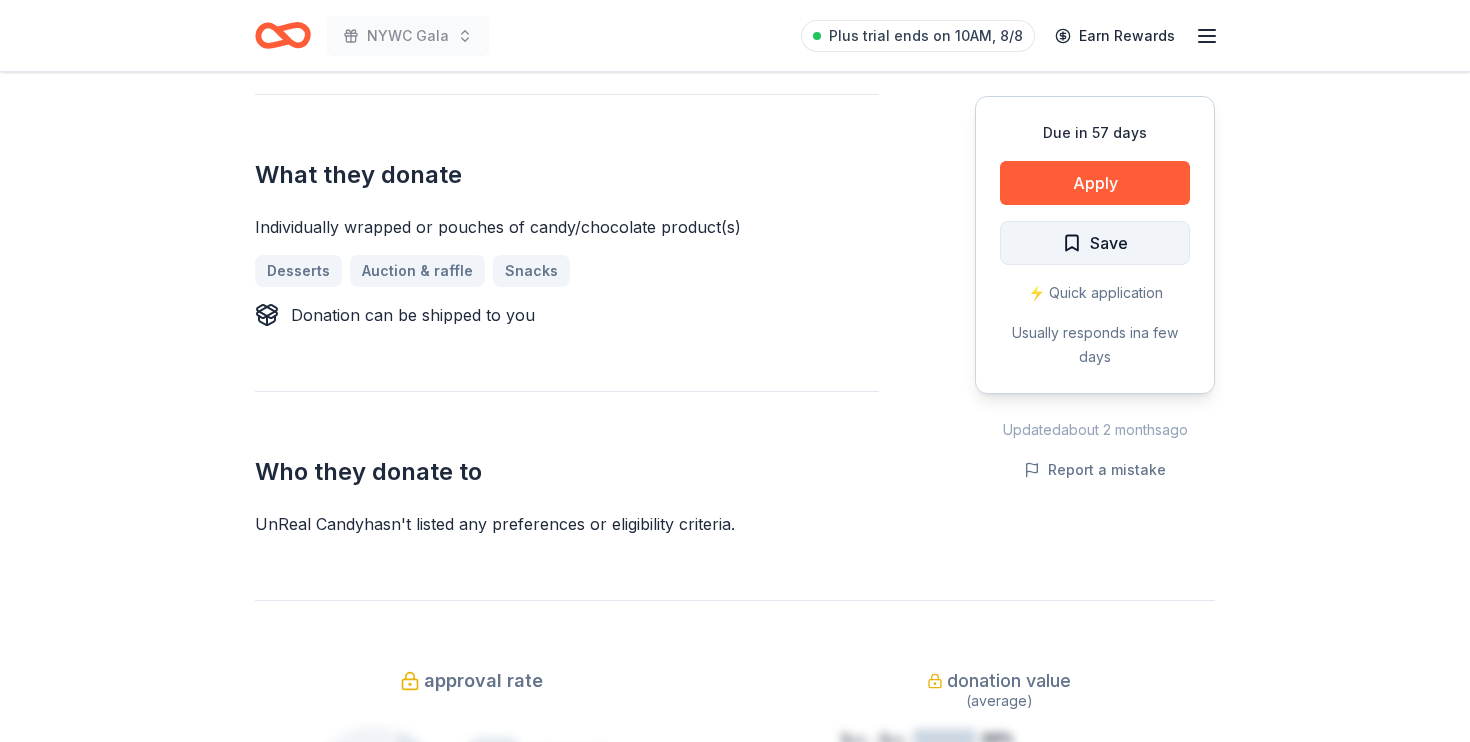 click on "Save" at bounding box center (1095, 243) 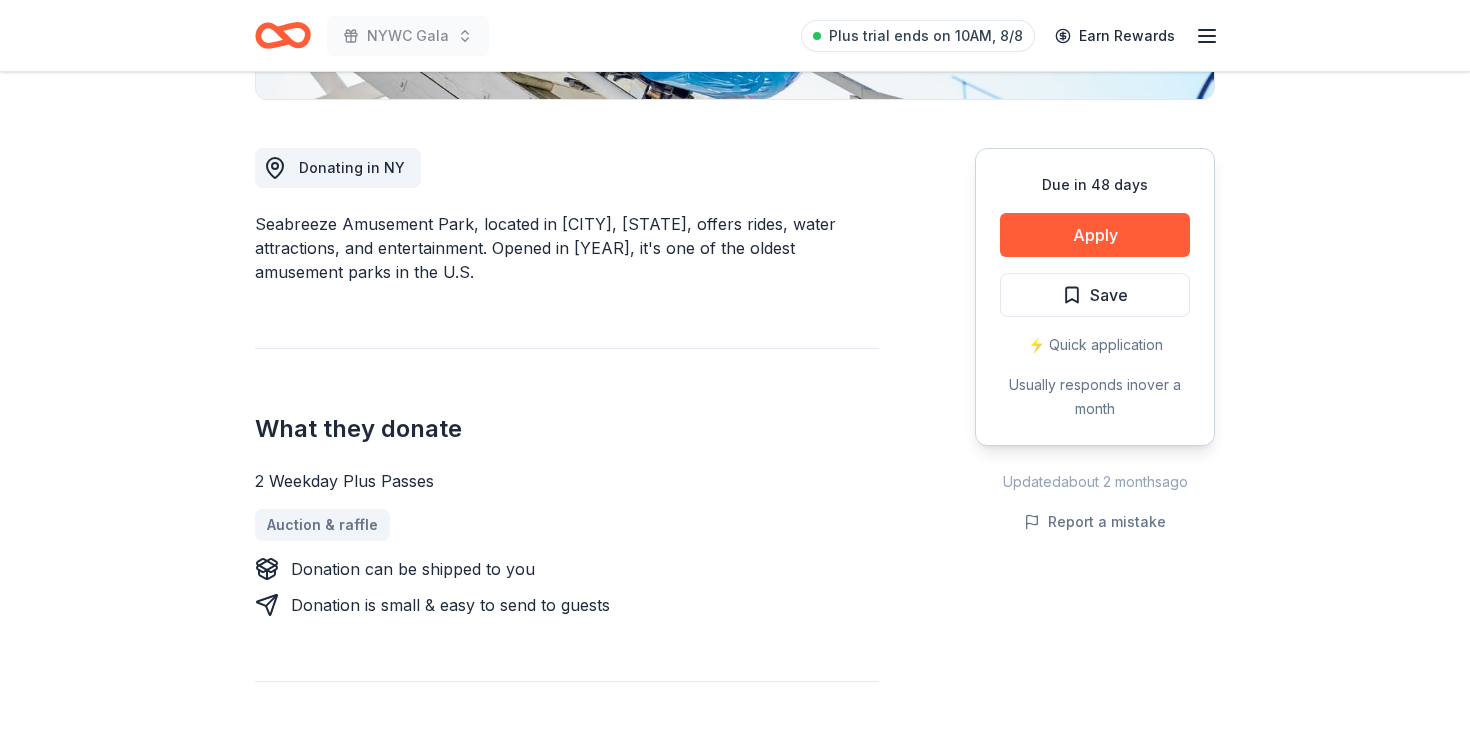 scroll, scrollTop: 509, scrollLeft: 0, axis: vertical 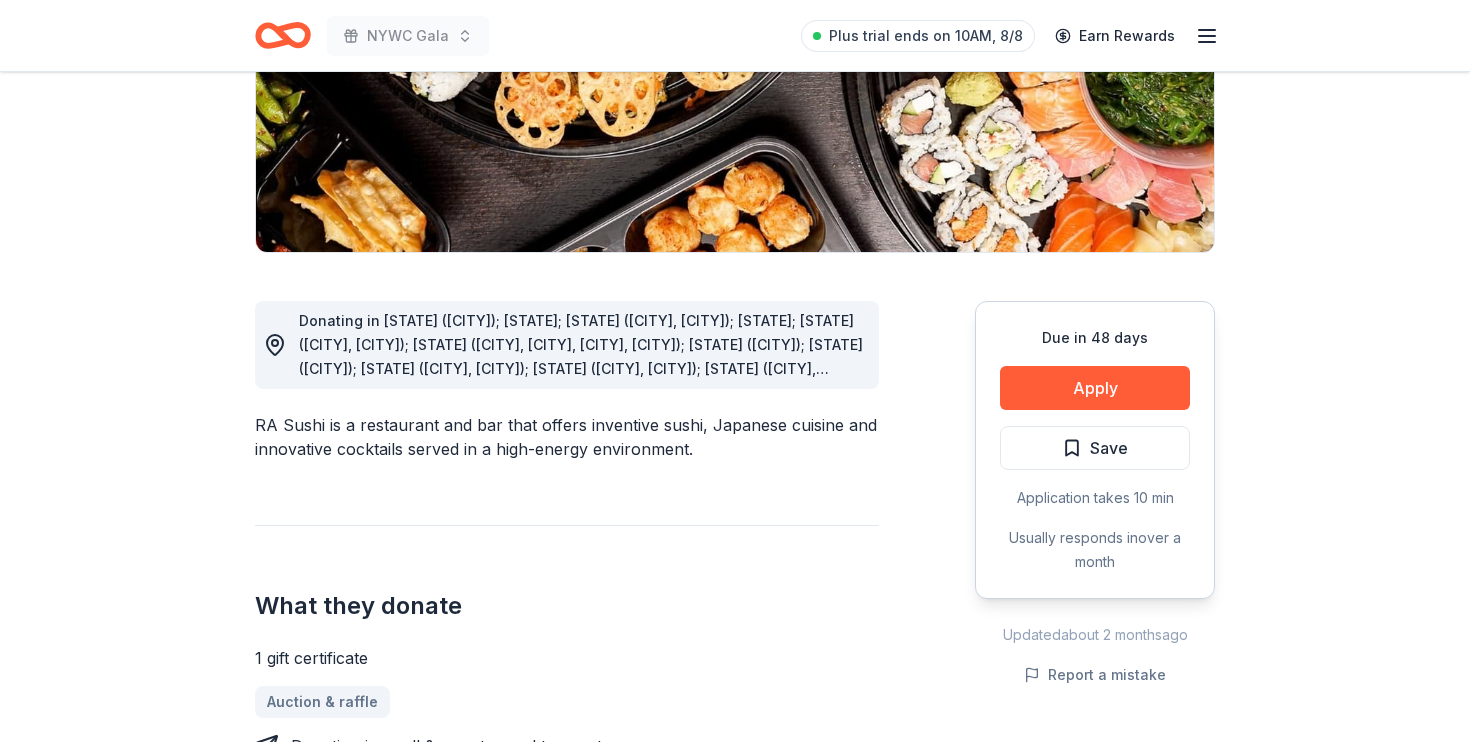click on "Donating in AK (Anchorage); AZ; CA; CO (Broomfield, Denver); FL; GA (Alpharetta, Atlanta); IL (Chicago, Lombard, Schaumburg, Wheeling); IN (Indianapolis); KS (Leawood); MD (Baltimore, Bethesda); MI (Dearborn, Northville, Troy); MN (Bloomington, Golden Valley, Maple Grove); NJ (Pennsauken, Short Hills); NV (Las Vegas); NY (Manhasset, New York, Westbury); OH (Cincinnati, Cleveland, Columbus); OR (Beaverton); PA (Pittsburgh, Plymouth Meeting); TN (Memphis); TX (Austin, Conroe, Dallas, Houston, Las Colinas, Plano, Southlake, Sugarland, The Woodlands); UT (Salt Lake City); VA (Dulles)" at bounding box center [581, 392] 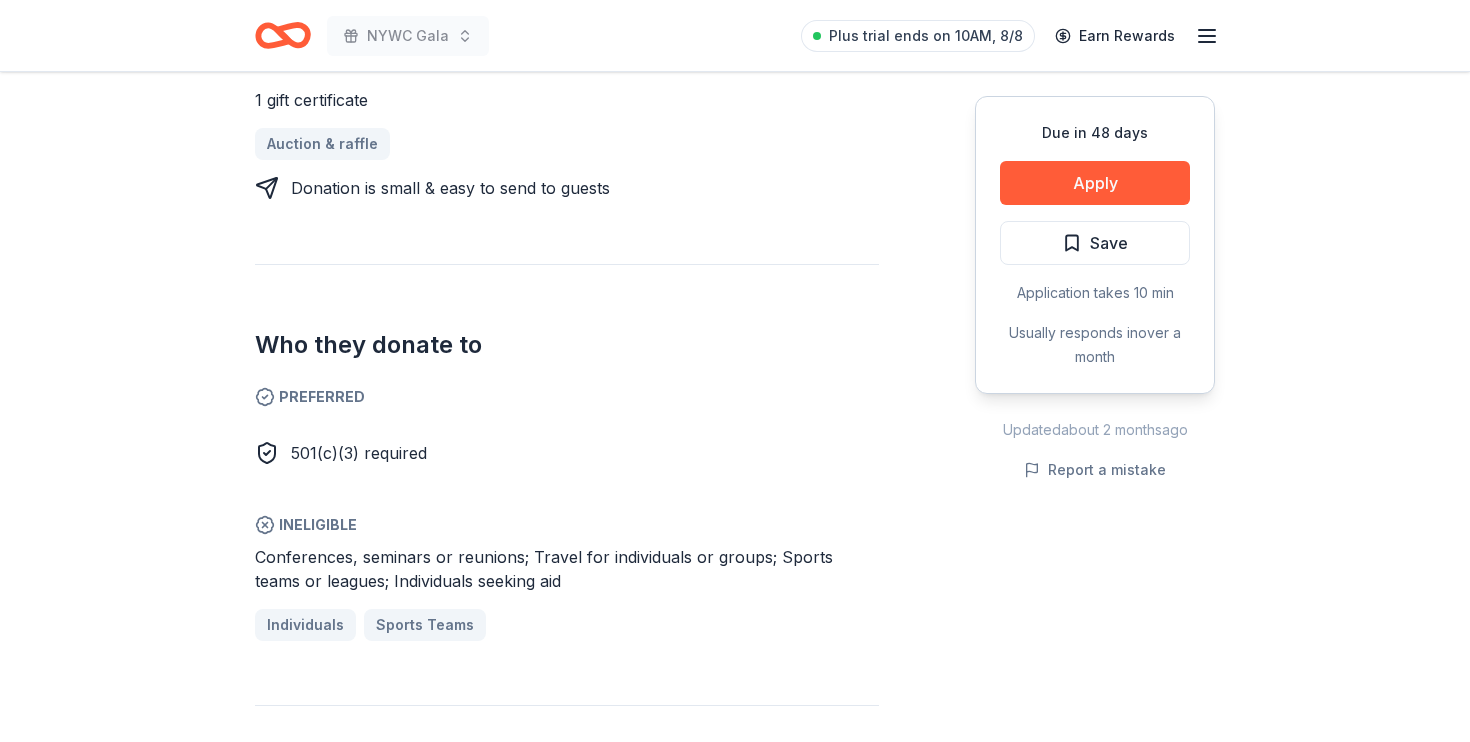 scroll, scrollTop: 963, scrollLeft: 0, axis: vertical 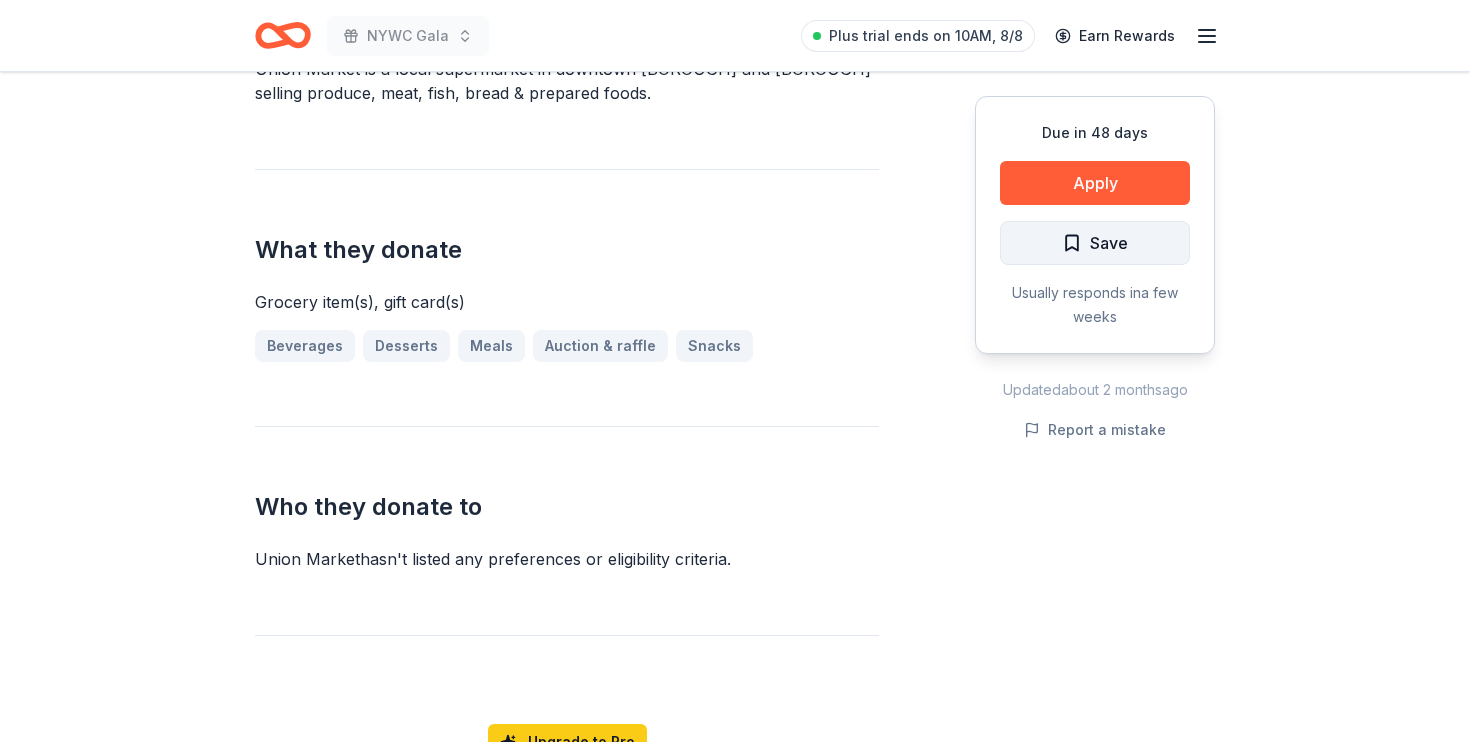 click on "Save" at bounding box center [1095, 243] 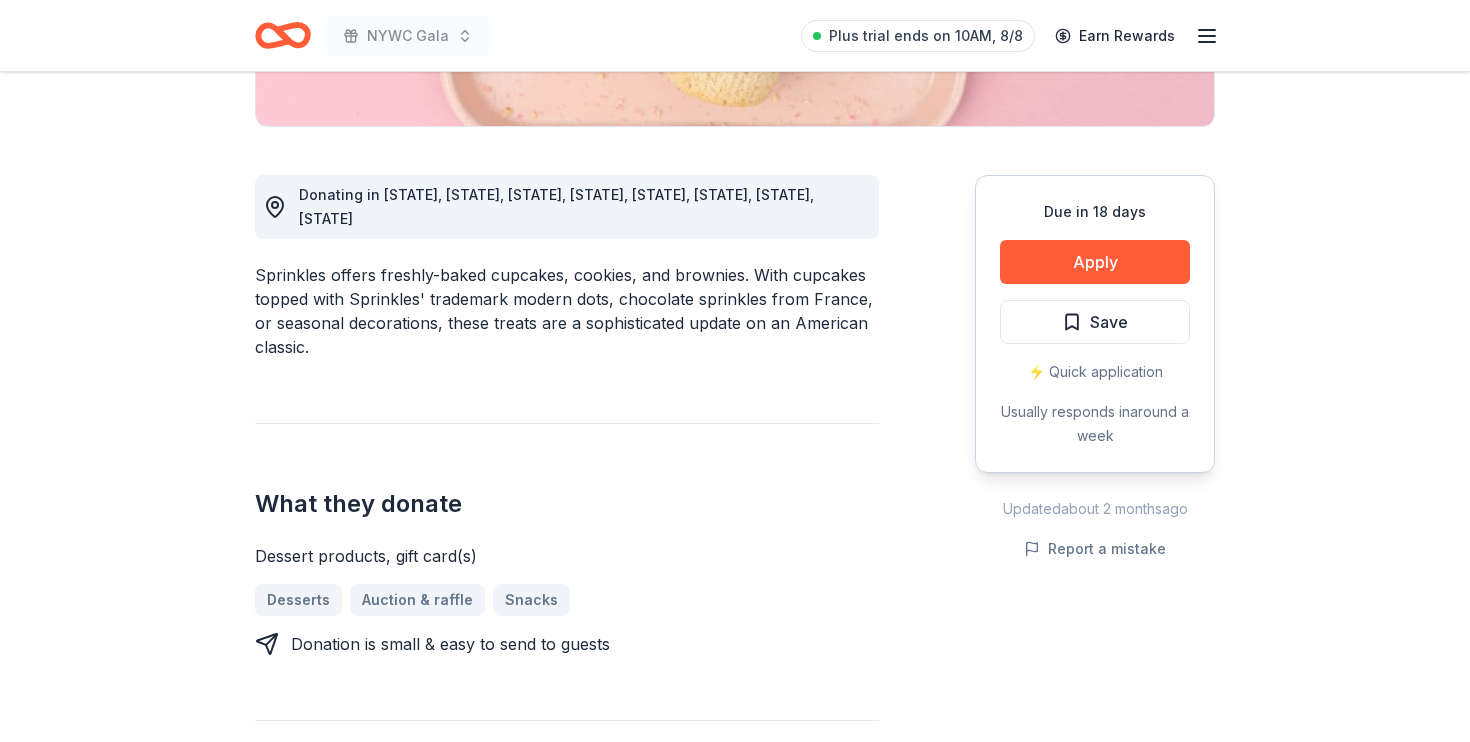 scroll, scrollTop: 492, scrollLeft: 0, axis: vertical 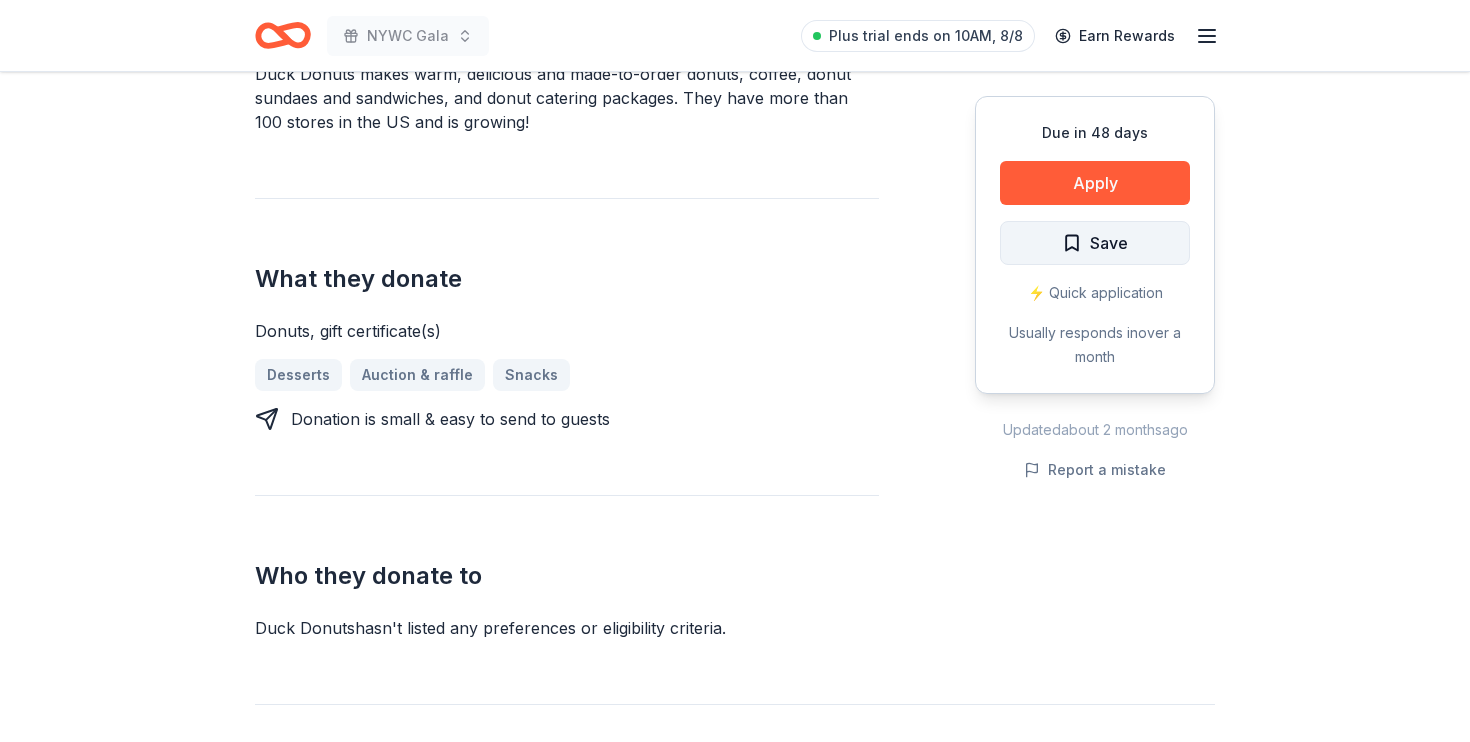 click on "Save" at bounding box center [1095, 243] 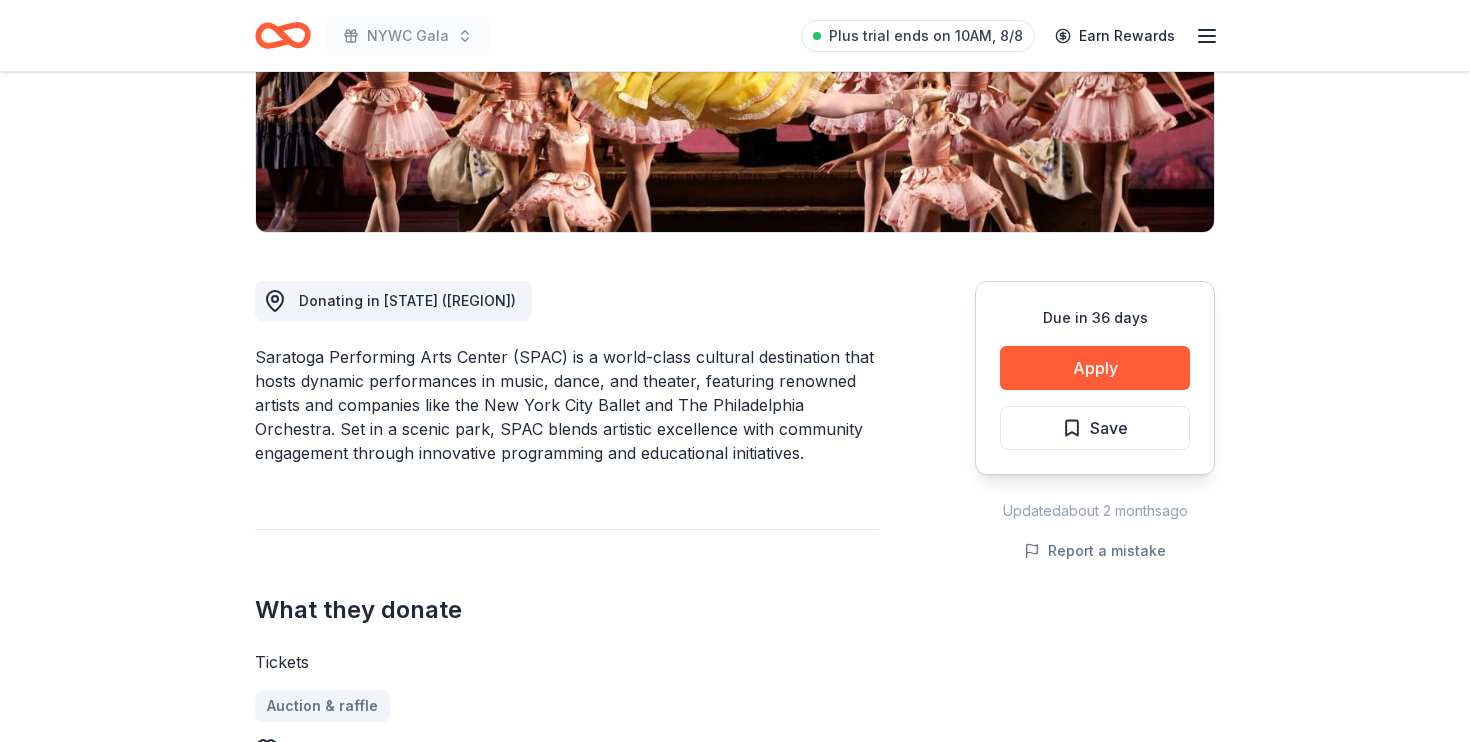 scroll, scrollTop: 377, scrollLeft: 0, axis: vertical 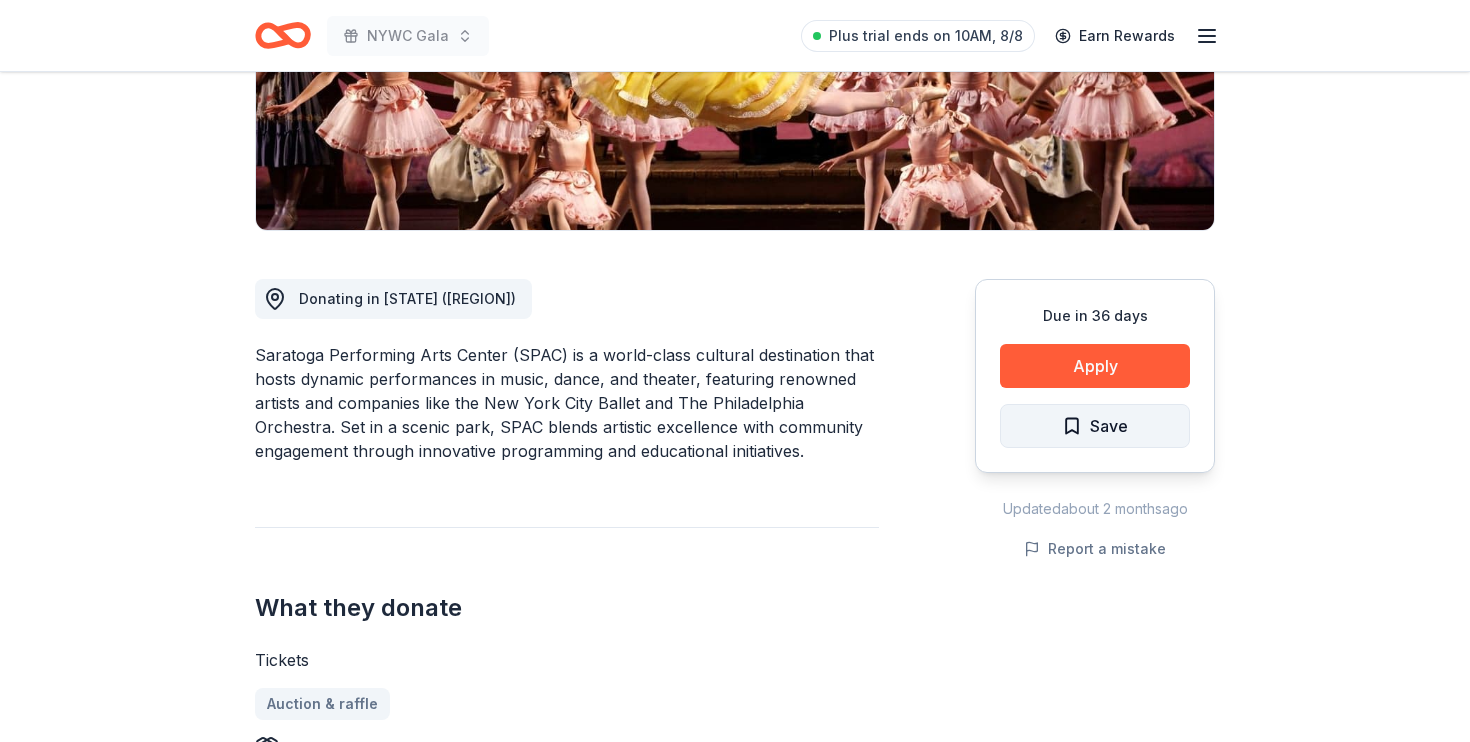 click on "Save" at bounding box center [1109, 426] 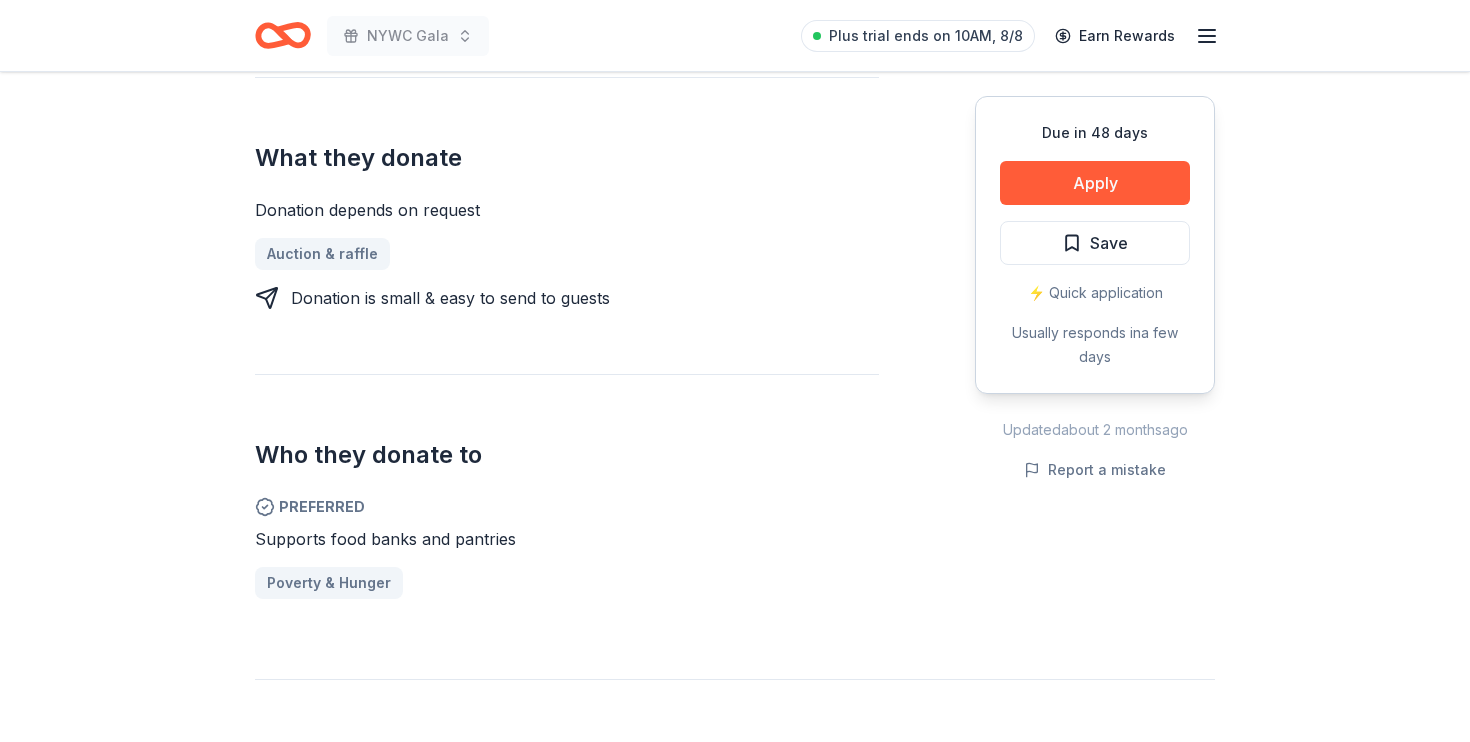 scroll, scrollTop: 780, scrollLeft: 0, axis: vertical 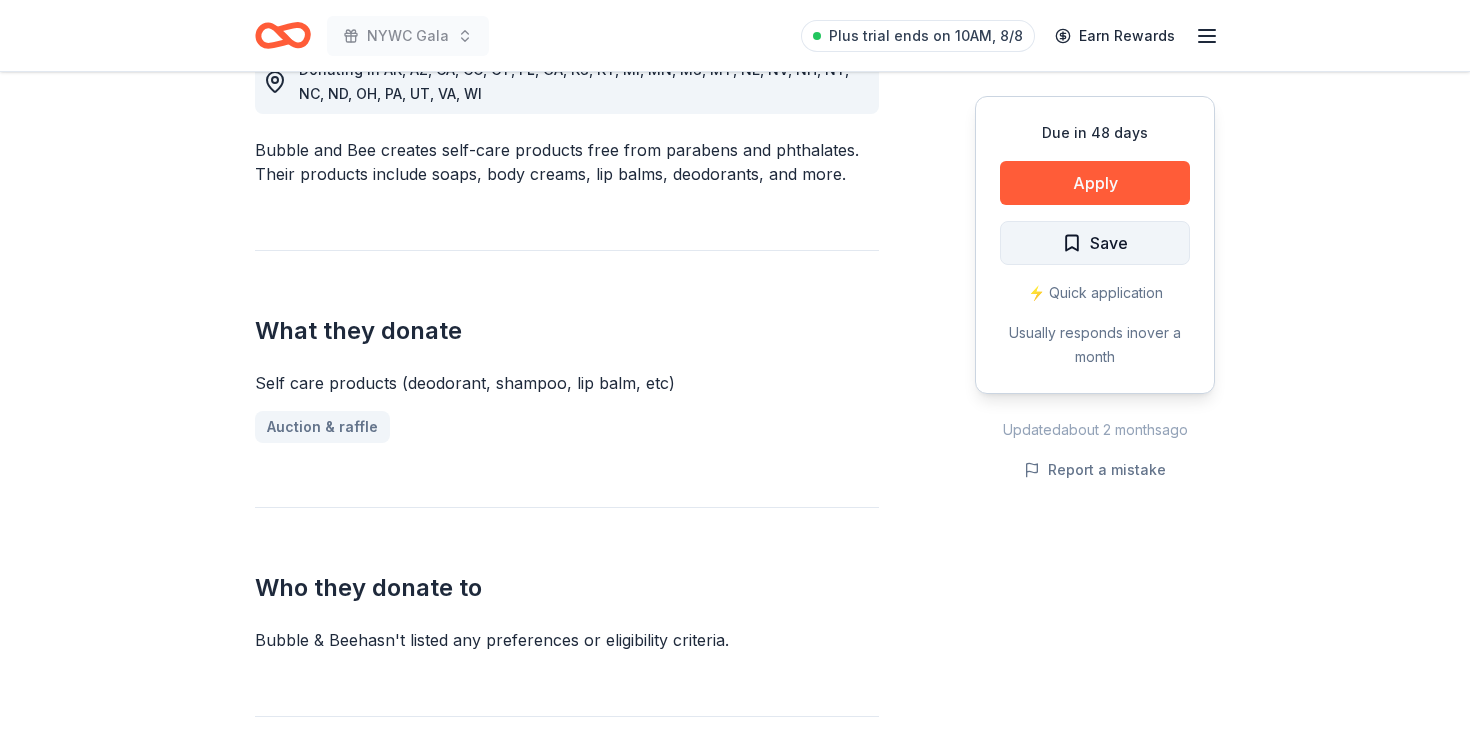 click on "Save" at bounding box center (1109, 243) 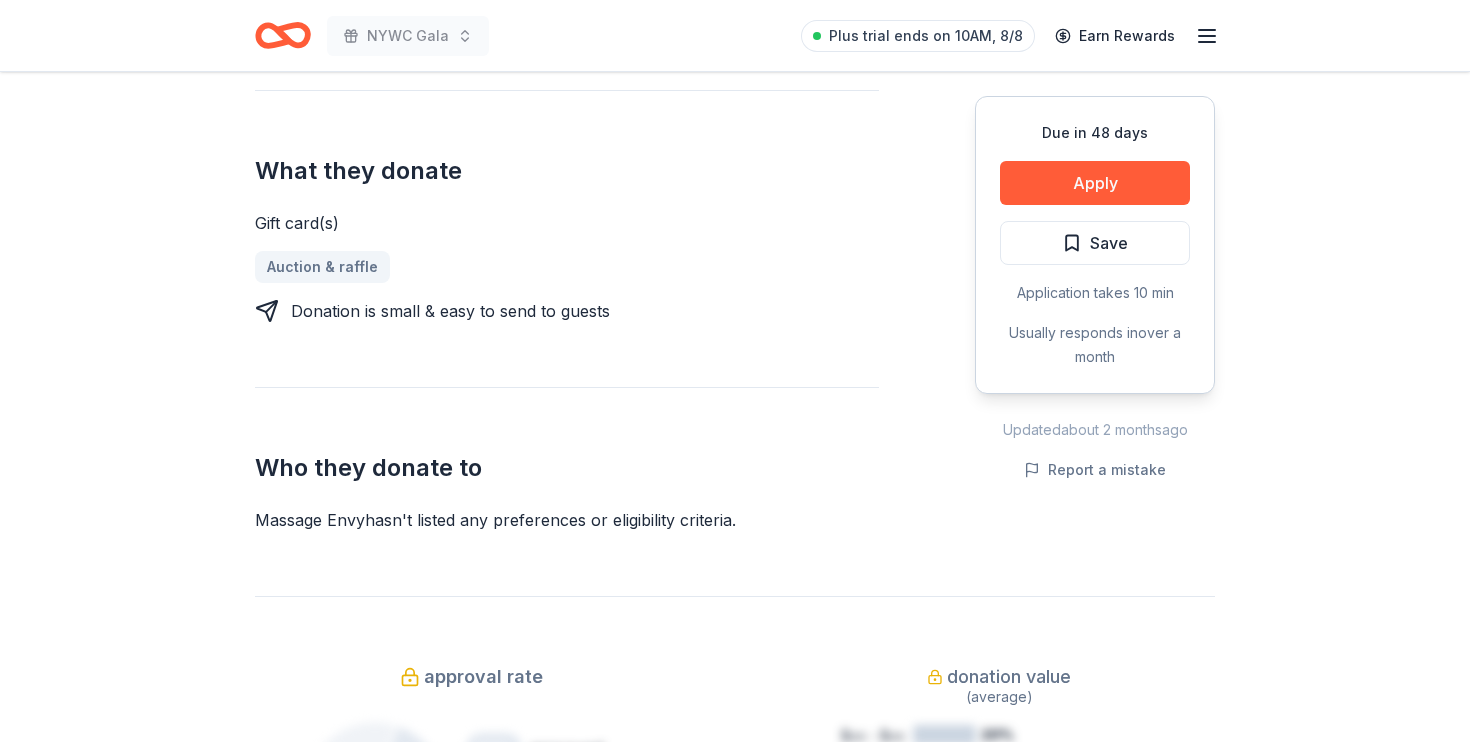 scroll, scrollTop: 770, scrollLeft: 0, axis: vertical 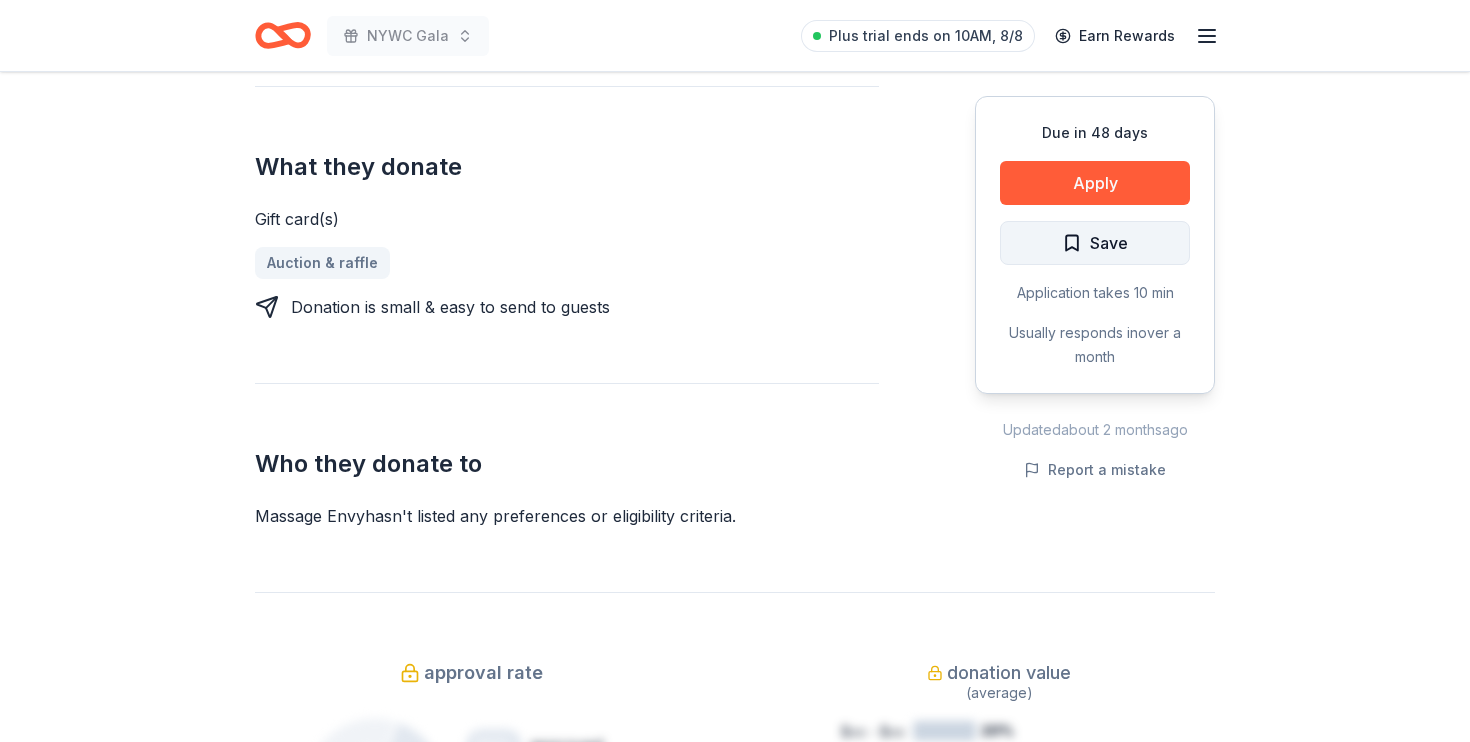 click on "Save" at bounding box center (1109, 243) 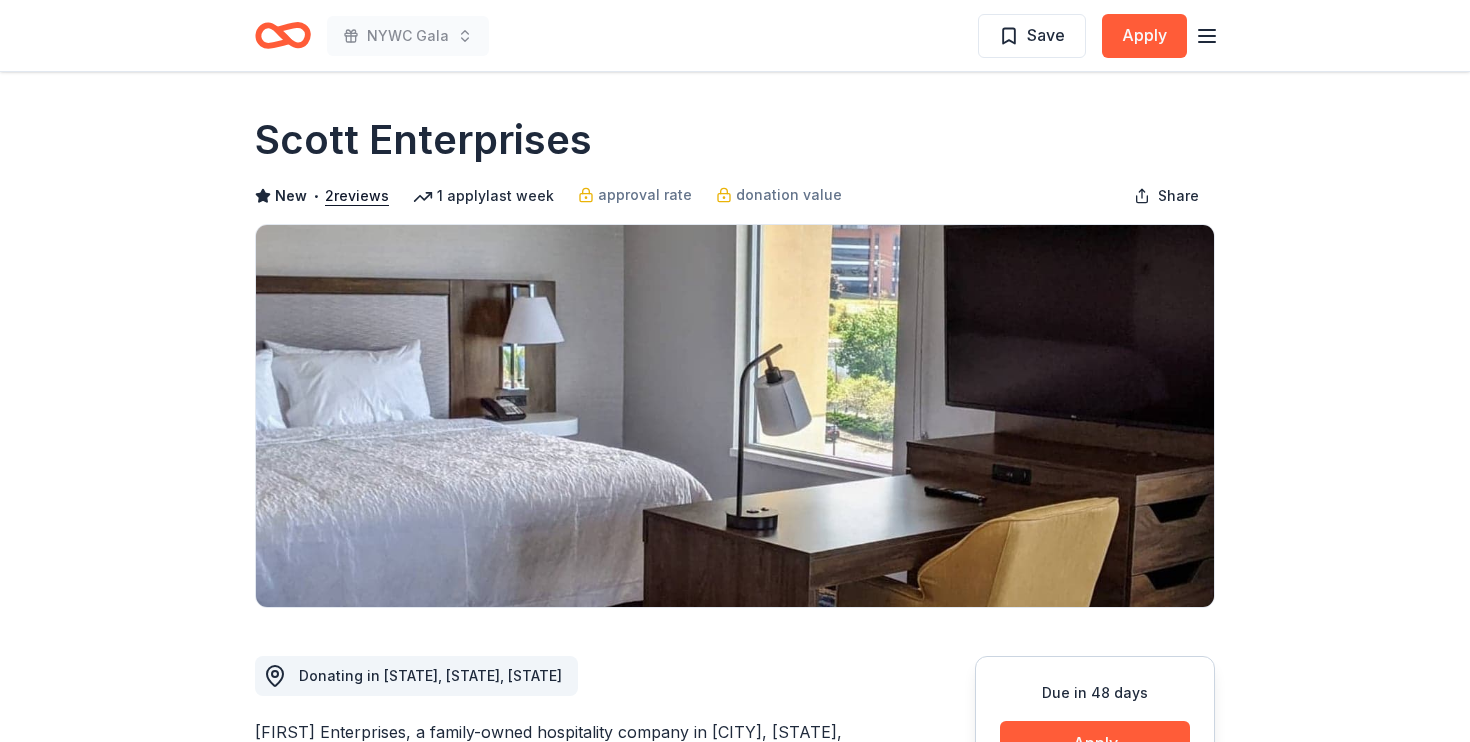 scroll, scrollTop: 0, scrollLeft: 0, axis: both 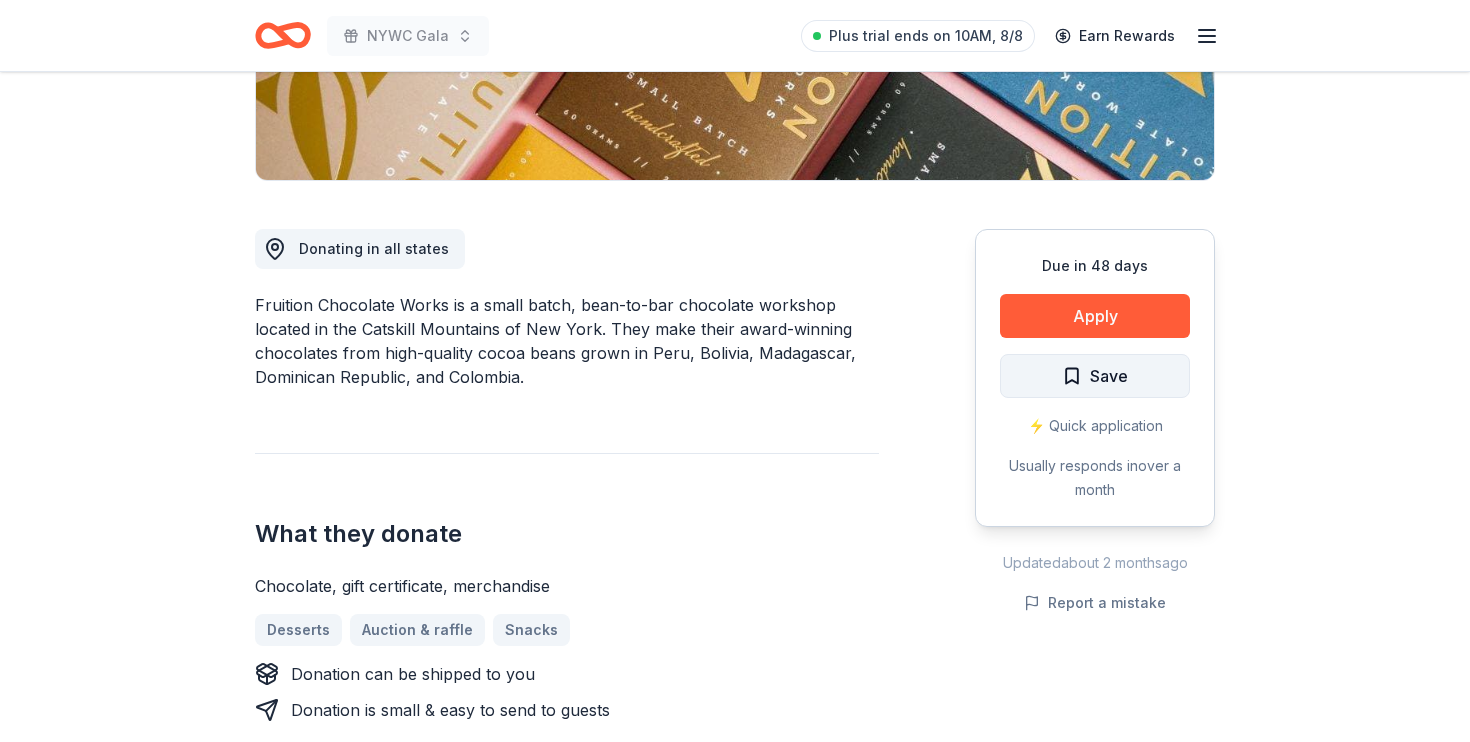 click on "Save" at bounding box center (1109, 376) 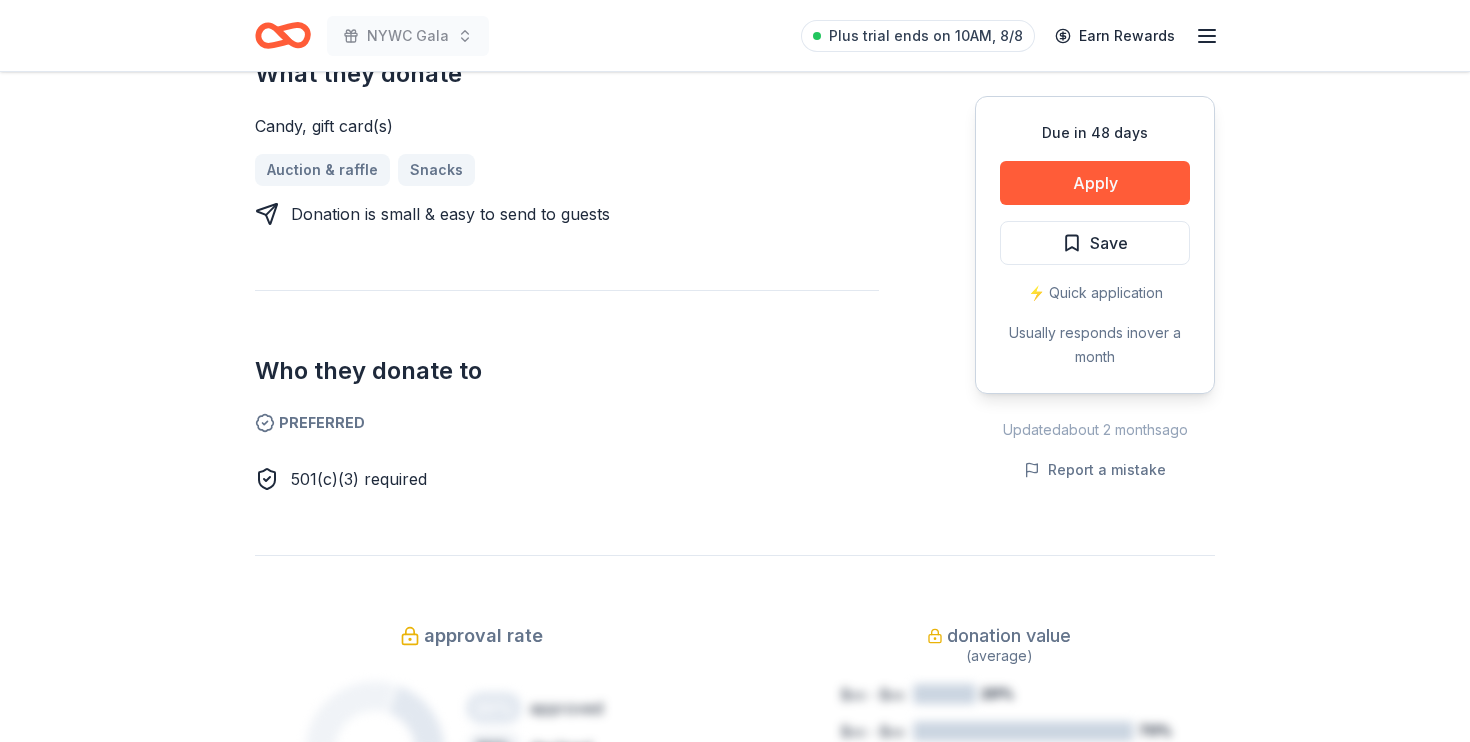 scroll, scrollTop: 865, scrollLeft: 0, axis: vertical 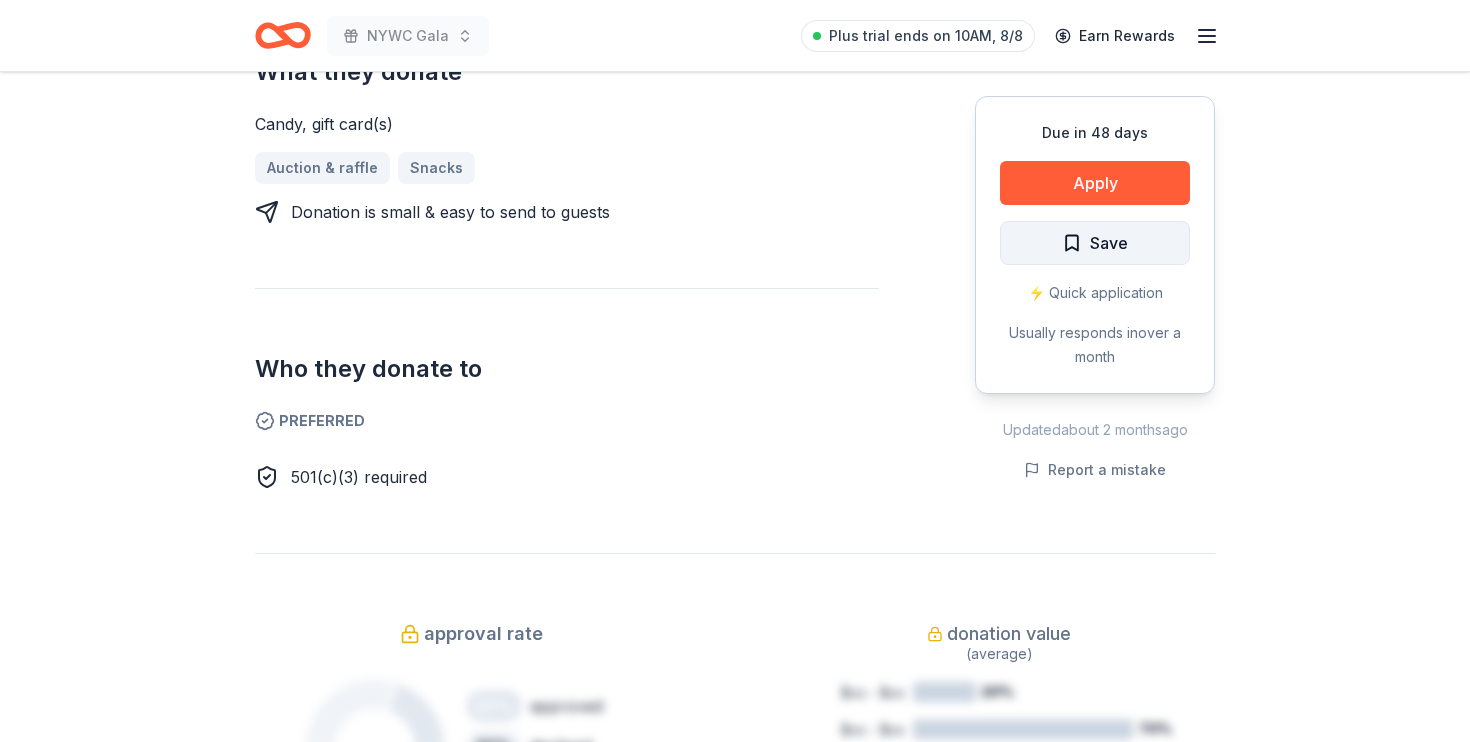 click on "Save" at bounding box center [1095, 243] 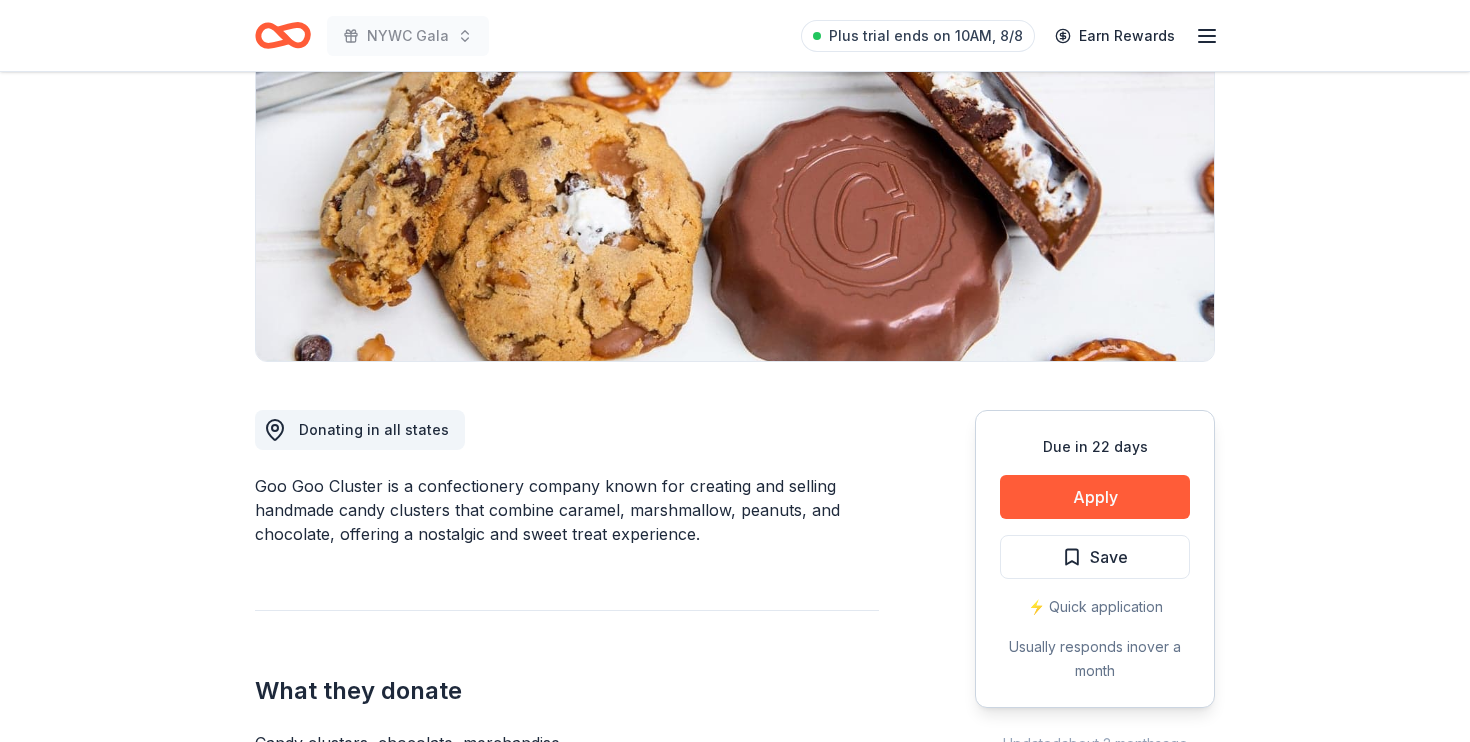 scroll, scrollTop: 252, scrollLeft: 0, axis: vertical 